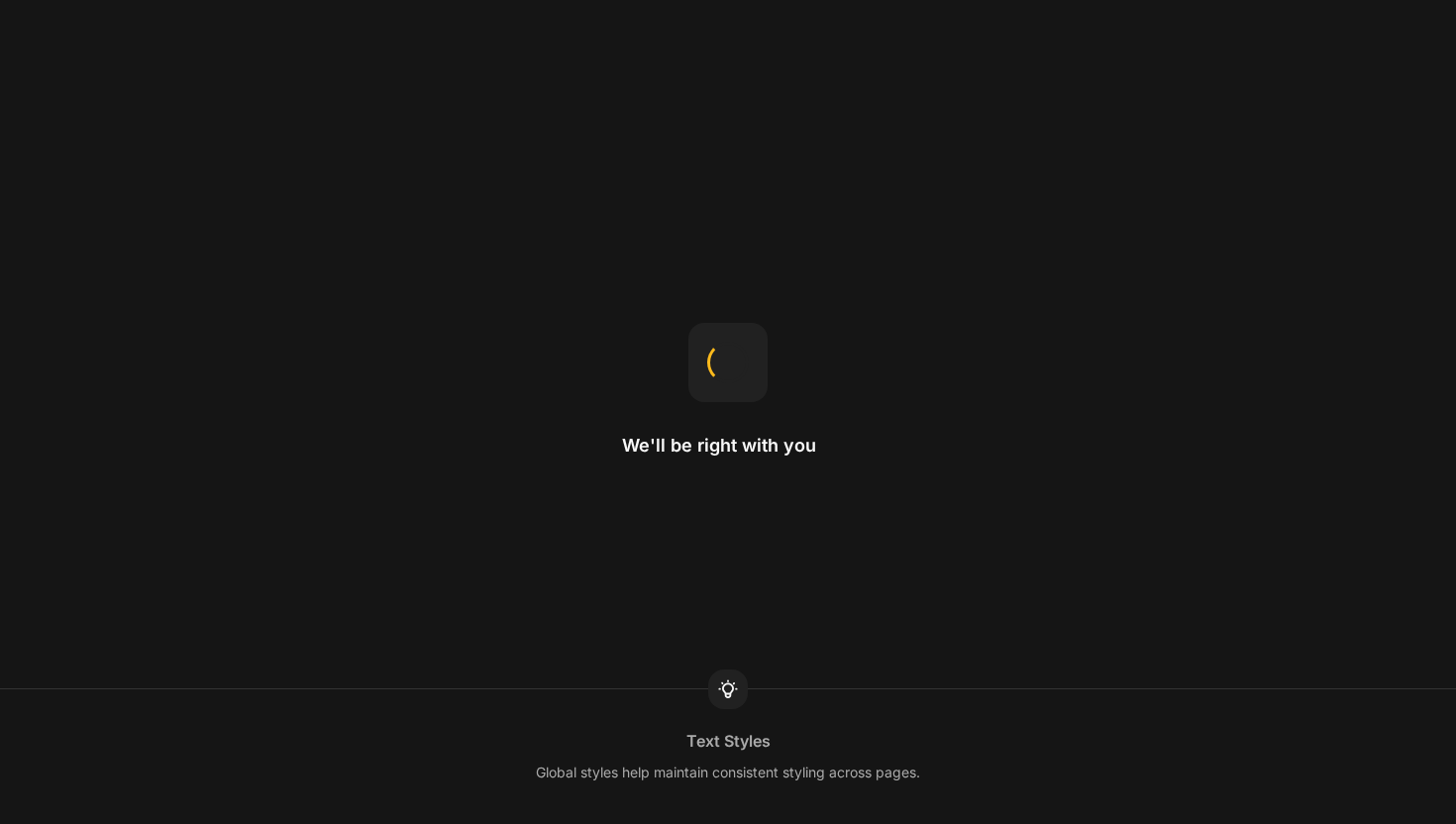 scroll, scrollTop: 0, scrollLeft: 0, axis: both 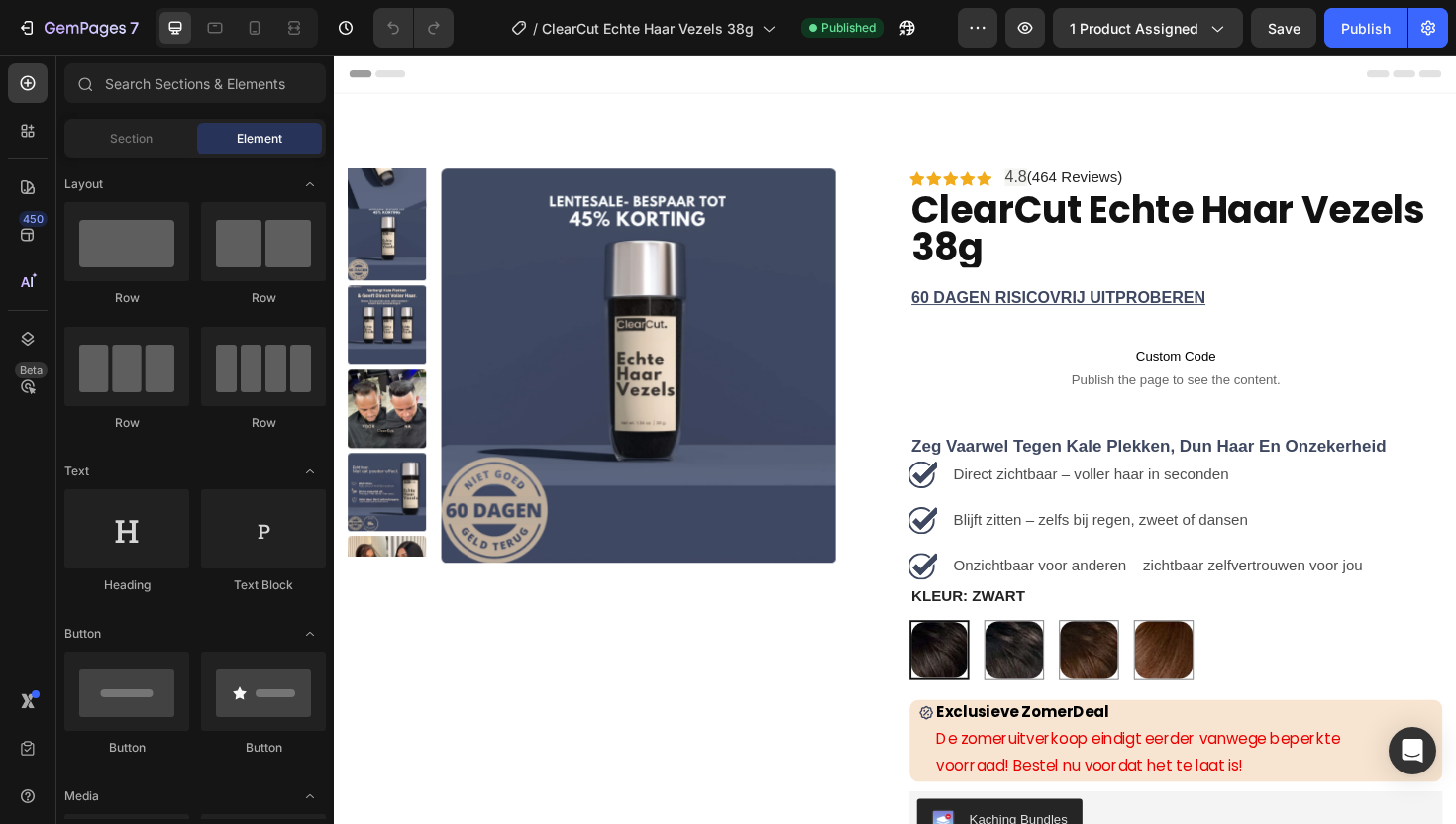 radio on "false" 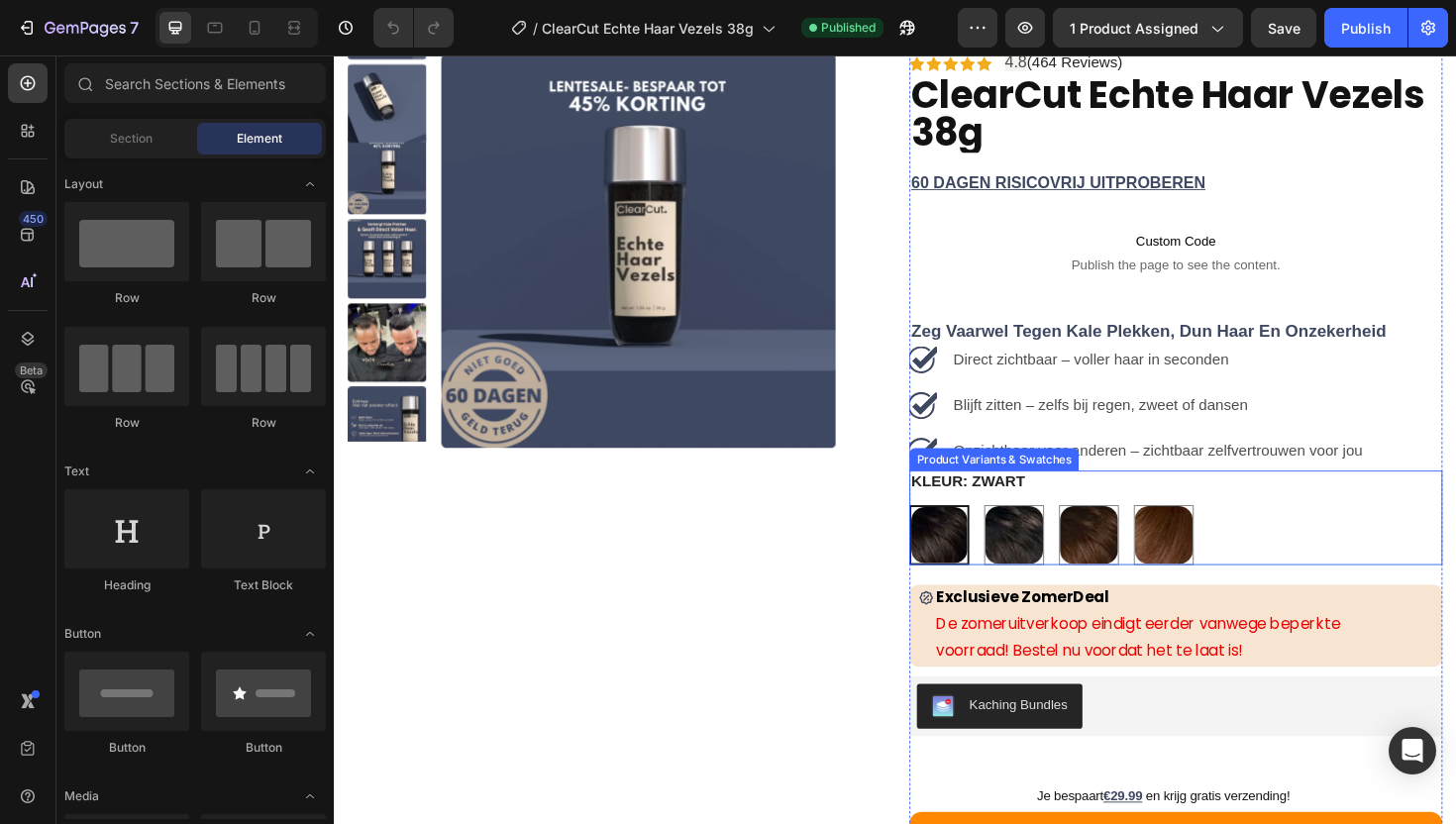 scroll, scrollTop: 288, scrollLeft: 0, axis: vertical 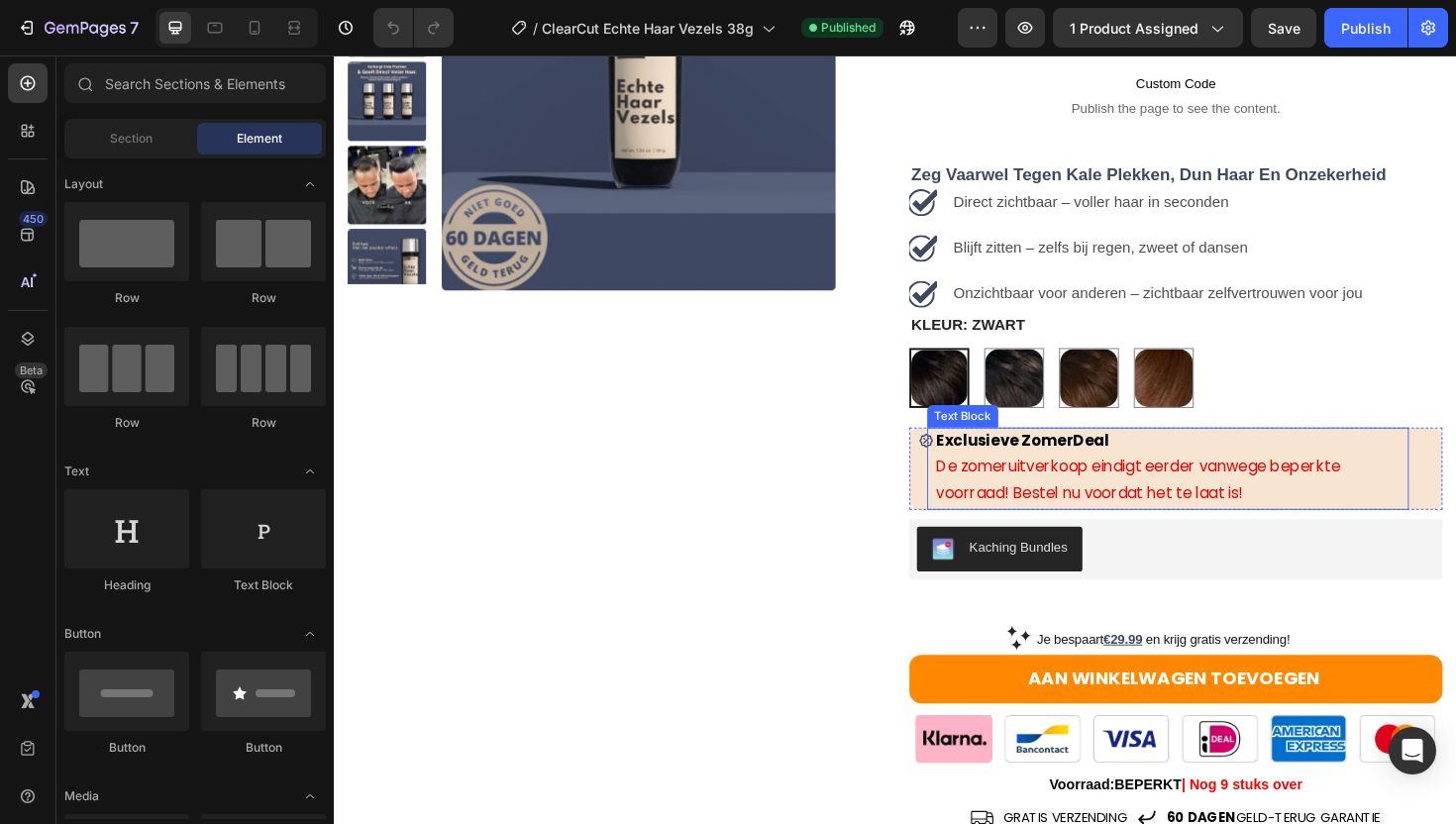 click on "De zomeruitverkoop eindigt eerder vanwege beperkte voorraad! Bestel nu voordat het te laat is!" at bounding box center (1186, 505) 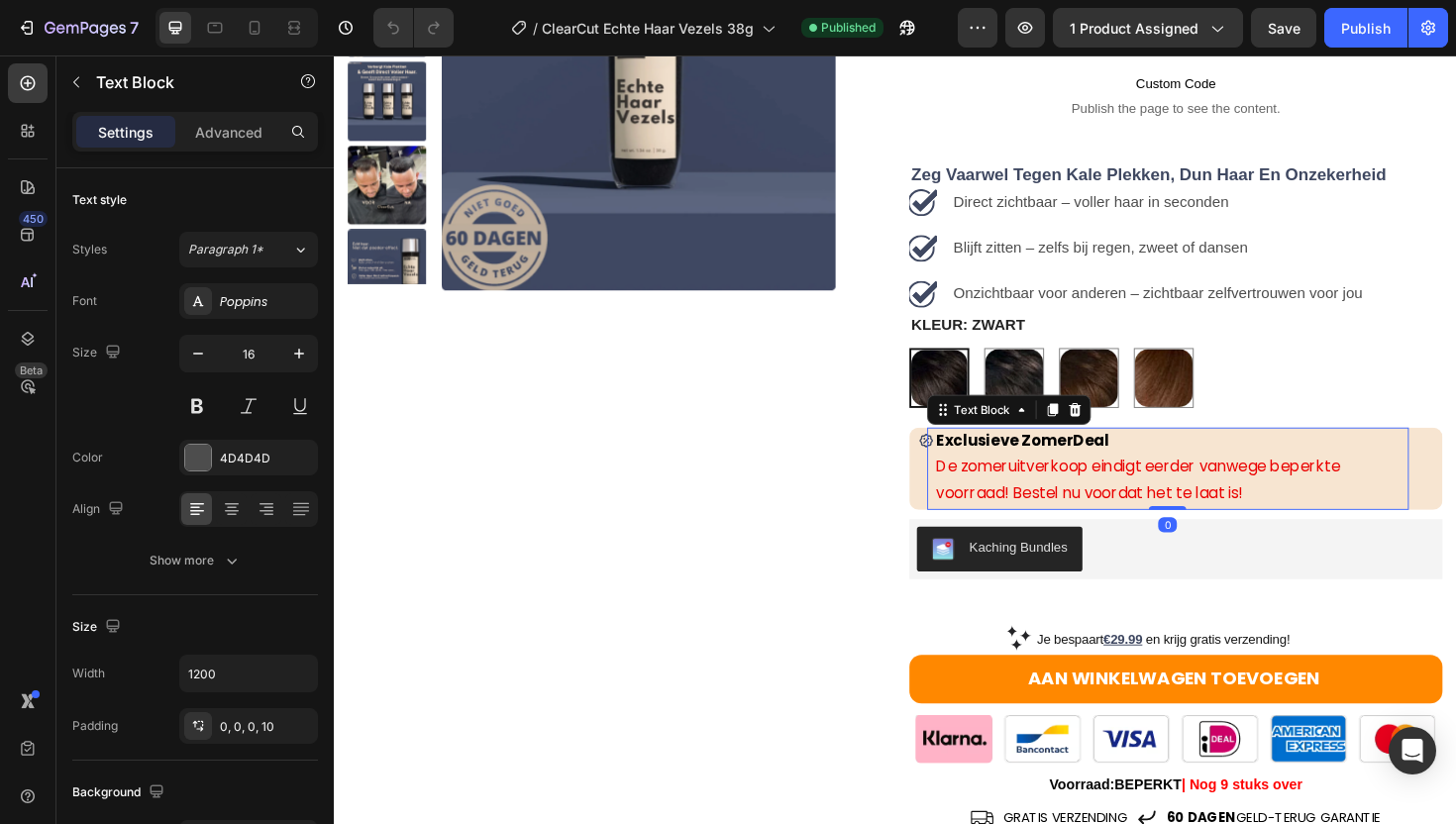 click on "De zomeruitverkoop eindigt eerder vanwege beperkte voorraad! Bestel nu voordat het te laat is!" at bounding box center (1186, 505) 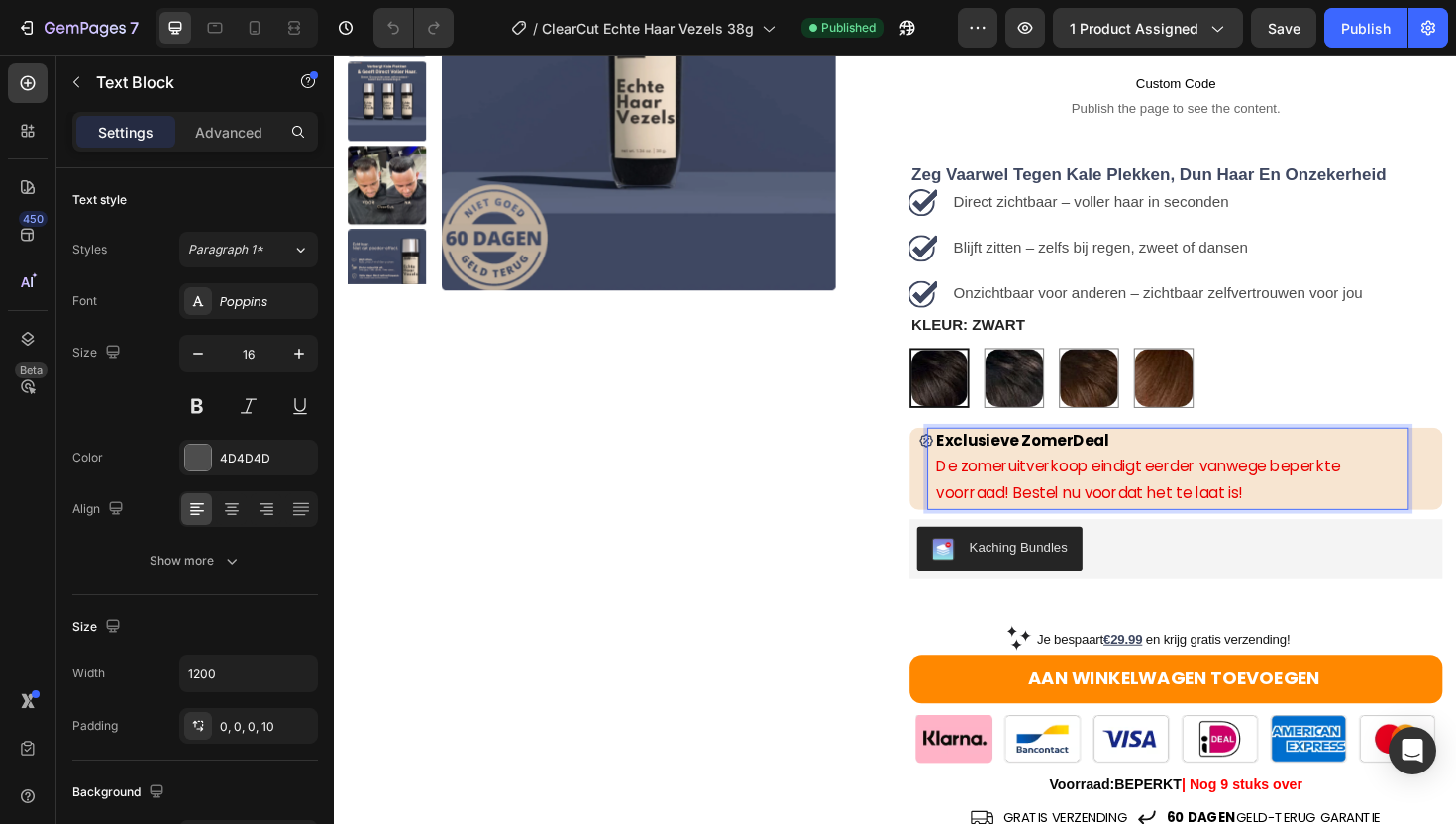 click on "De zomeruitverkoop eindigt eerder vanwege beperkte voorraad! Bestel nu voordat het te laat is!" at bounding box center [1186, 505] 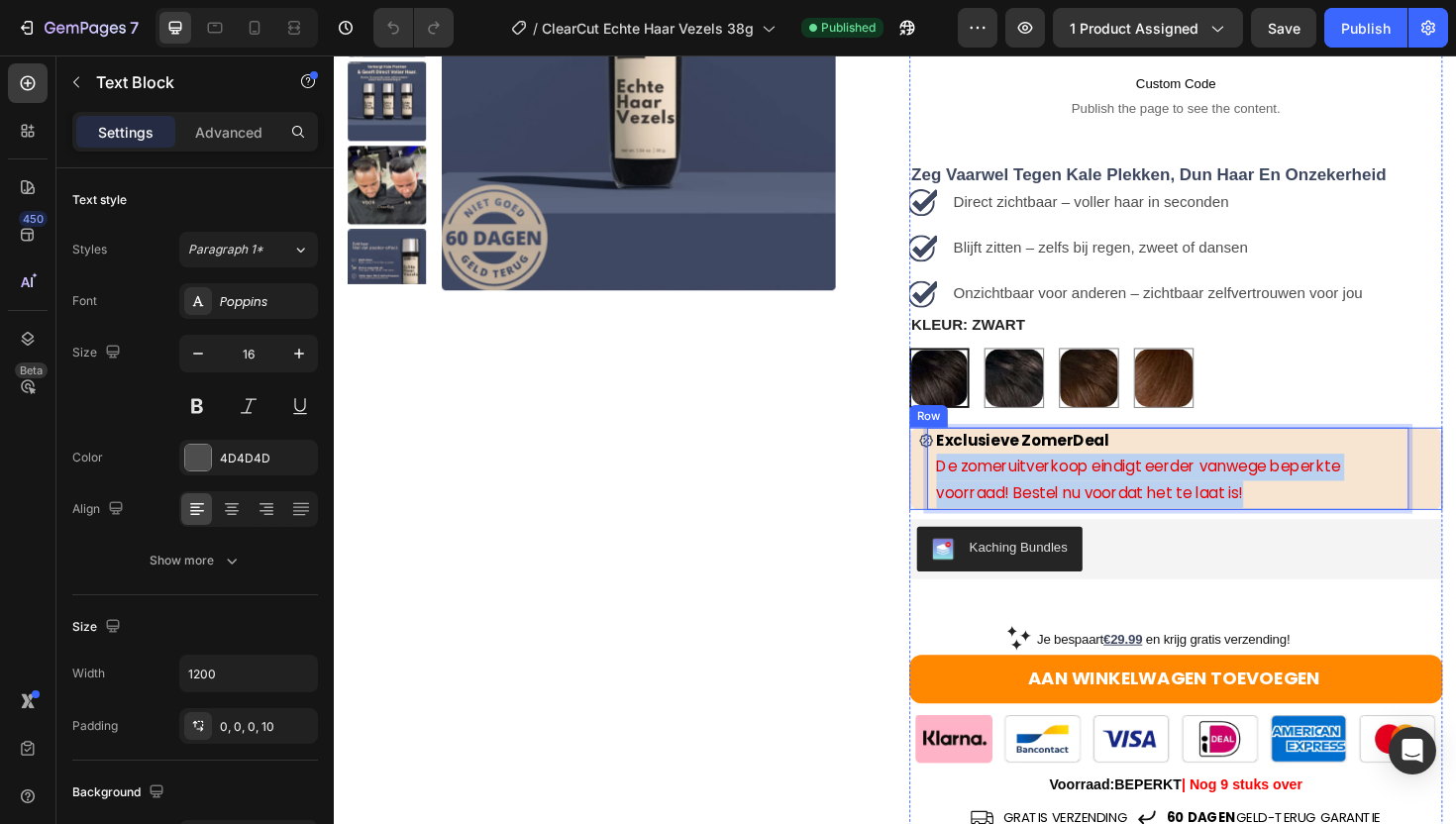 drag, startPoint x: 1293, startPoint y: 525, endPoint x: 951, endPoint y: 497, distance: 343.14428 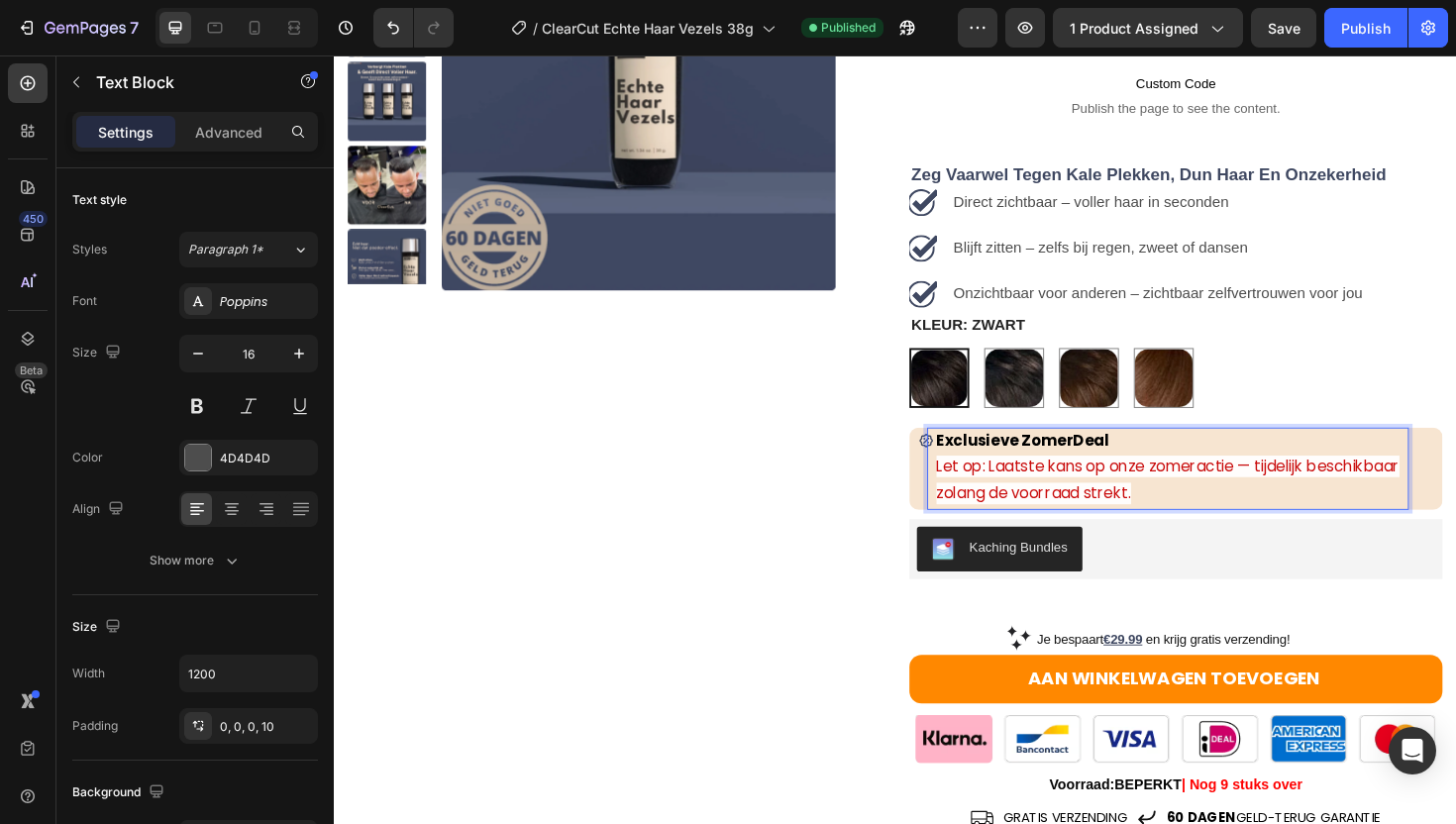 click on "Let op: Laatste kans op onze zomeractie — tijdelijk beschikbaar zolang de voorraad strekt." at bounding box center [1216, 505] 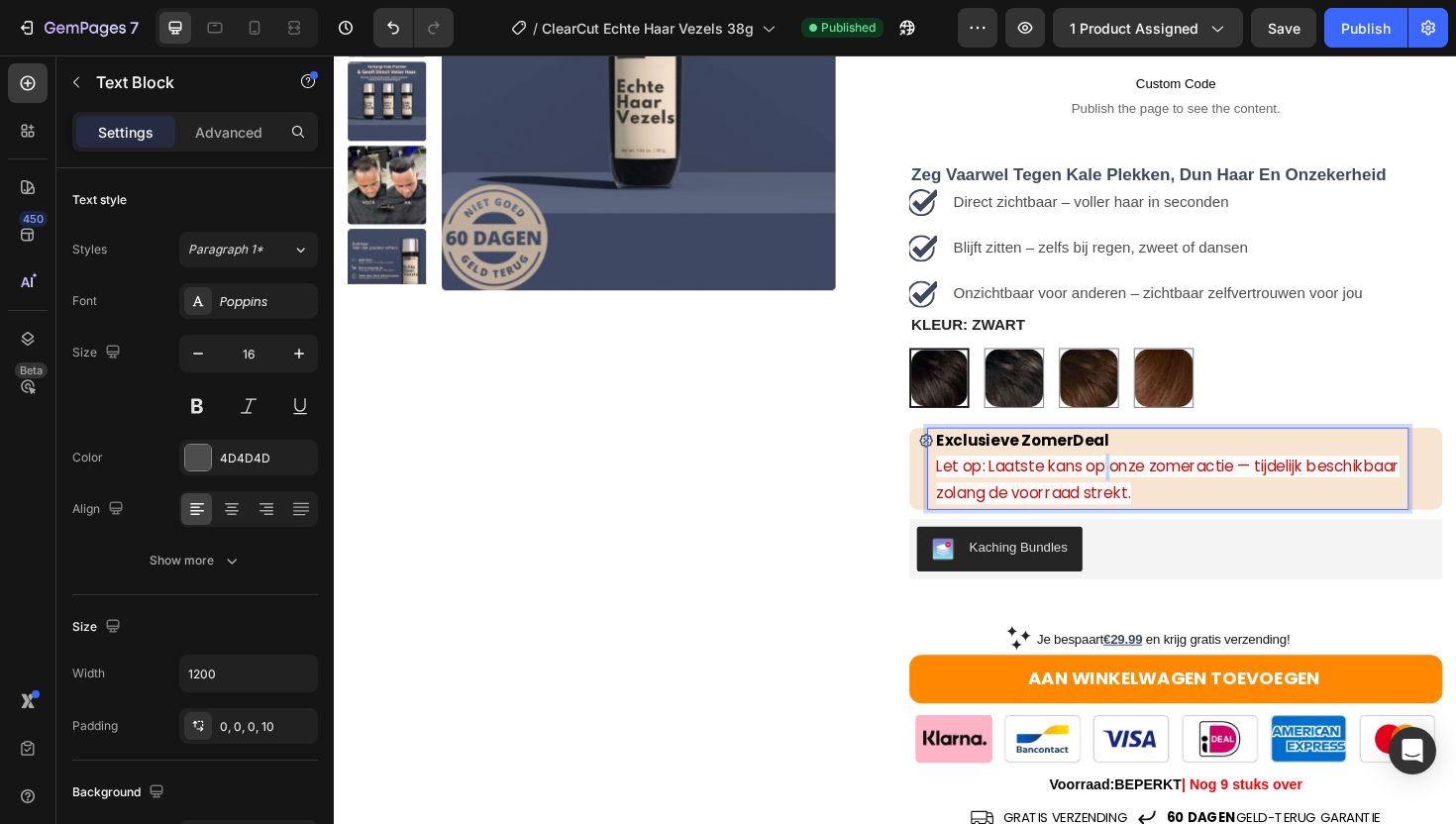 click on "Let op: Laatste kans op onze zomeractie — tijdelijk beschikbaar zolang de voorraad strekt." at bounding box center (1216, 505) 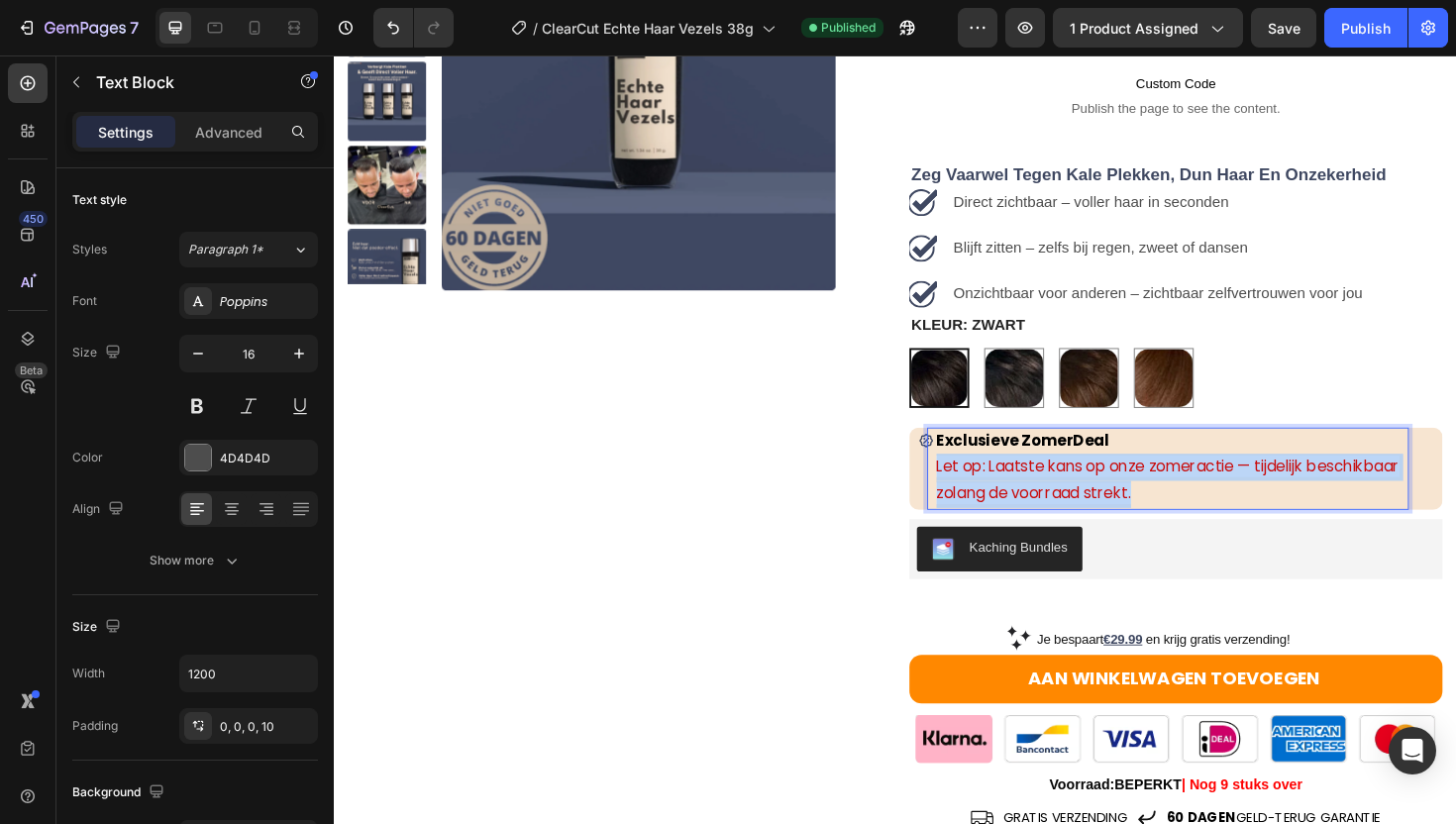 drag, startPoint x: 1291, startPoint y: 528, endPoint x: 955, endPoint y: 496, distance: 337.52 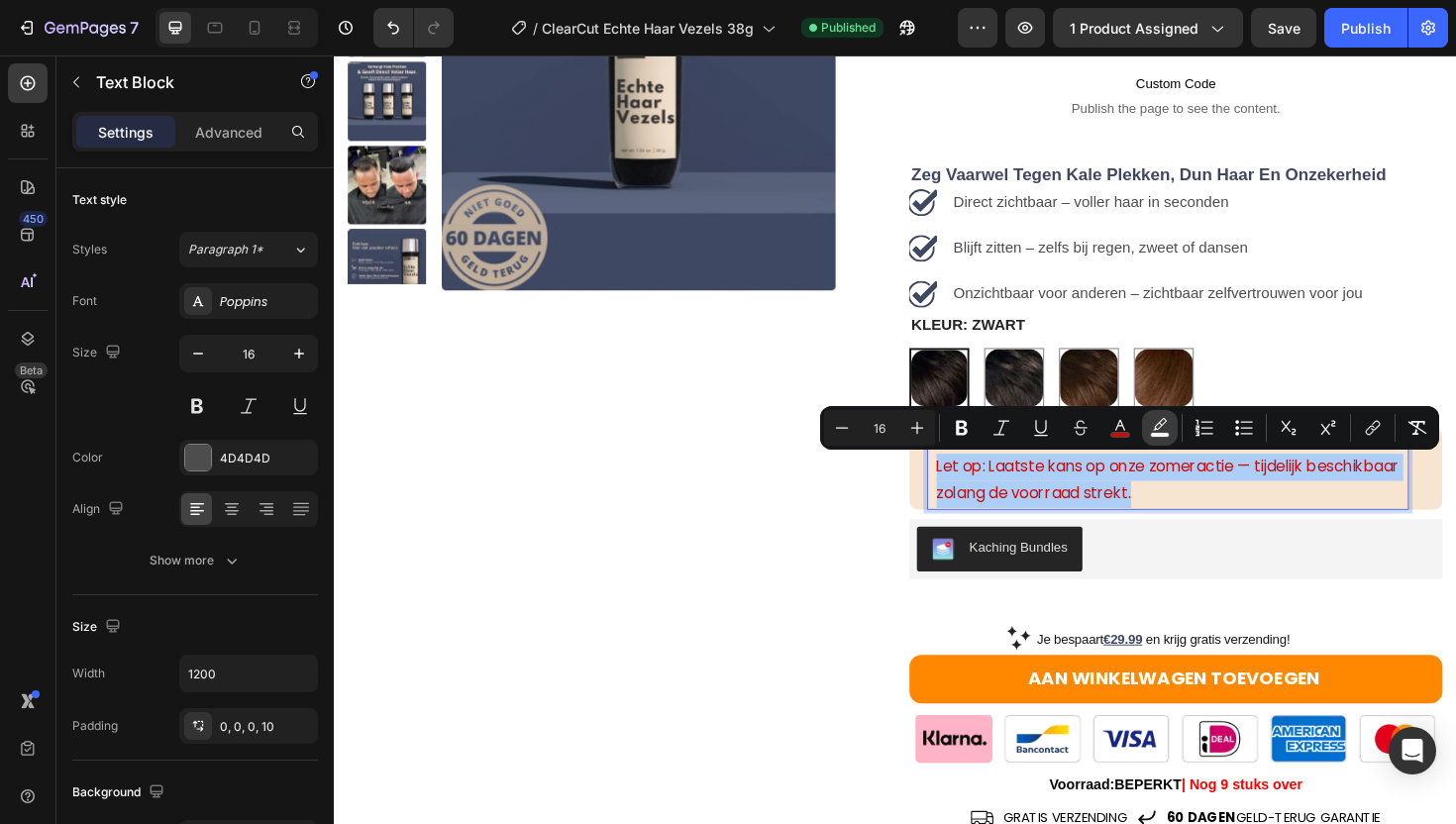 click 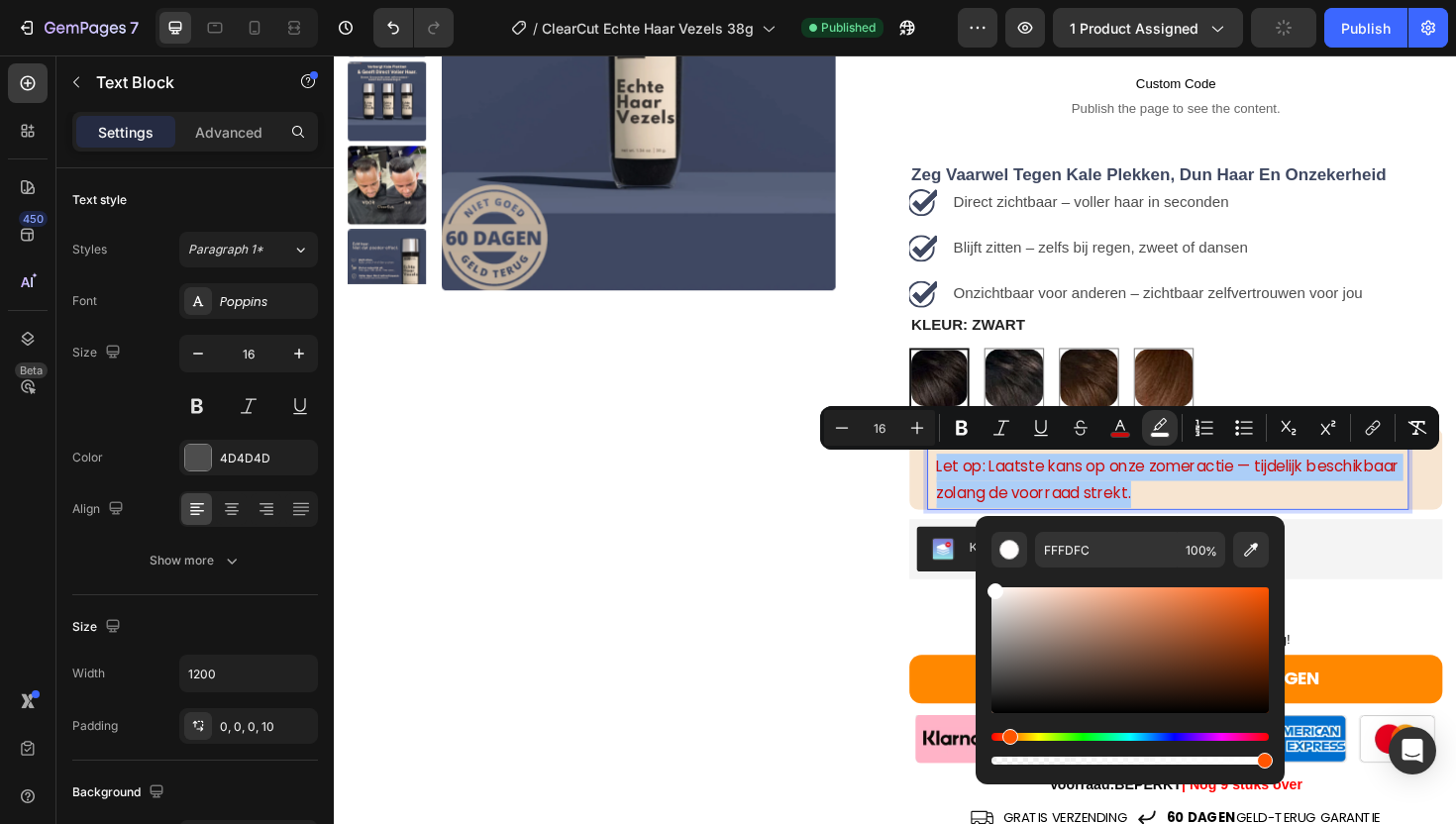 drag, startPoint x: 1000, startPoint y: 588, endPoint x: 983, endPoint y: 580, distance: 18.788294 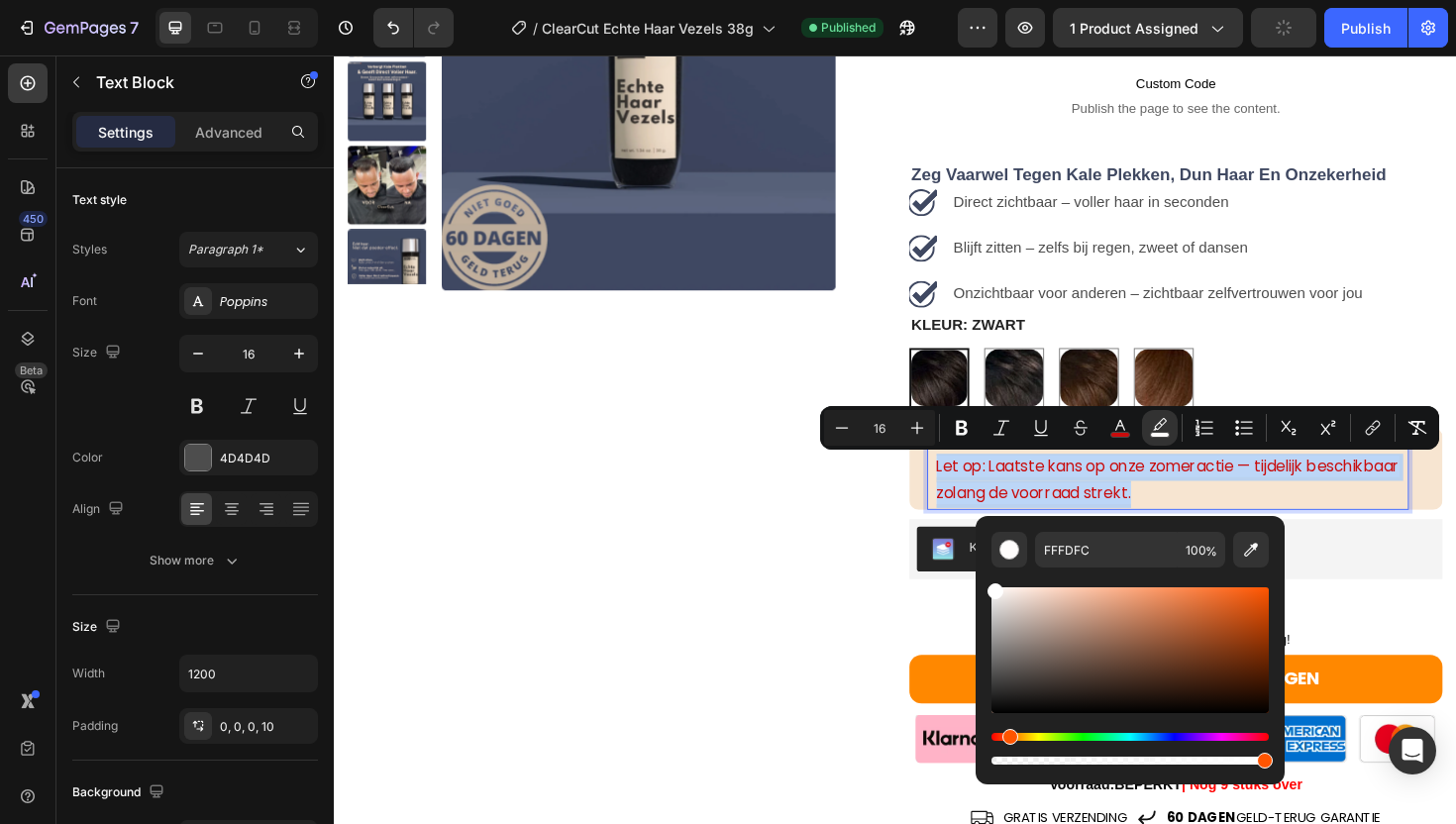 type on "FFFFFF" 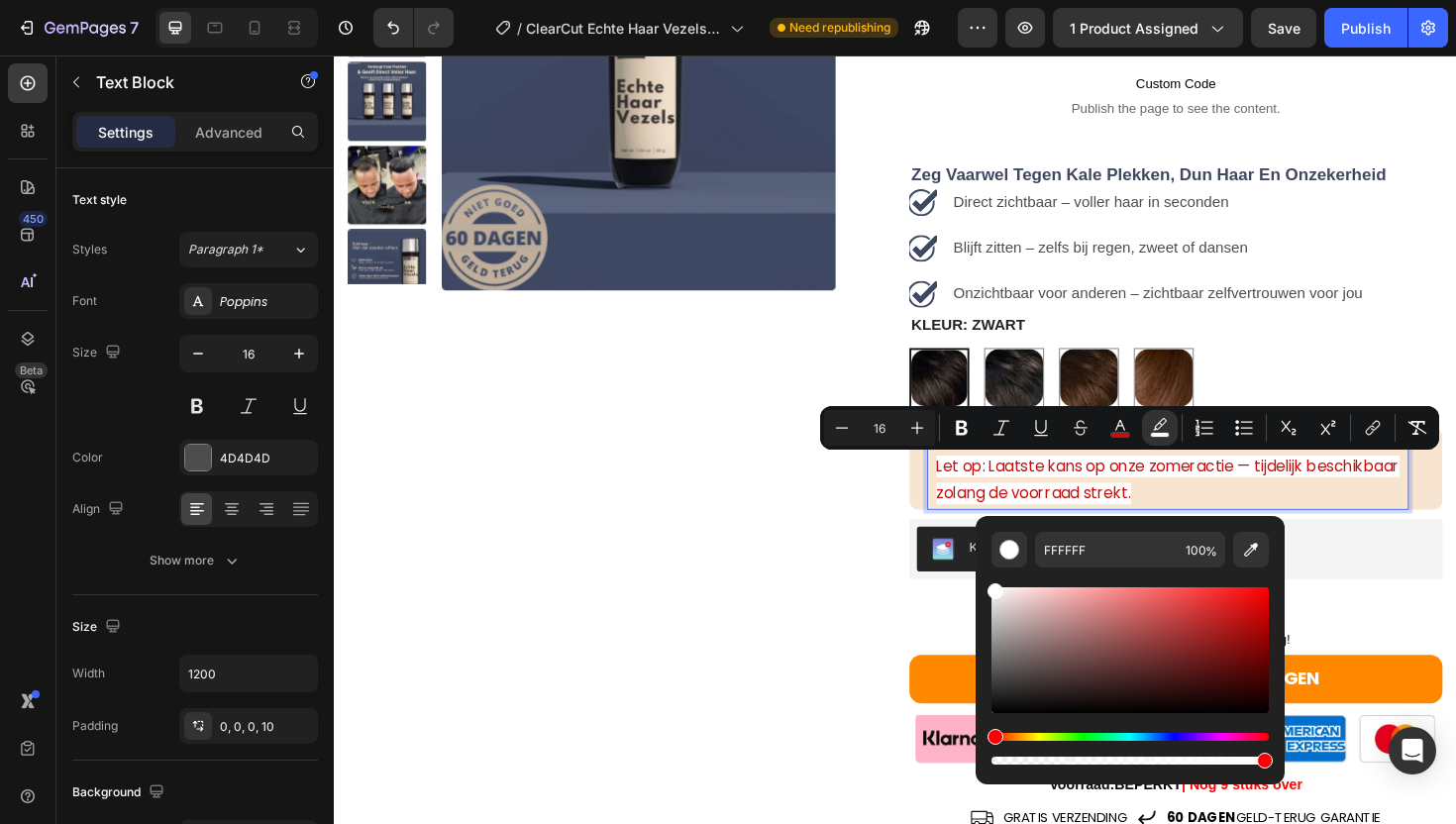 click on "Let op: Laatste kans op onze zomeractie — tijdelijk beschikbaar zolang de voorraad strekt." at bounding box center (1216, 505) 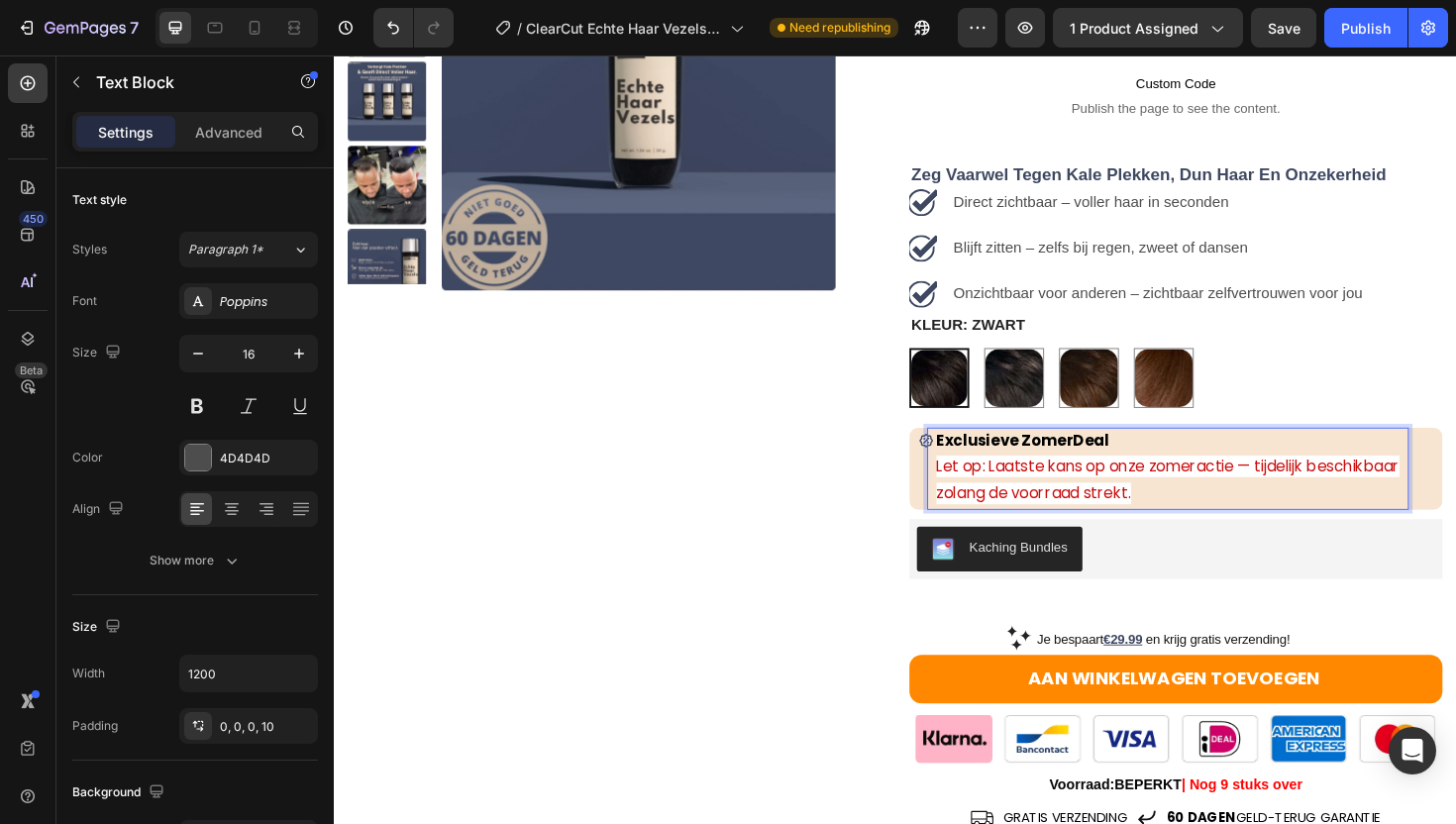 click on "Let op: Laatste kans op onze zomeractie — tijdelijk beschikbaar zolang de voorraad strekt." at bounding box center (1216, 505) 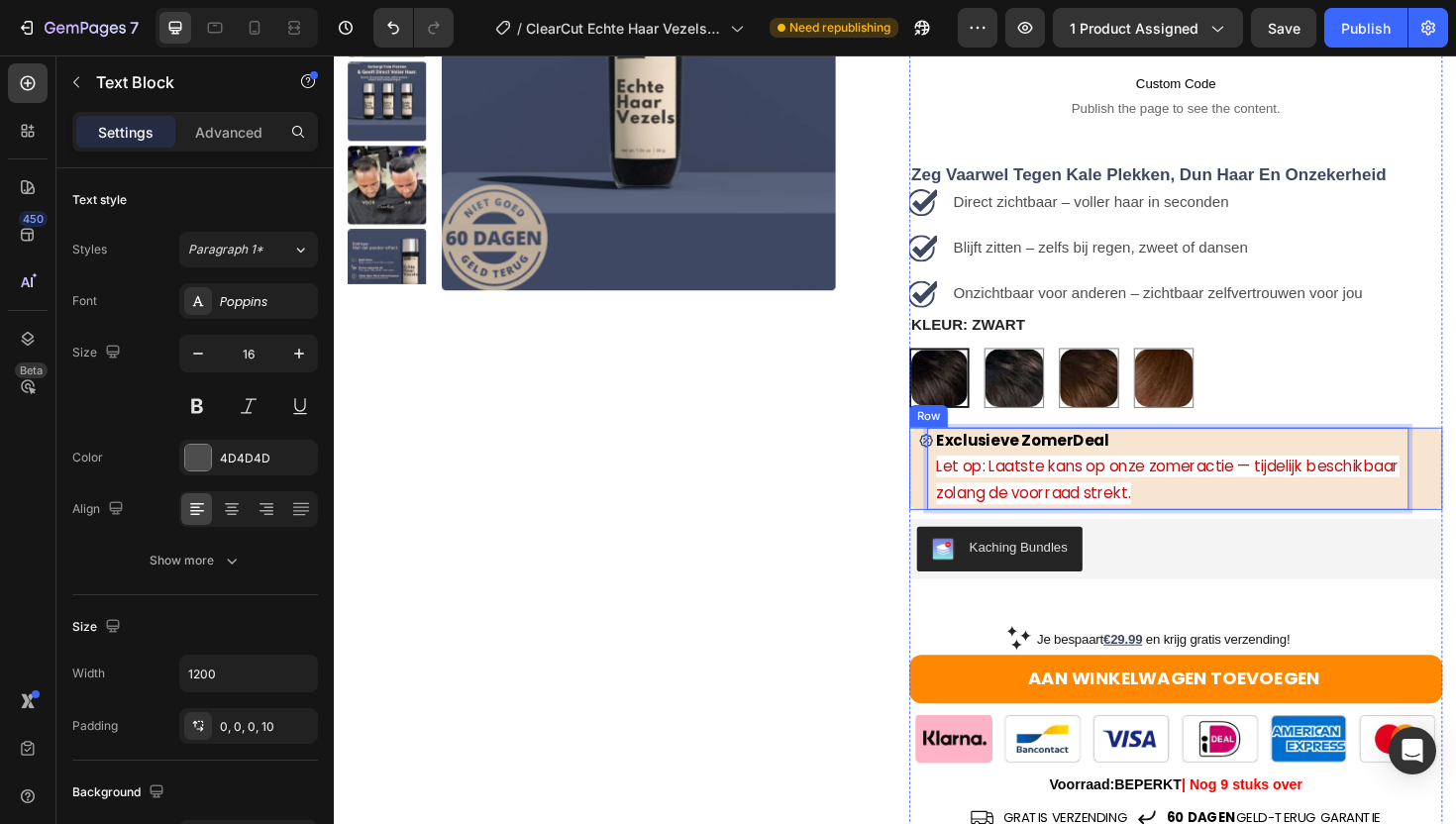 click on "Exclusieve ZomerDeal Let op: Laatste kans op onze zomeractie — tijdelijk beschikbaar zolang de voorraad strekt. Text Block   0" at bounding box center (1252, 493) 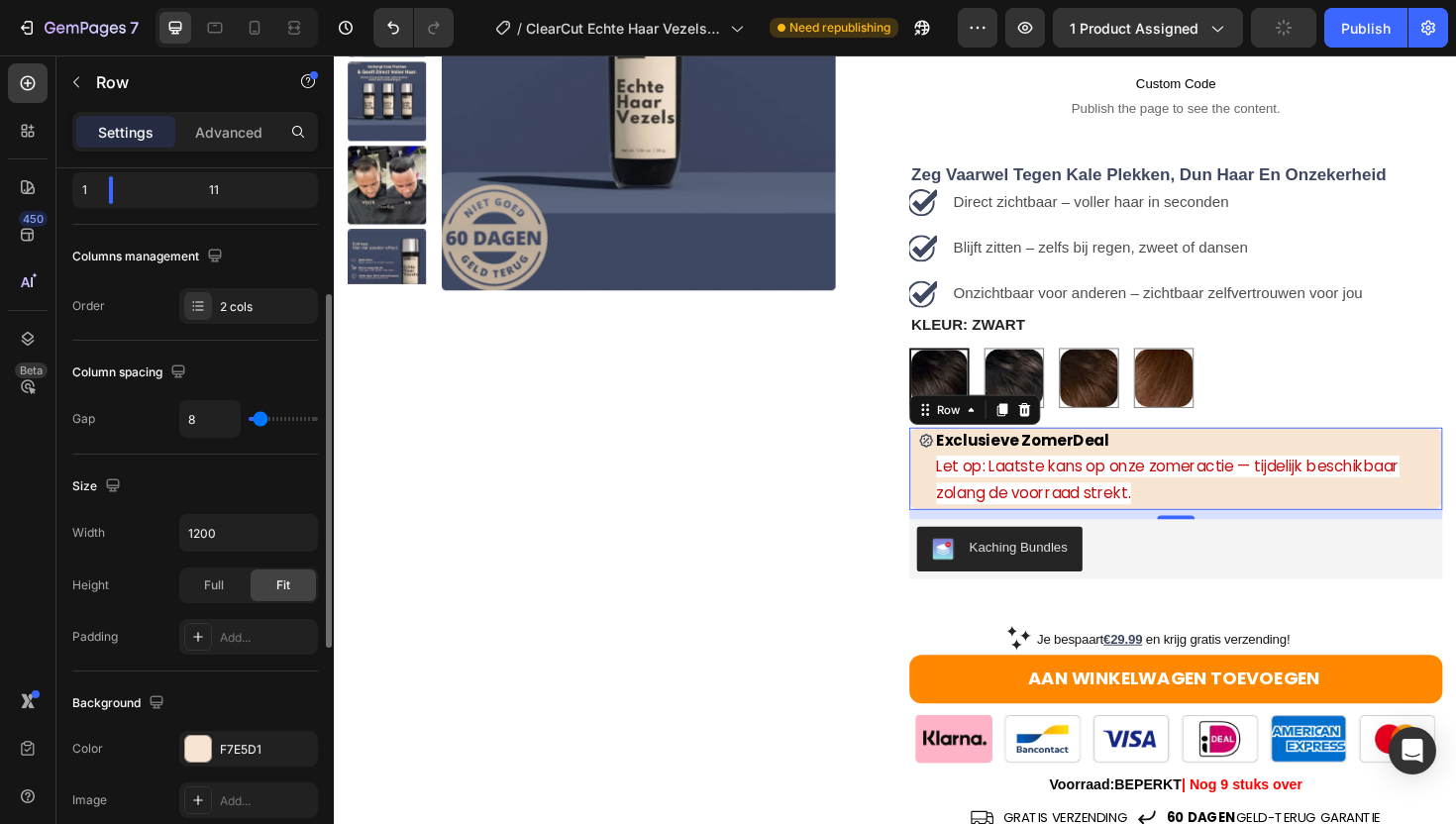 scroll, scrollTop: 449, scrollLeft: 0, axis: vertical 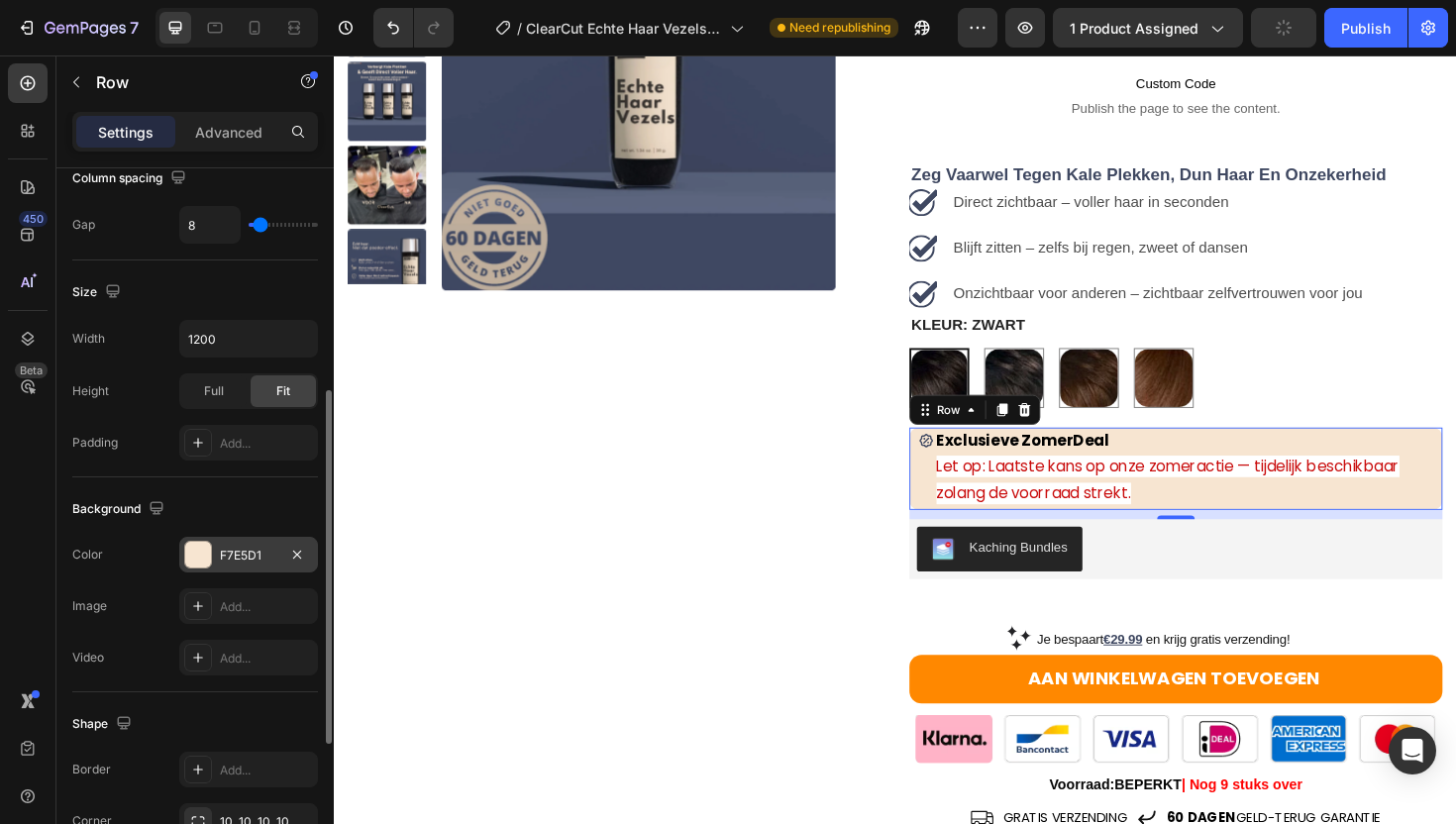 click on "F7E5D1" at bounding box center [249, 556] 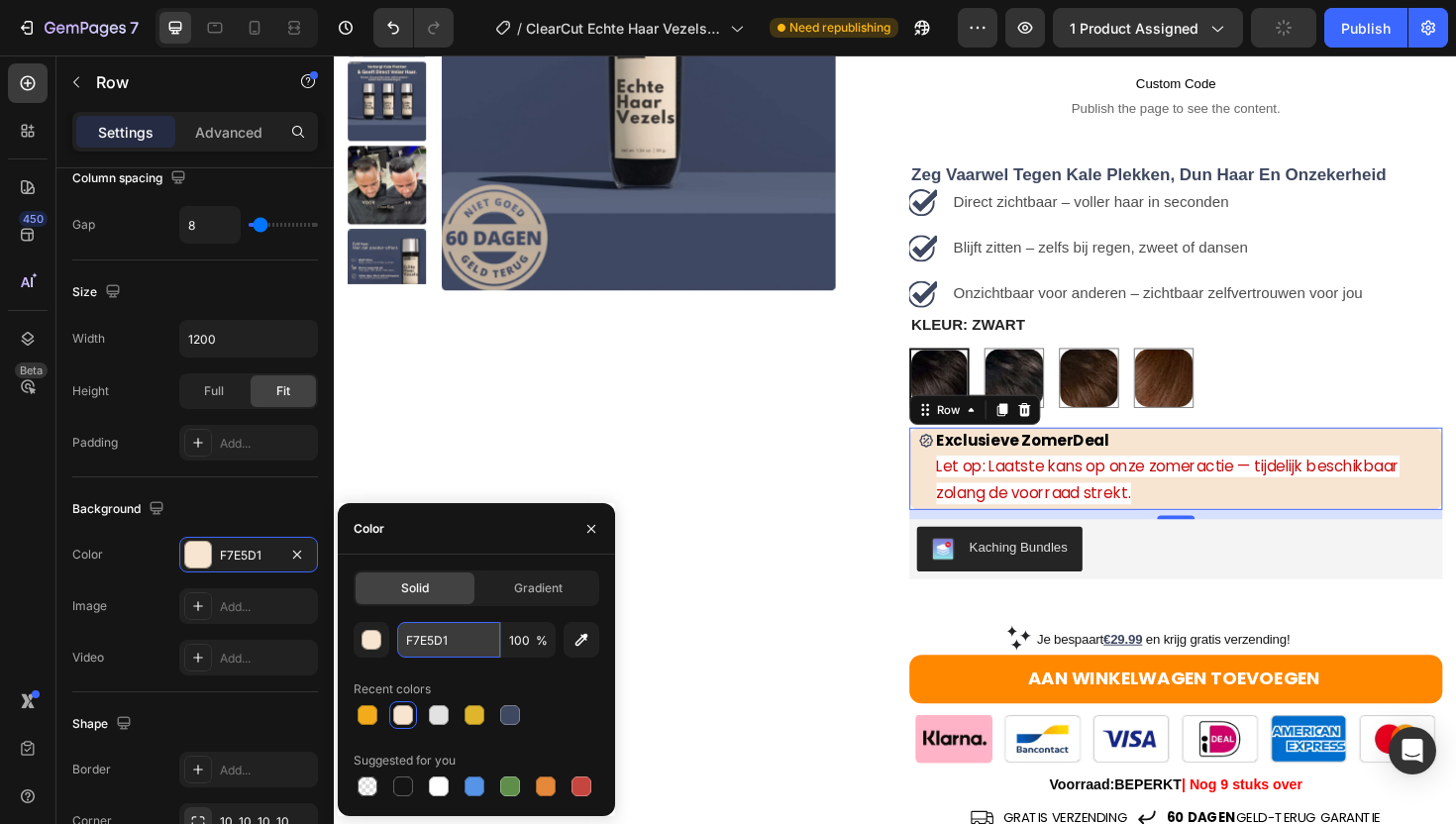 click on "F7E5D1" at bounding box center (449, 640) 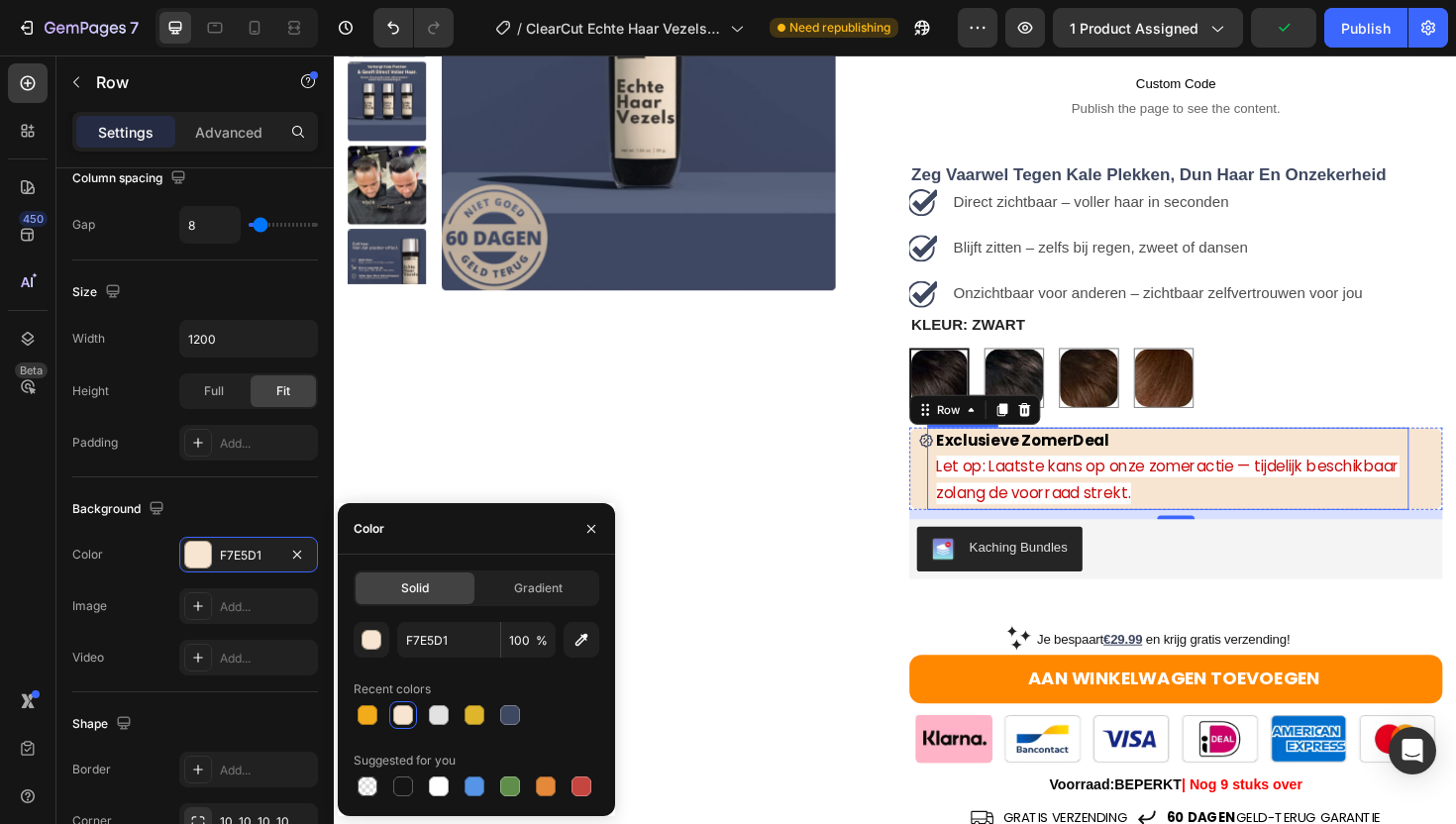 click on "Let op: Laatste kans op onze zomeractie — tijdelijk beschikbaar zolang de voorraad strekt." at bounding box center [1220, 506] 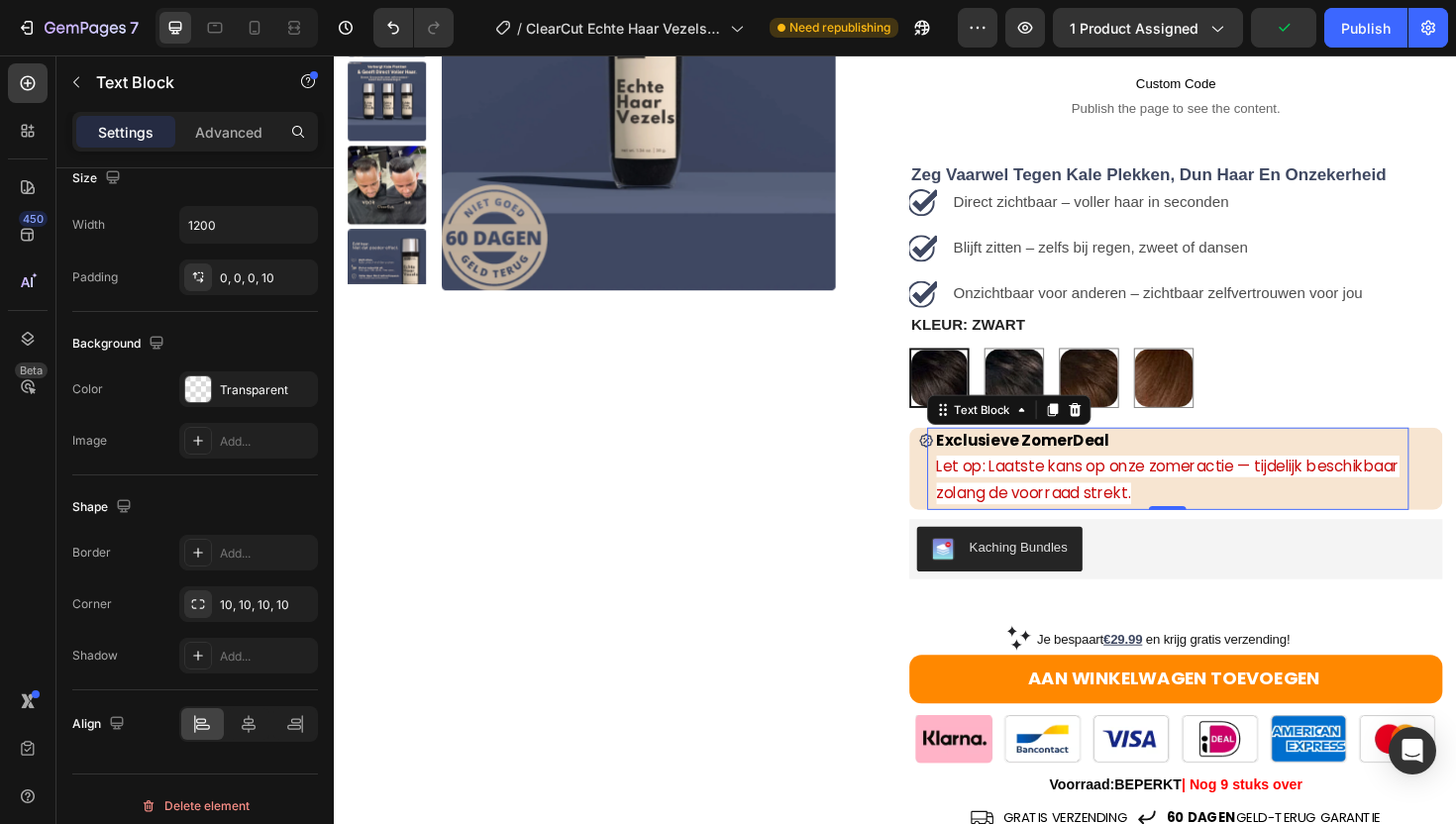 scroll, scrollTop: 0, scrollLeft: 0, axis: both 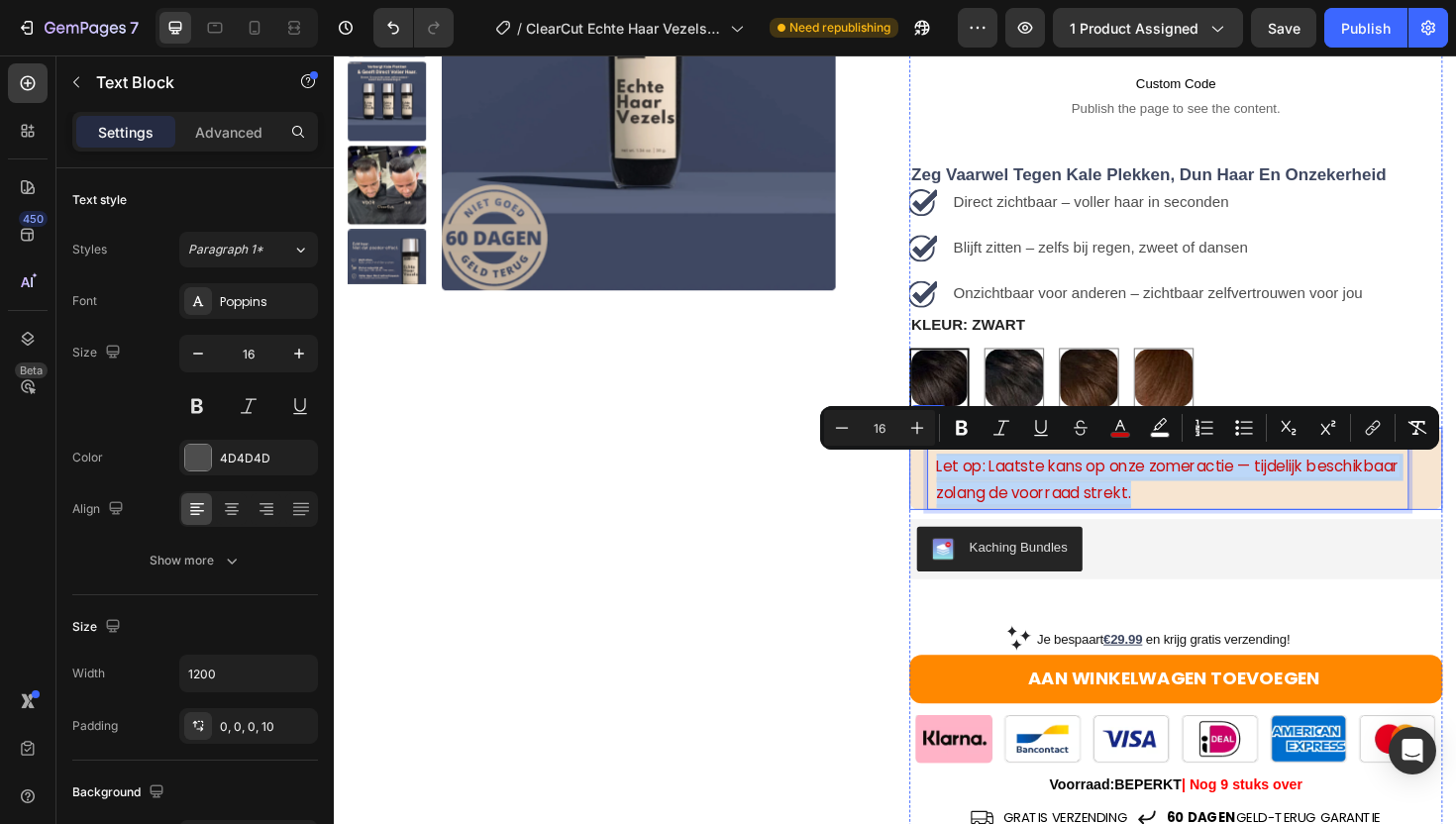 drag, startPoint x: 1276, startPoint y: 516, endPoint x: 946, endPoint y: 492, distance: 330.87158 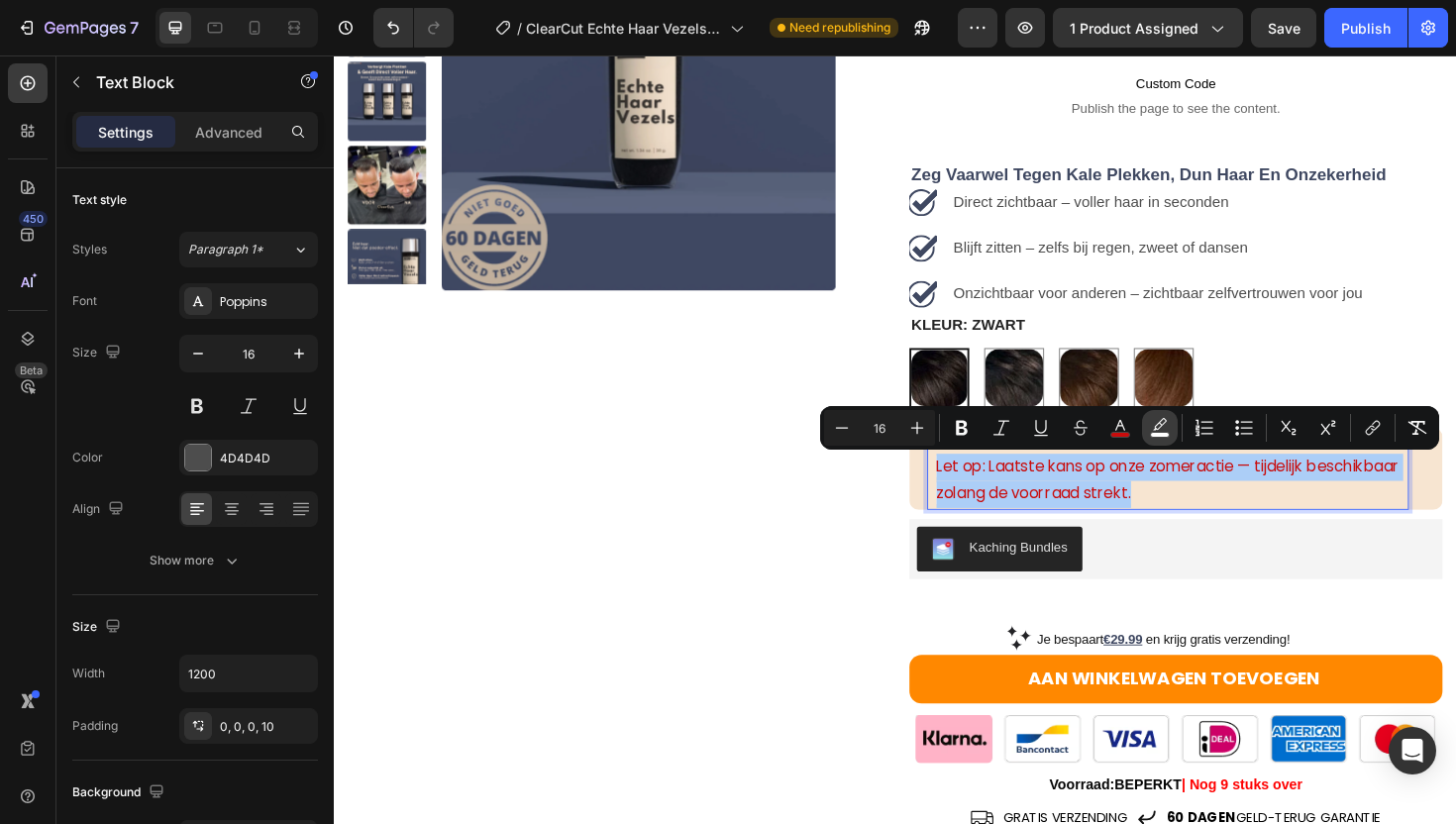 click on "color" at bounding box center [1160, 428] 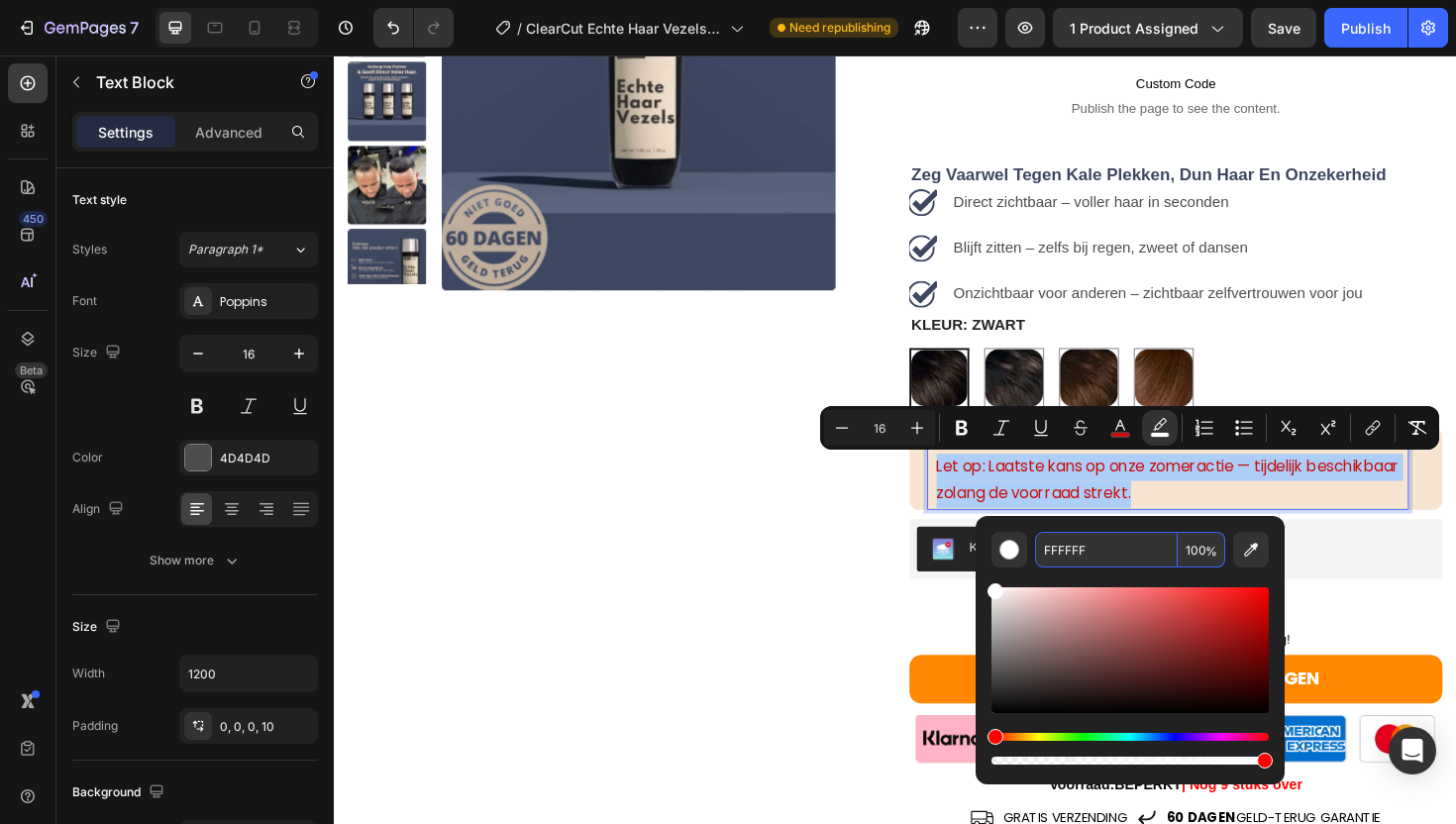 click on "FFFFFF" at bounding box center [1106, 550] 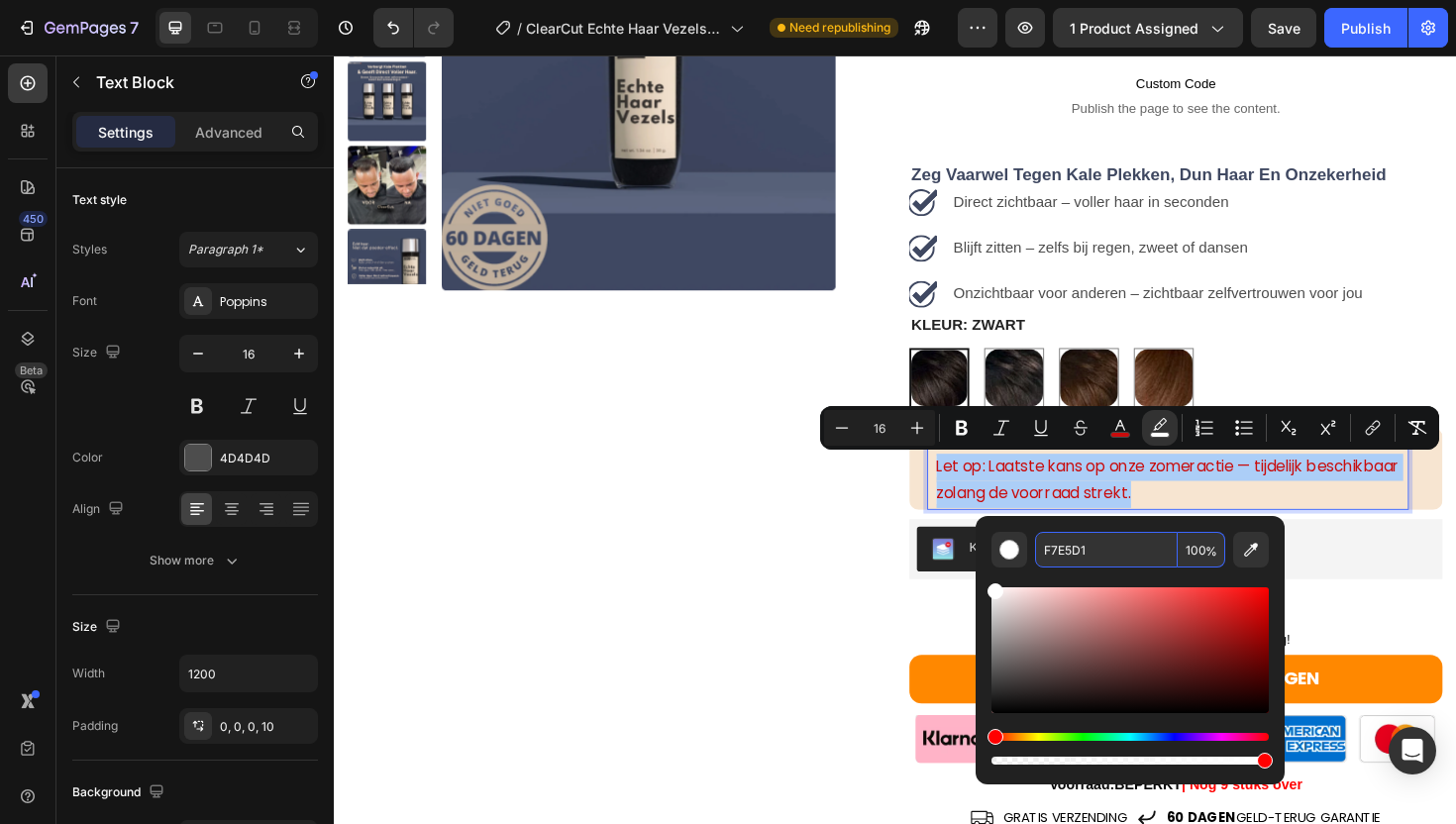 type on "F7E5D1" 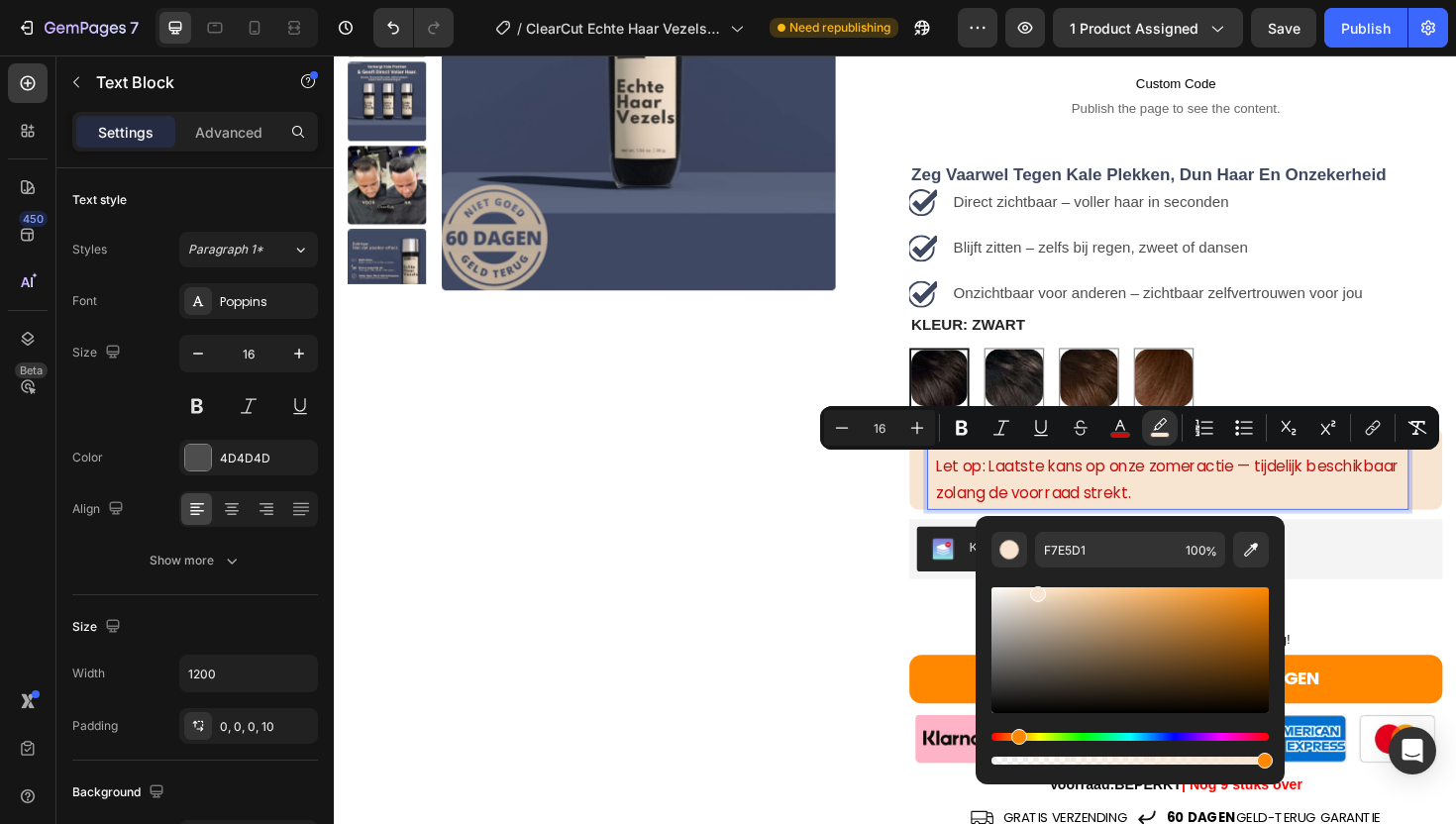 click on "Let op: Laatste kans op onze zomeractie — tijdelijk beschikbaar zolang de voorraad strekt." at bounding box center [1220, 506] 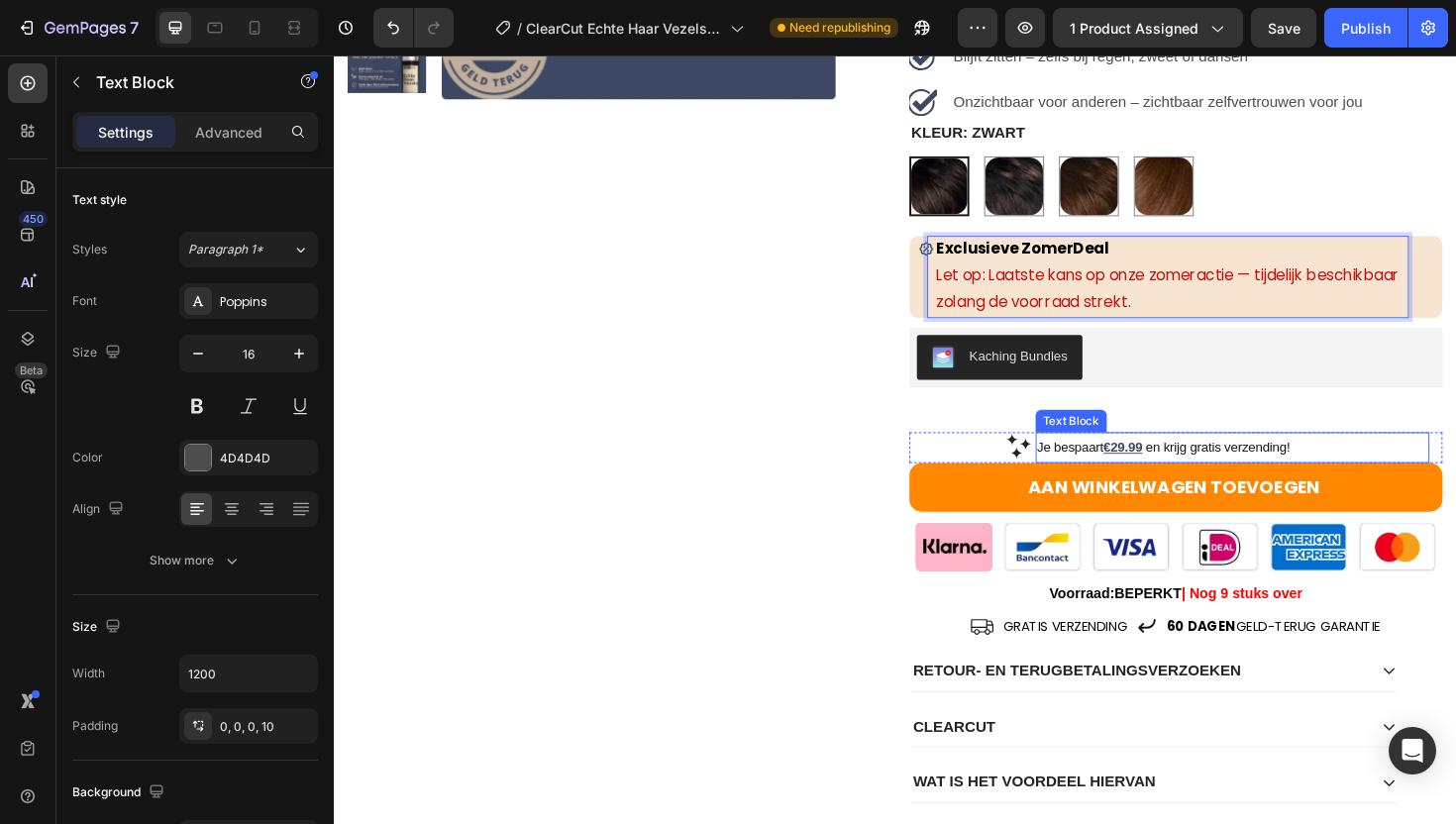 scroll, scrollTop: 613, scrollLeft: 0, axis: vertical 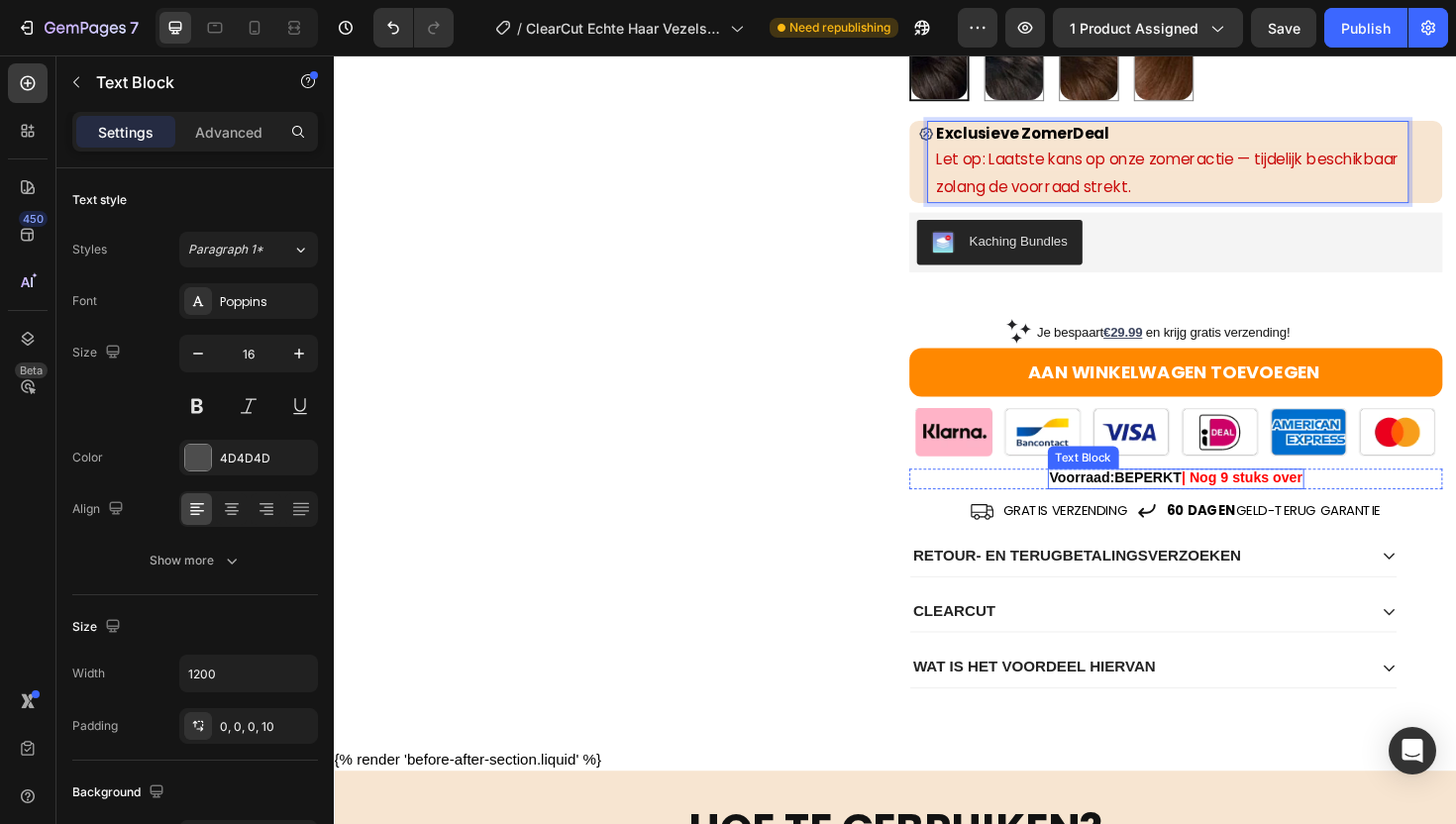 click on "| Nog 9 stuks over" at bounding box center (1295, 502) 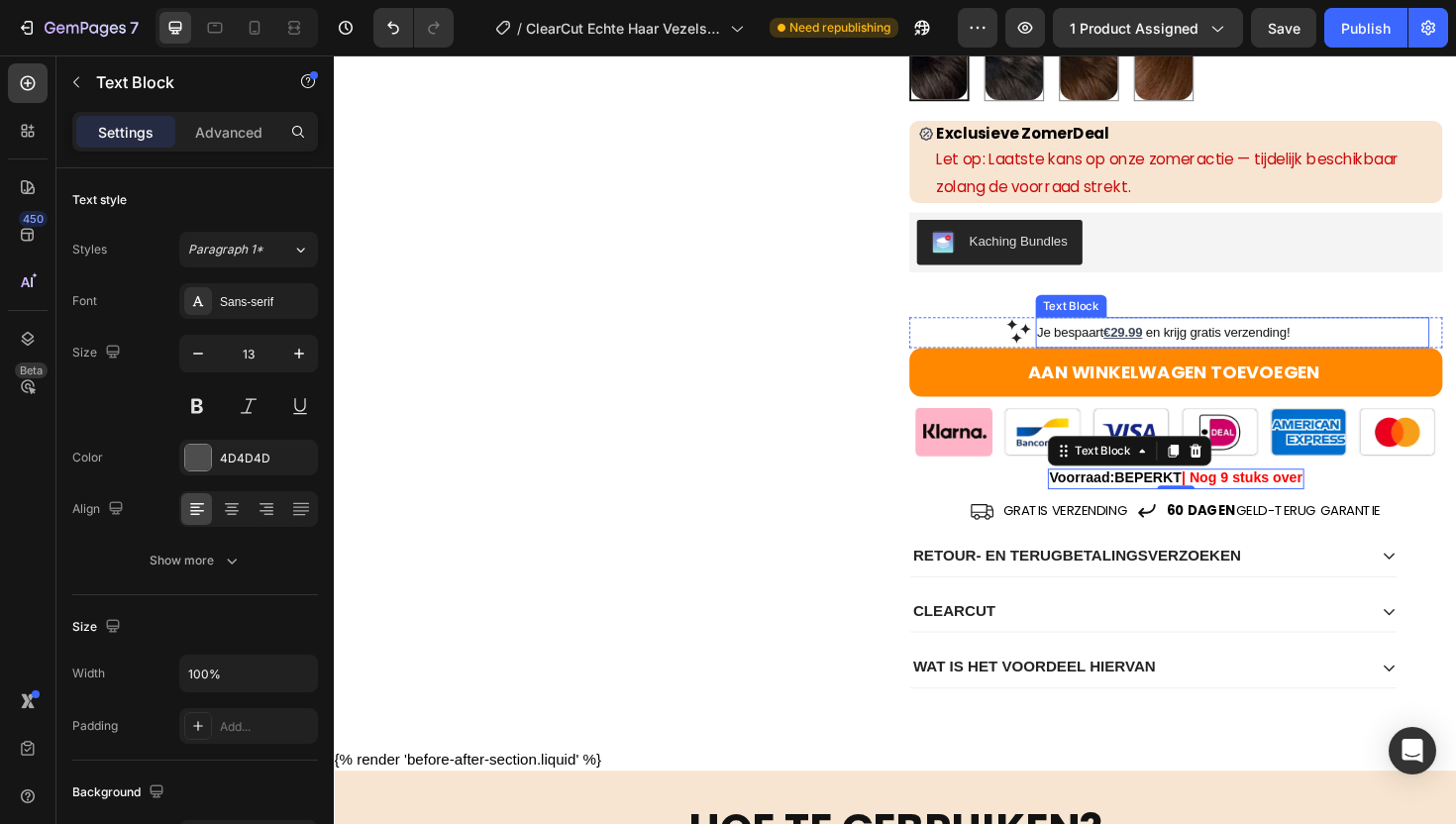 click on "en krijg gratis verzending!" at bounding box center [1270, 349] 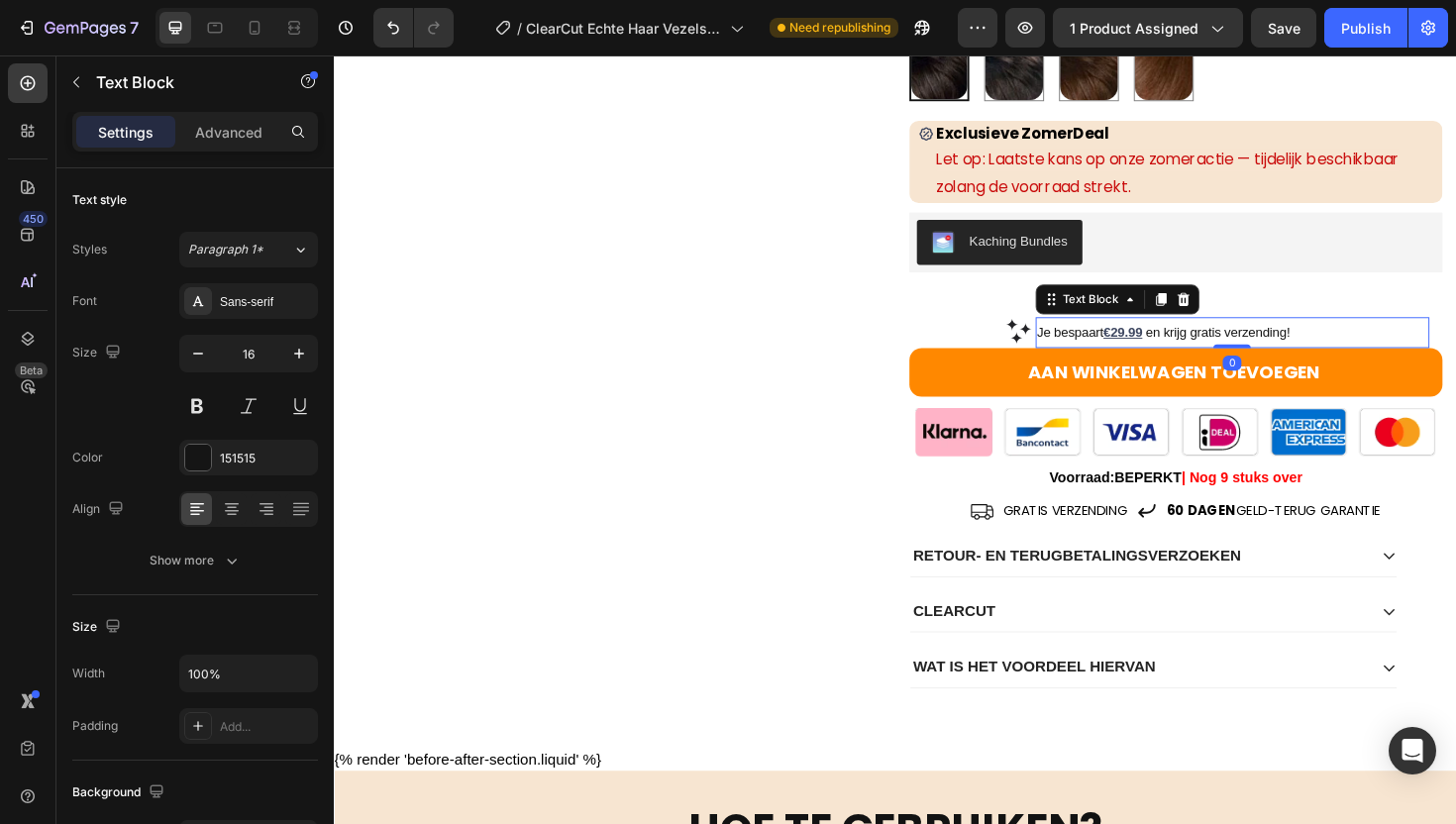 click on "en krijg gratis verzending!" at bounding box center (1270, 349) 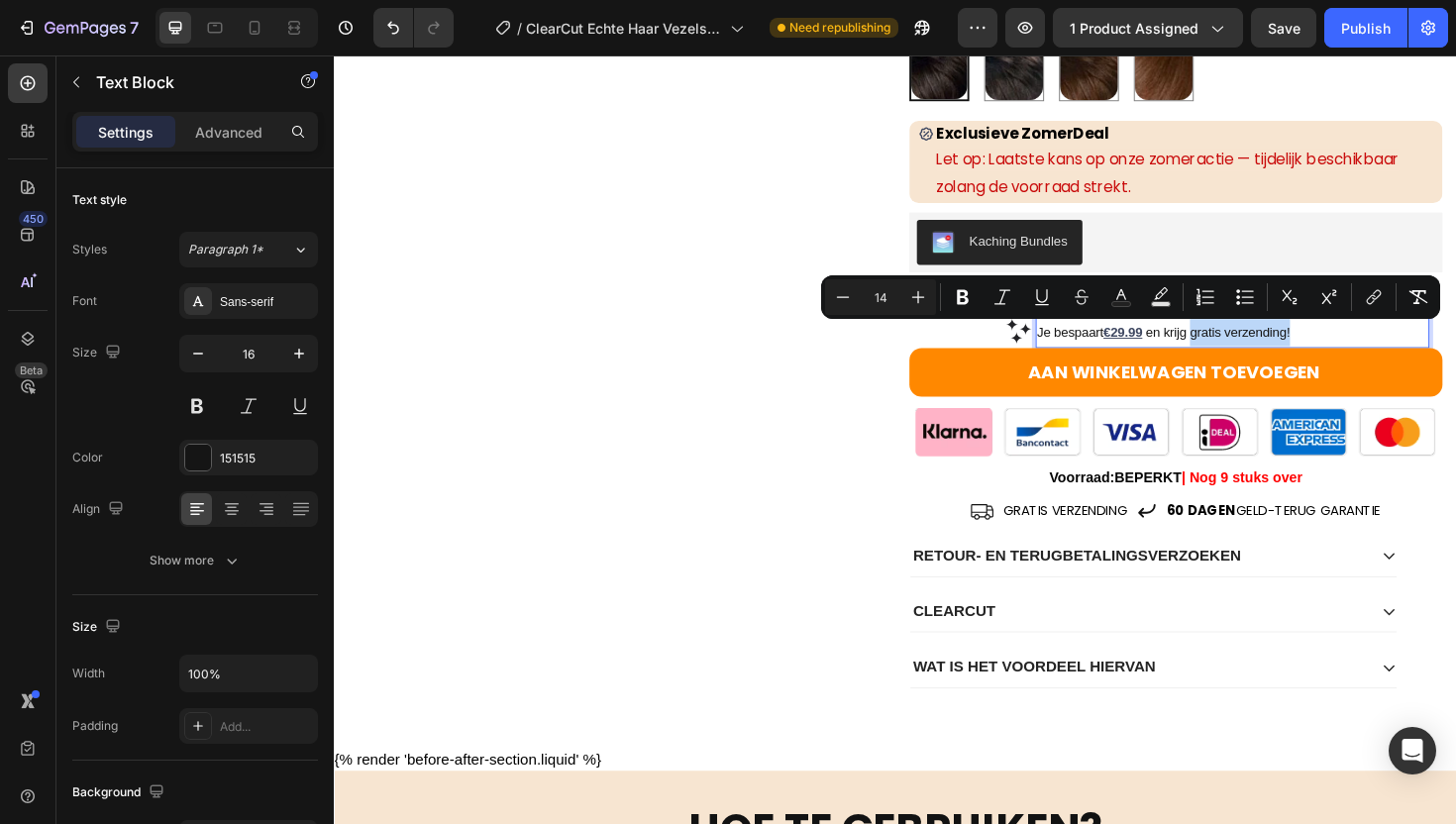 drag, startPoint x: 1347, startPoint y: 346, endPoint x: 1235, endPoint y: 363, distance: 113.282832 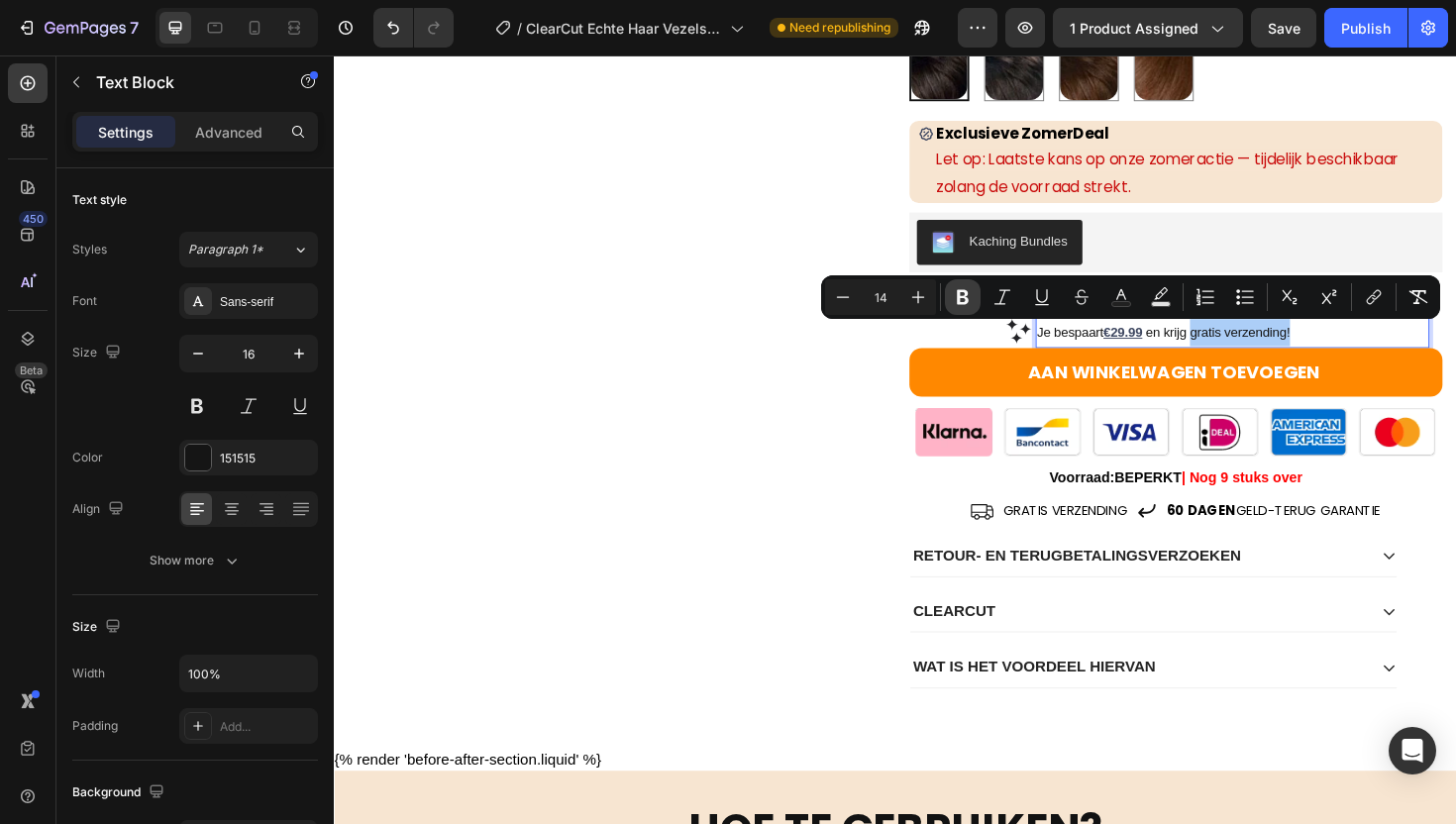 click on "Bold" at bounding box center [963, 297] 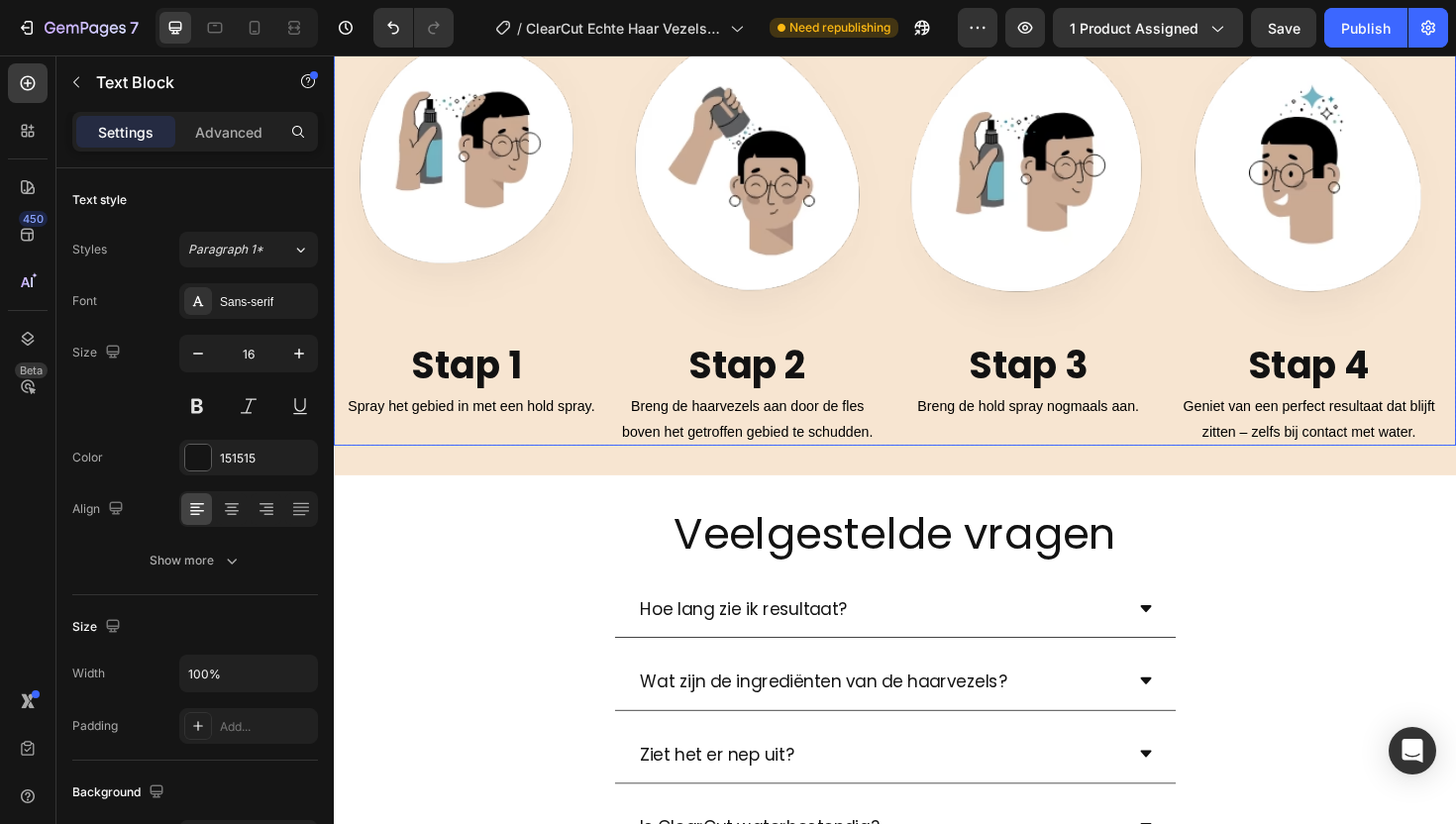 scroll, scrollTop: 1589, scrollLeft: 0, axis: vertical 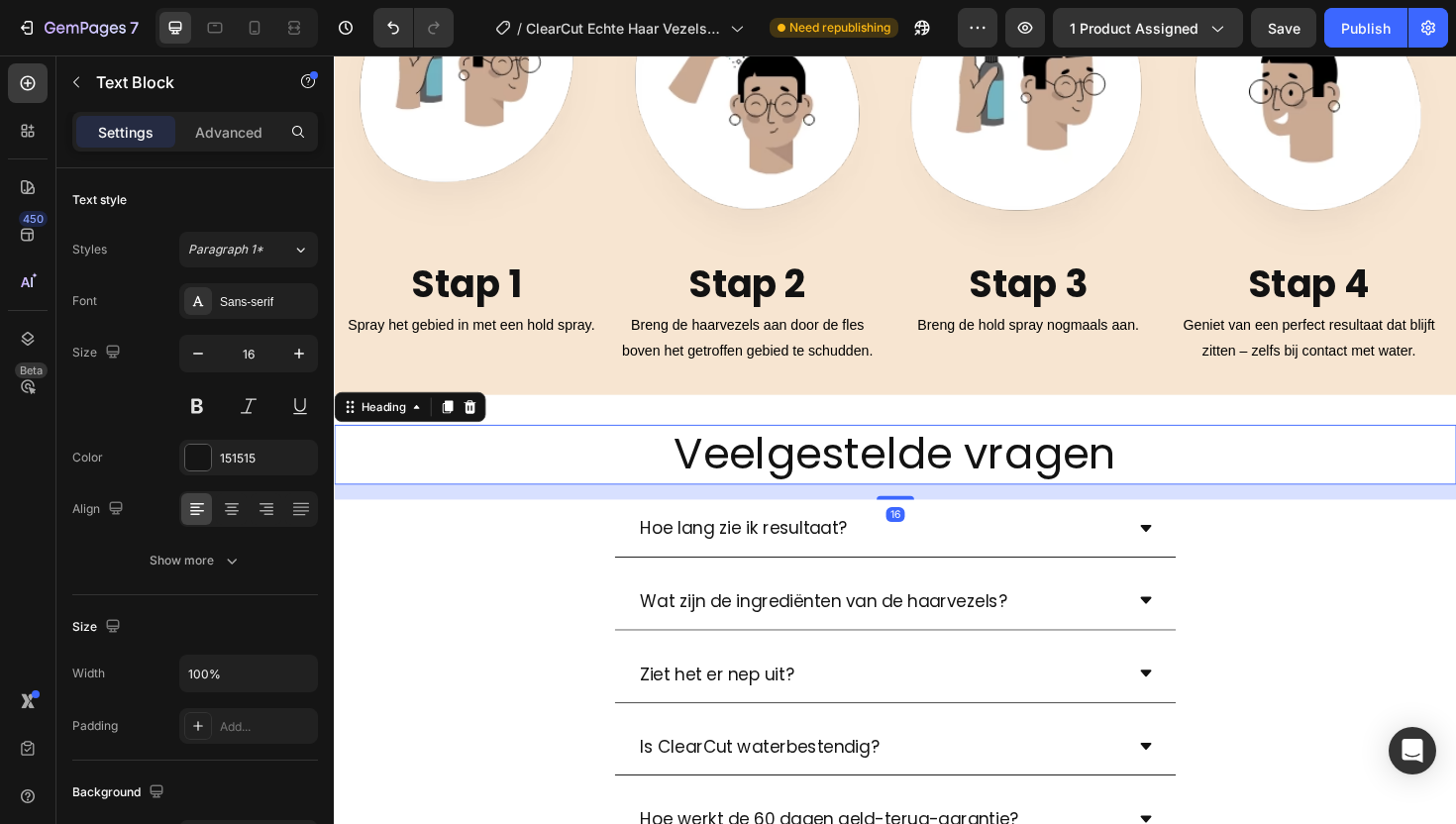click on "Veelgestelde vragen" at bounding box center (928, 478) 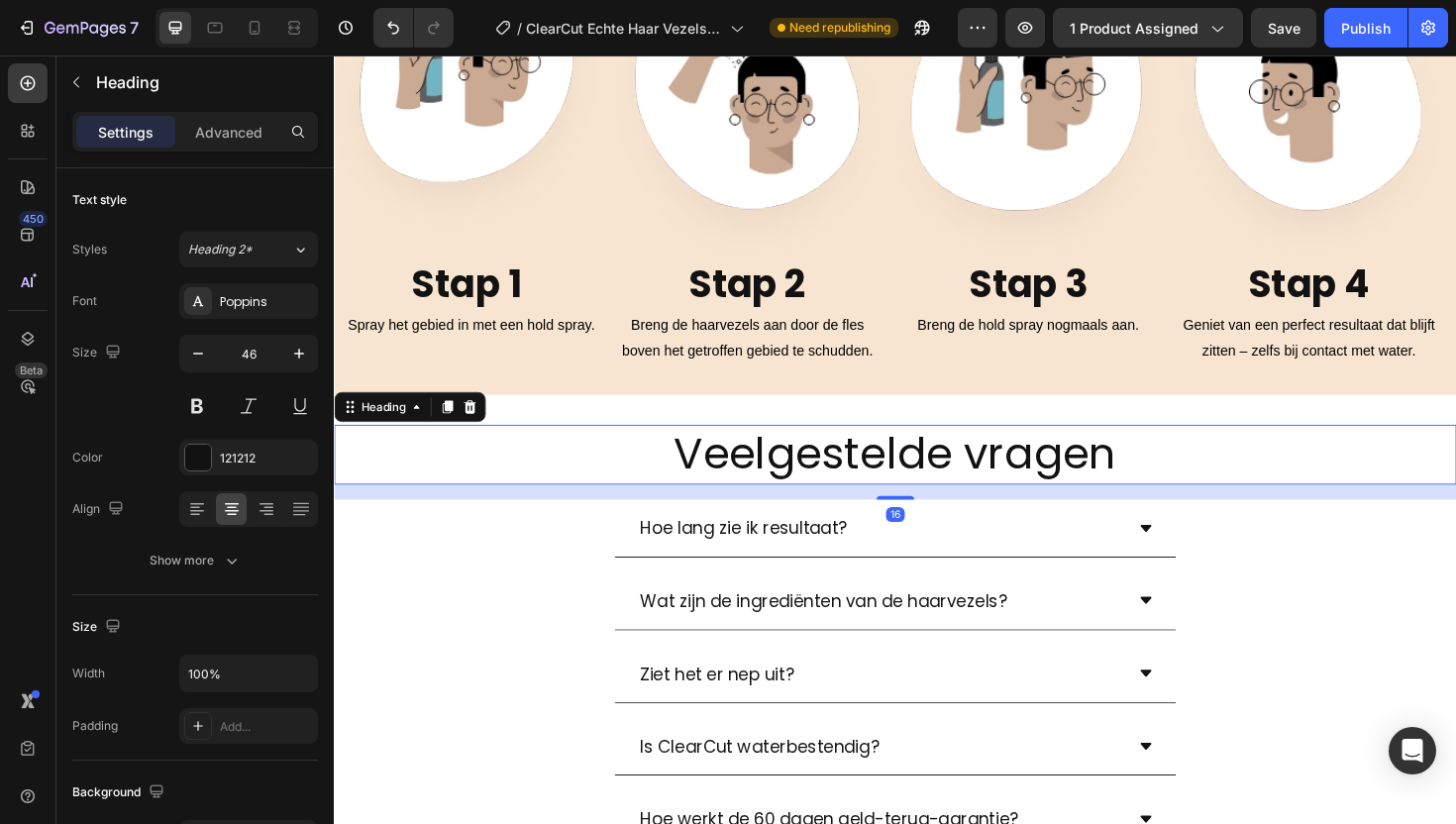click on "Veelgestelde vragen" at bounding box center (928, 478) 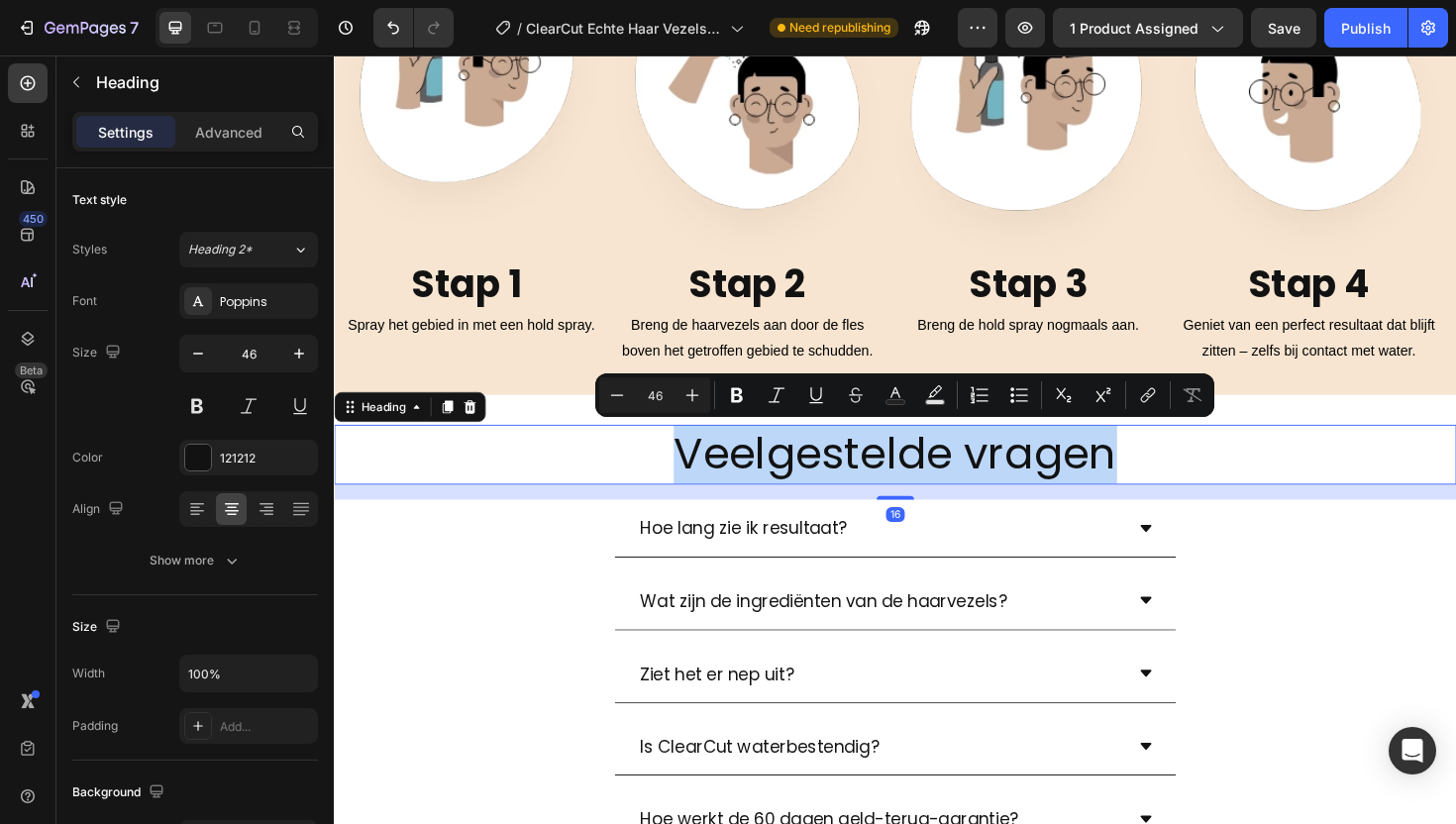 drag, startPoint x: 1165, startPoint y: 474, endPoint x: 691, endPoint y: 465, distance: 474.08544 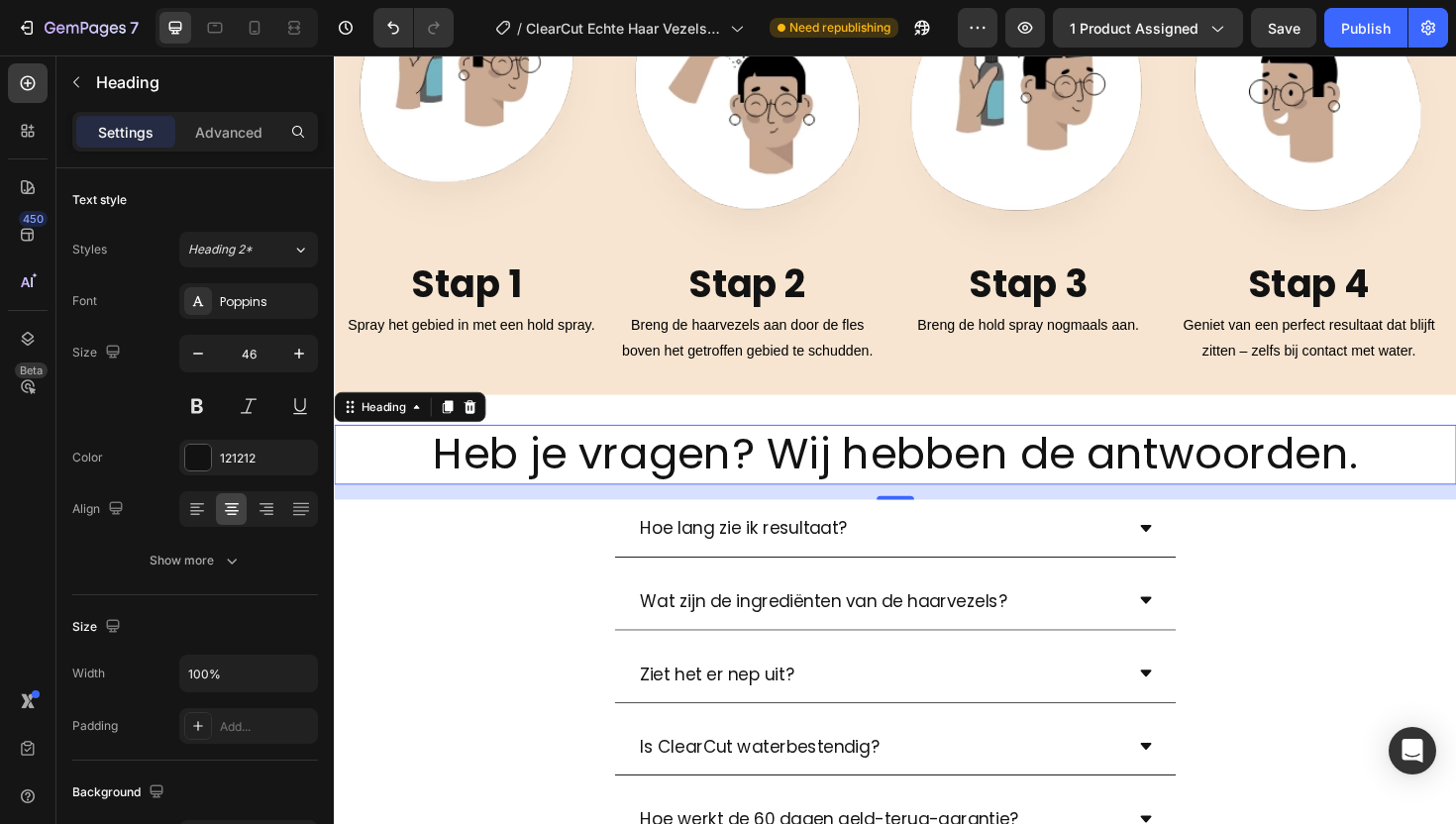 click on "Heb je vragen? Wij hebben de antwoorden." at bounding box center (928, 478) 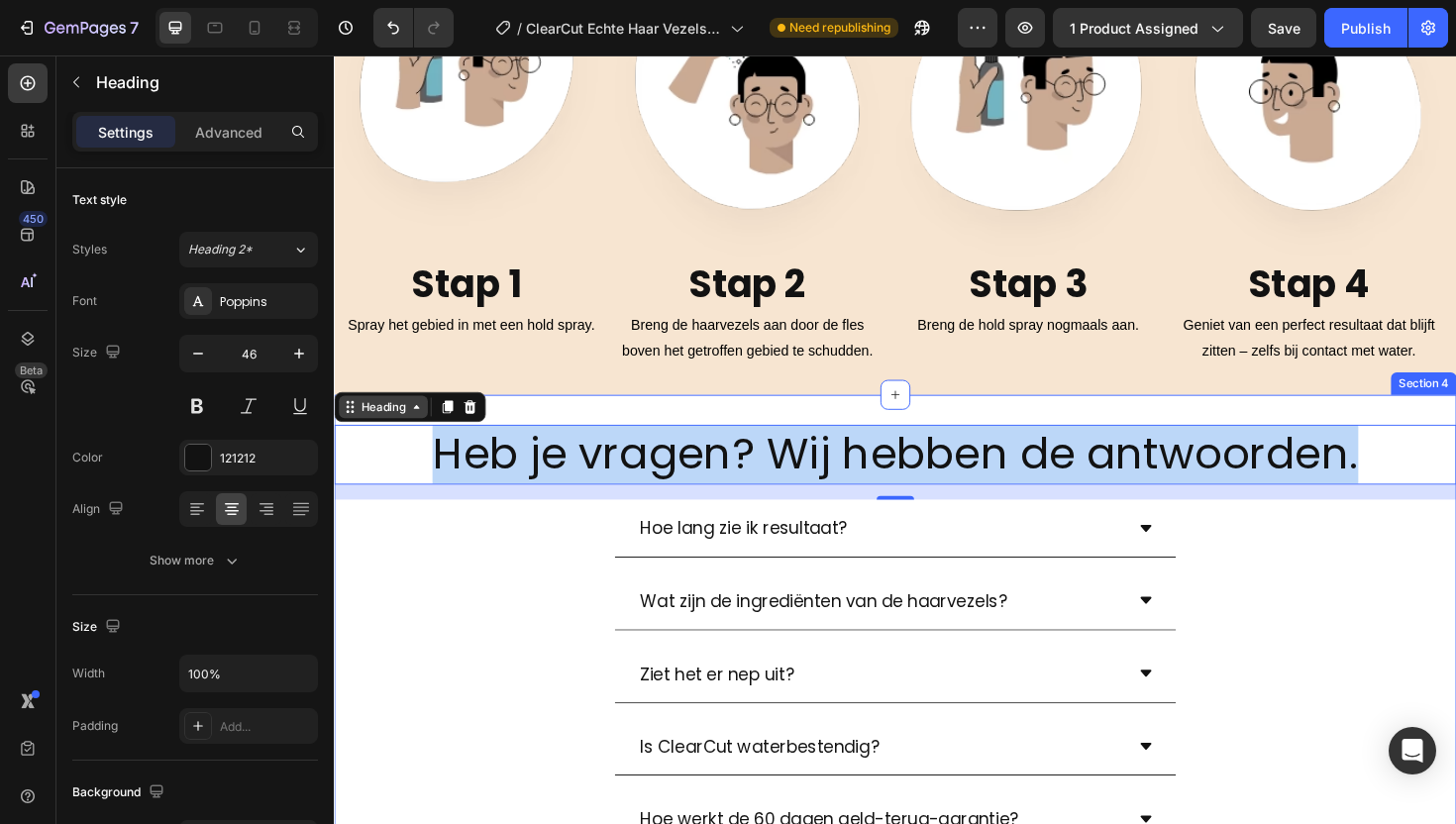 drag, startPoint x: 1429, startPoint y: 468, endPoint x: 428, endPoint y: 438, distance: 1001.44945 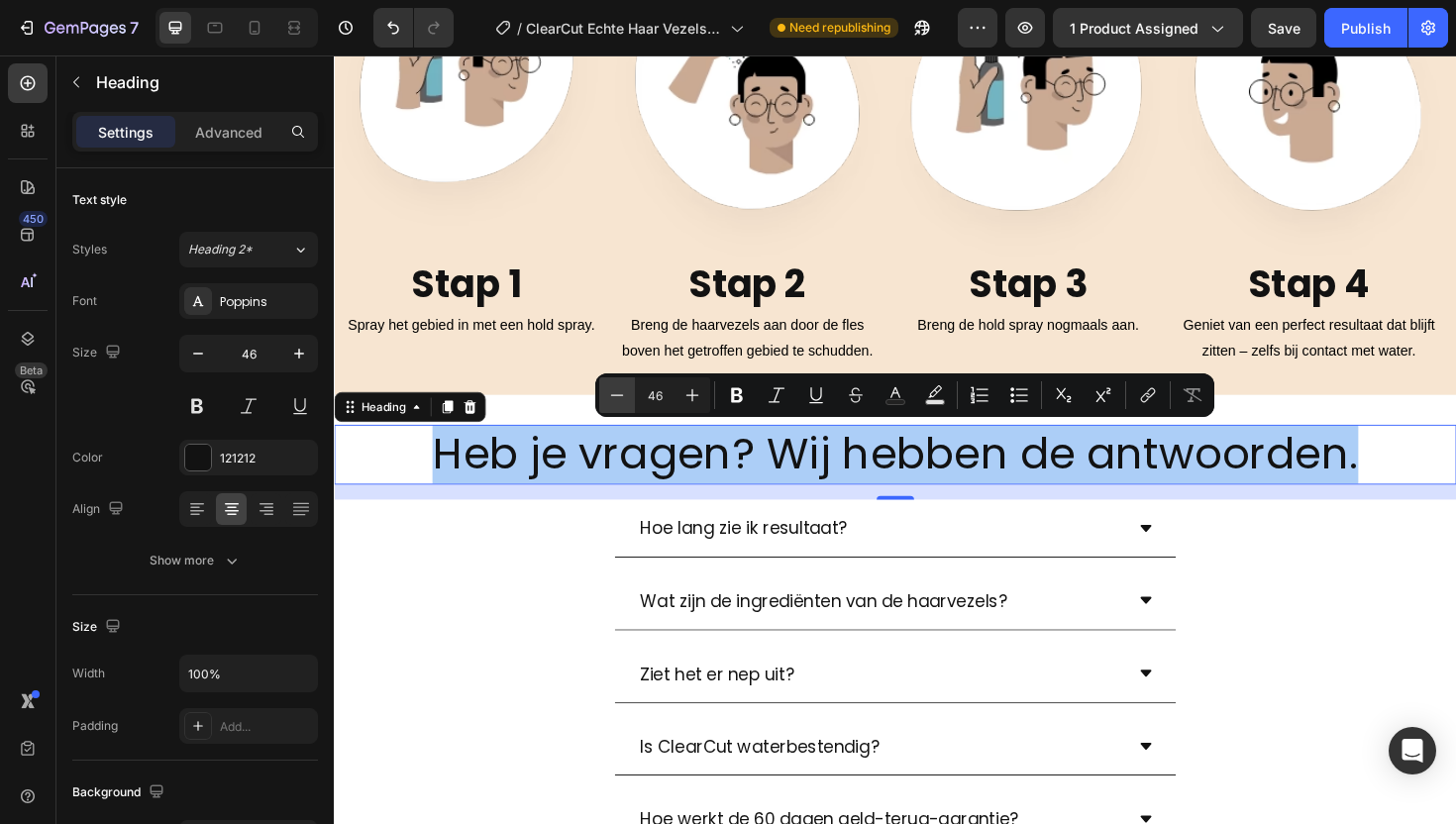 click on "Minus" at bounding box center (617, 395) 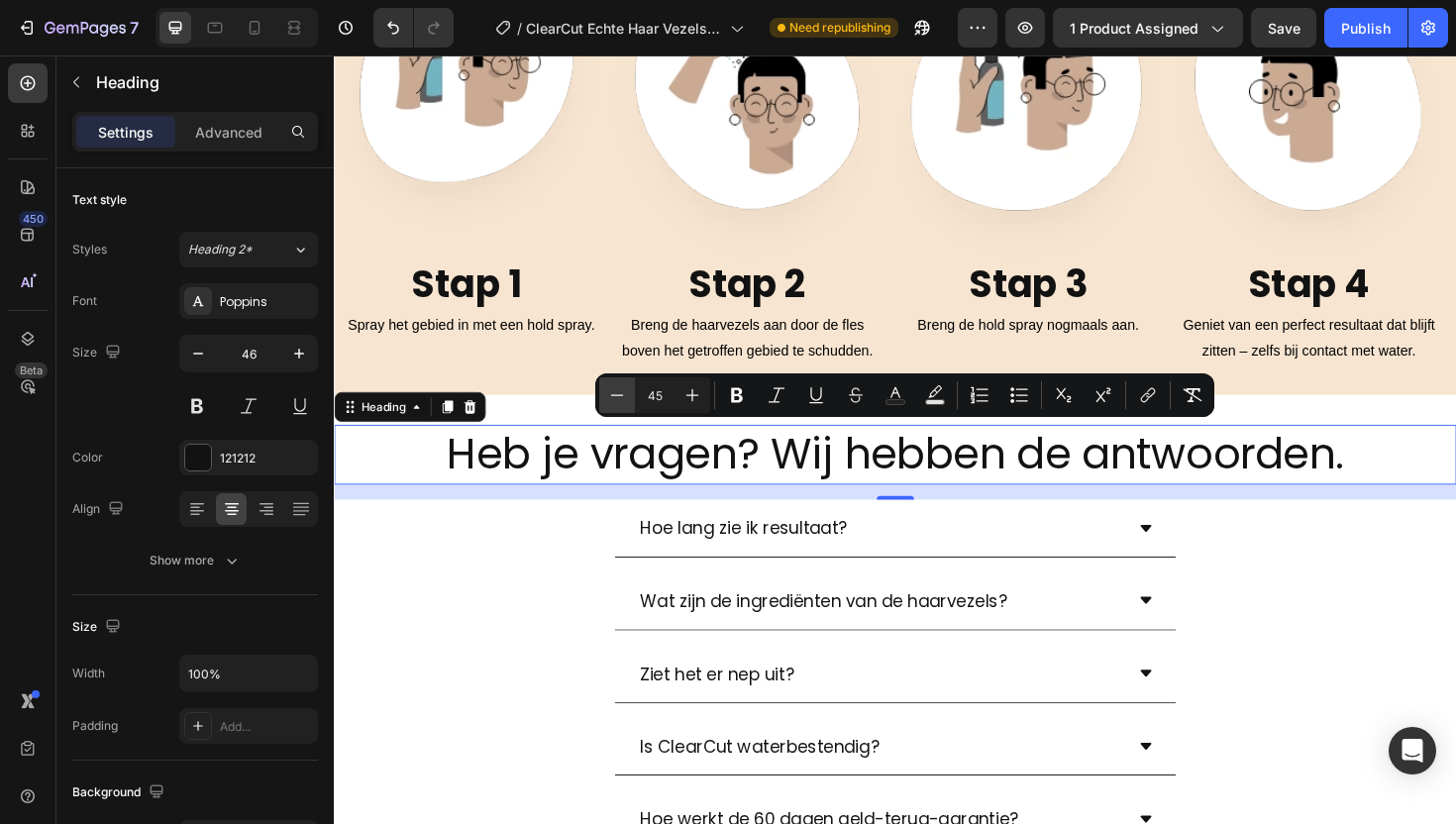 click on "Minus" at bounding box center [617, 395] 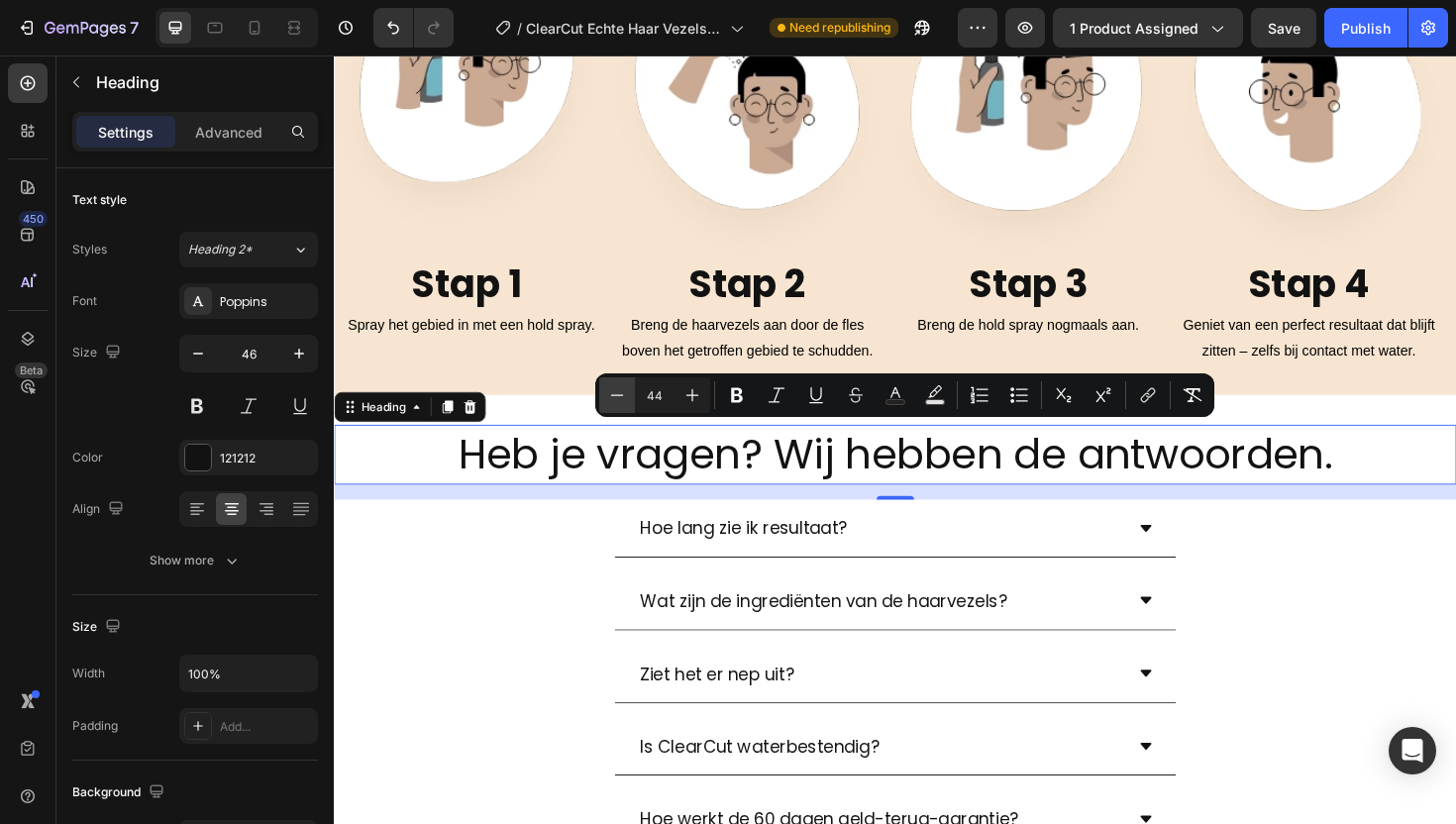 click on "Minus" at bounding box center (617, 395) 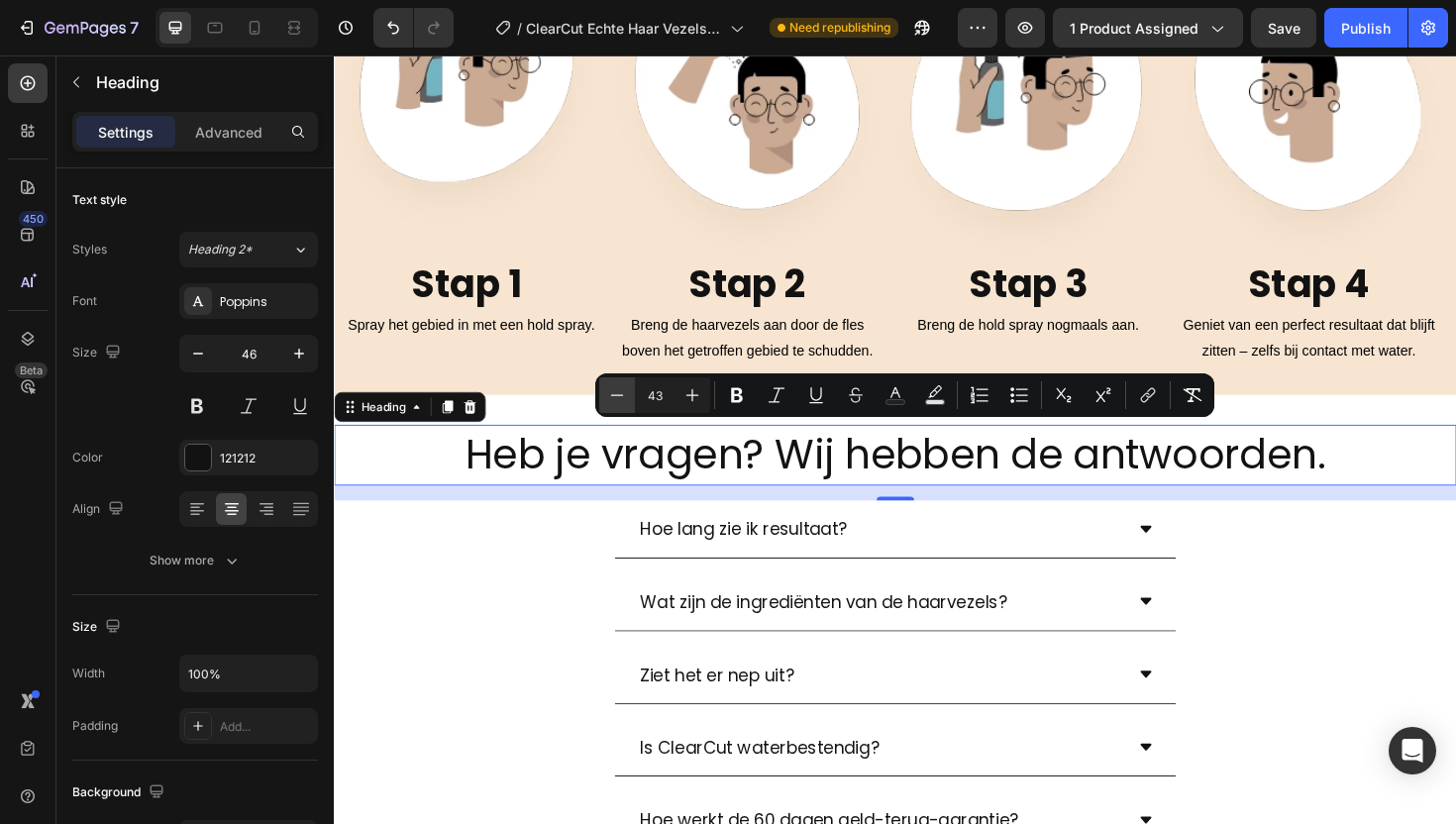 click on "Minus" at bounding box center (617, 395) 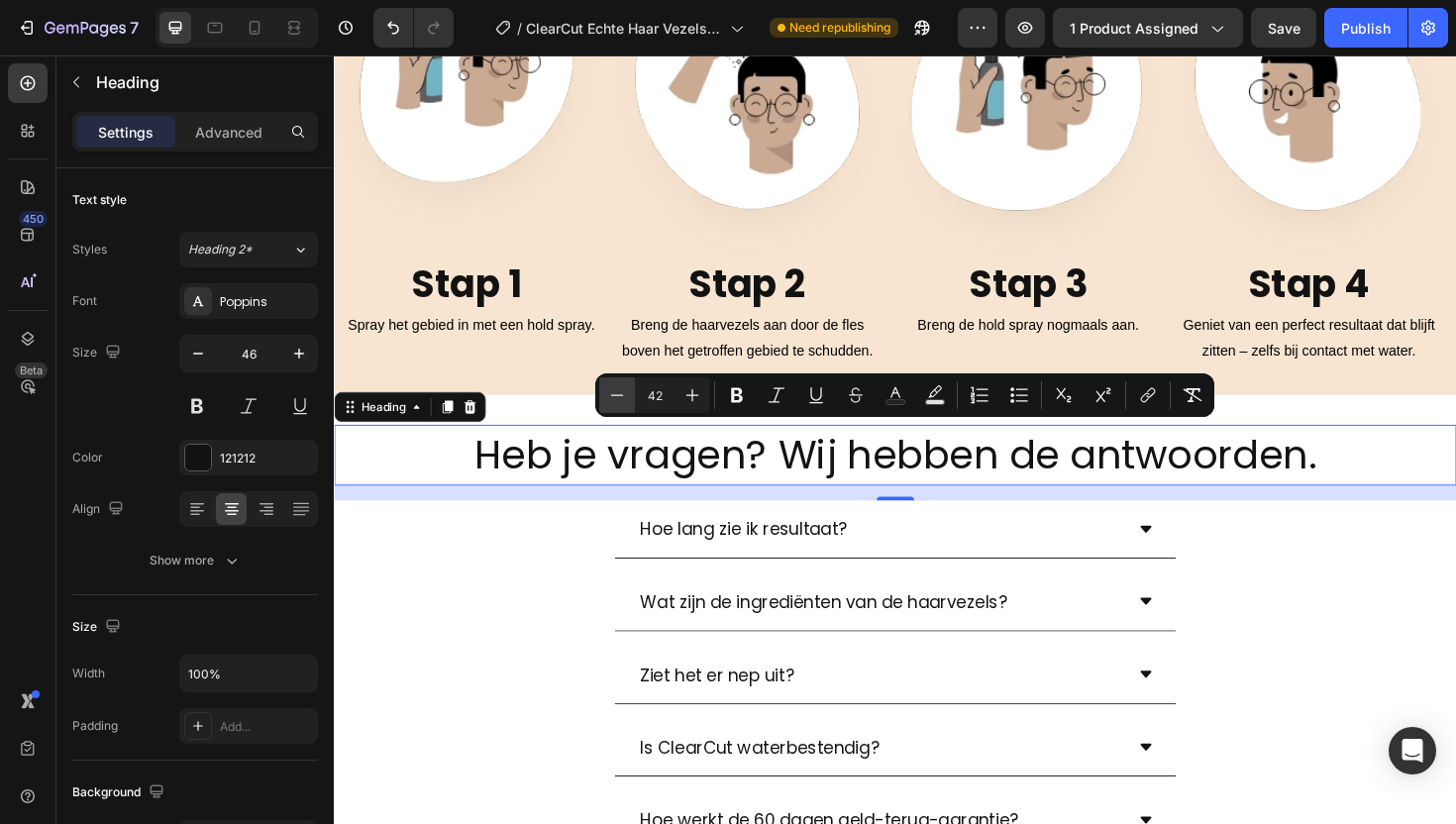 click on "Minus" at bounding box center (617, 395) 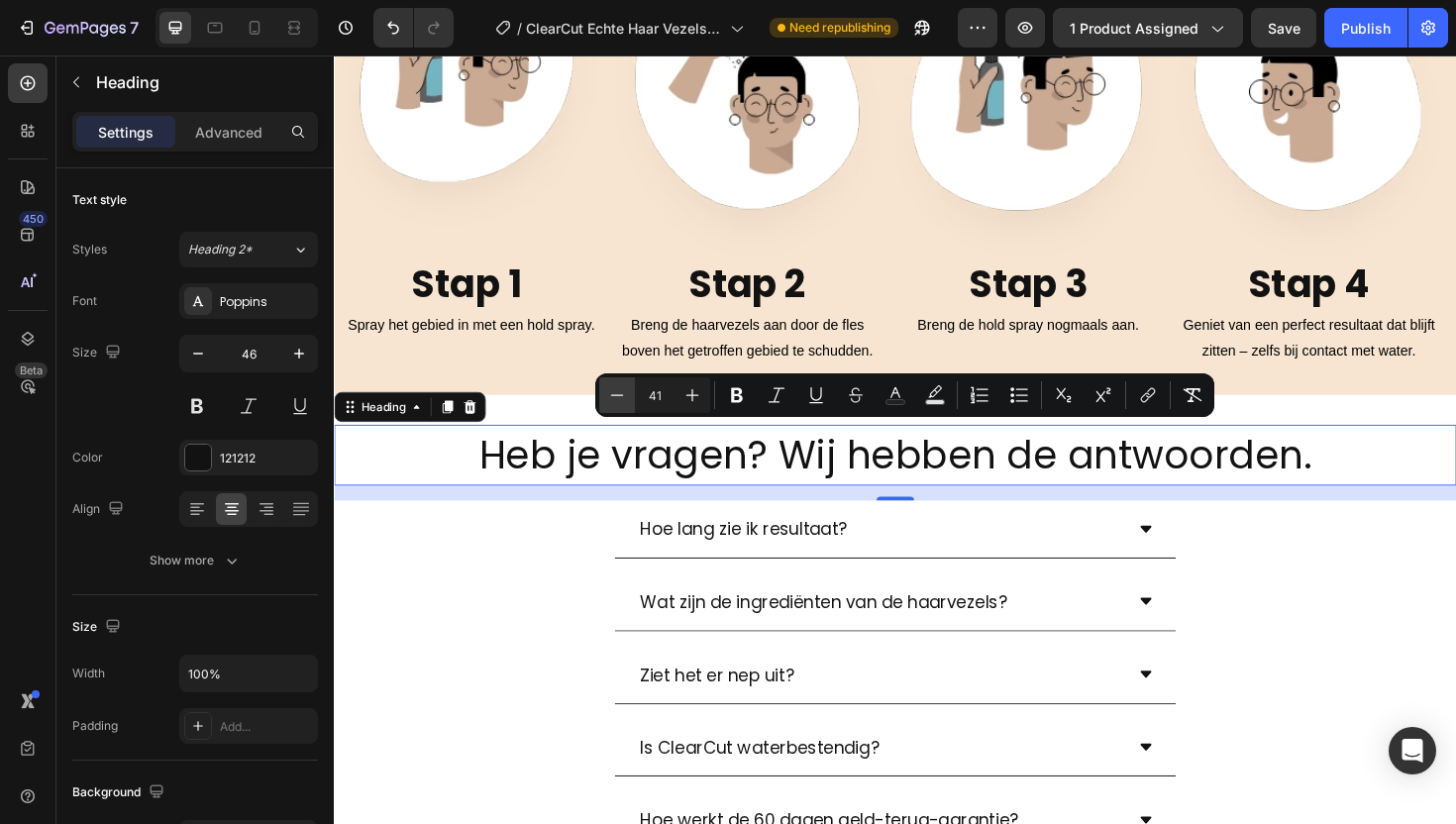 click on "Minus" at bounding box center (617, 395) 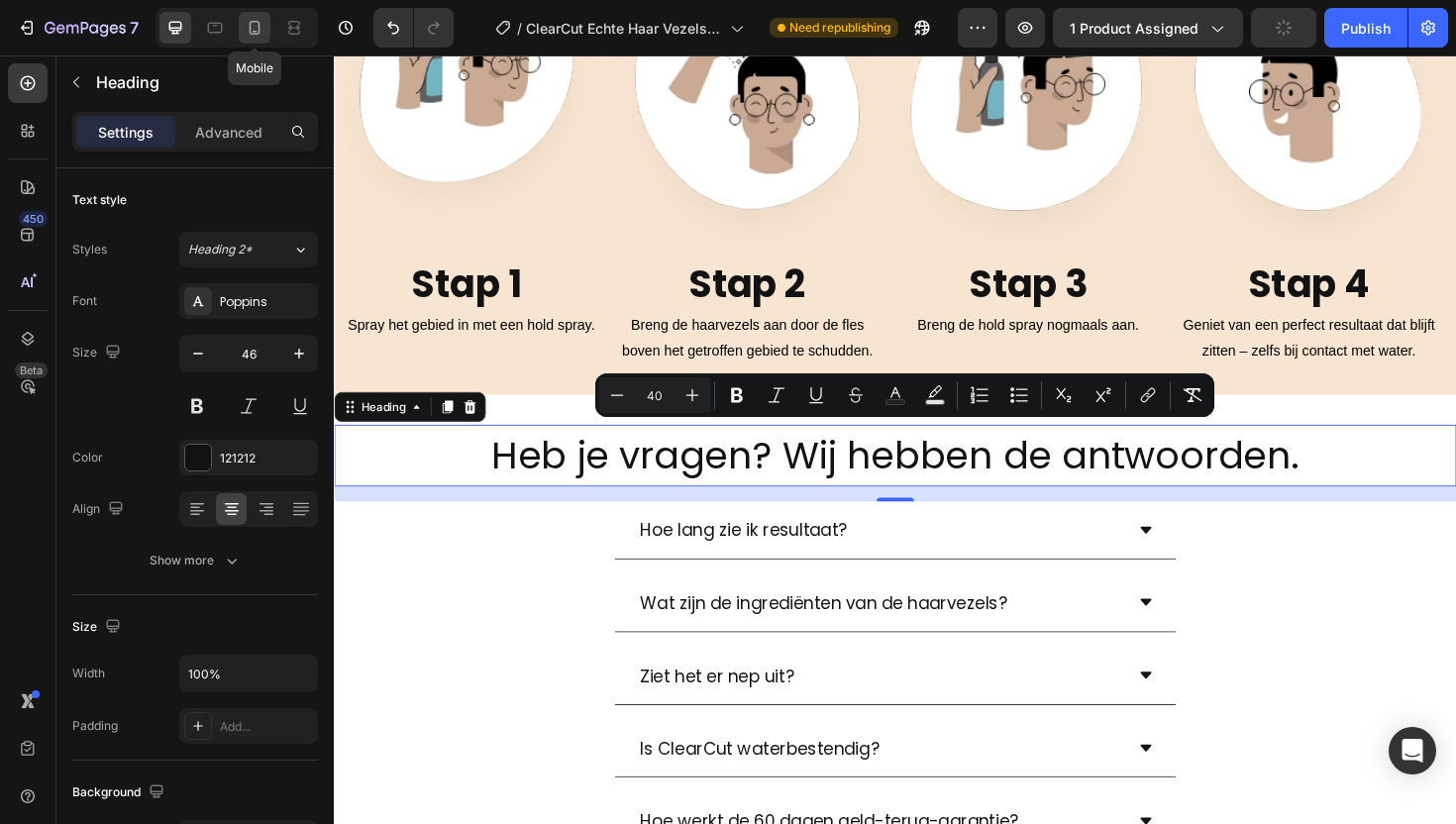 click 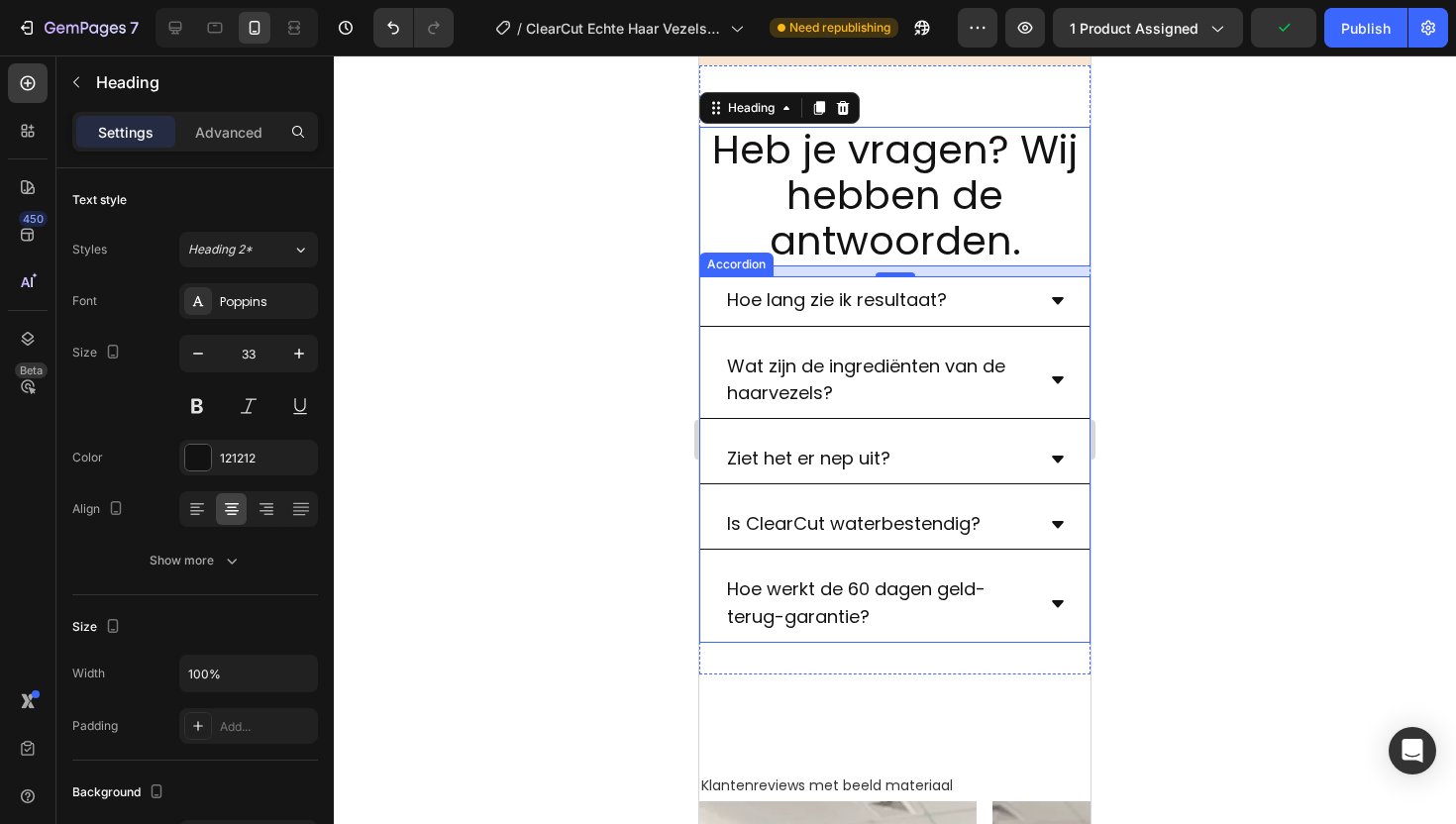 scroll, scrollTop: 1934, scrollLeft: 0, axis: vertical 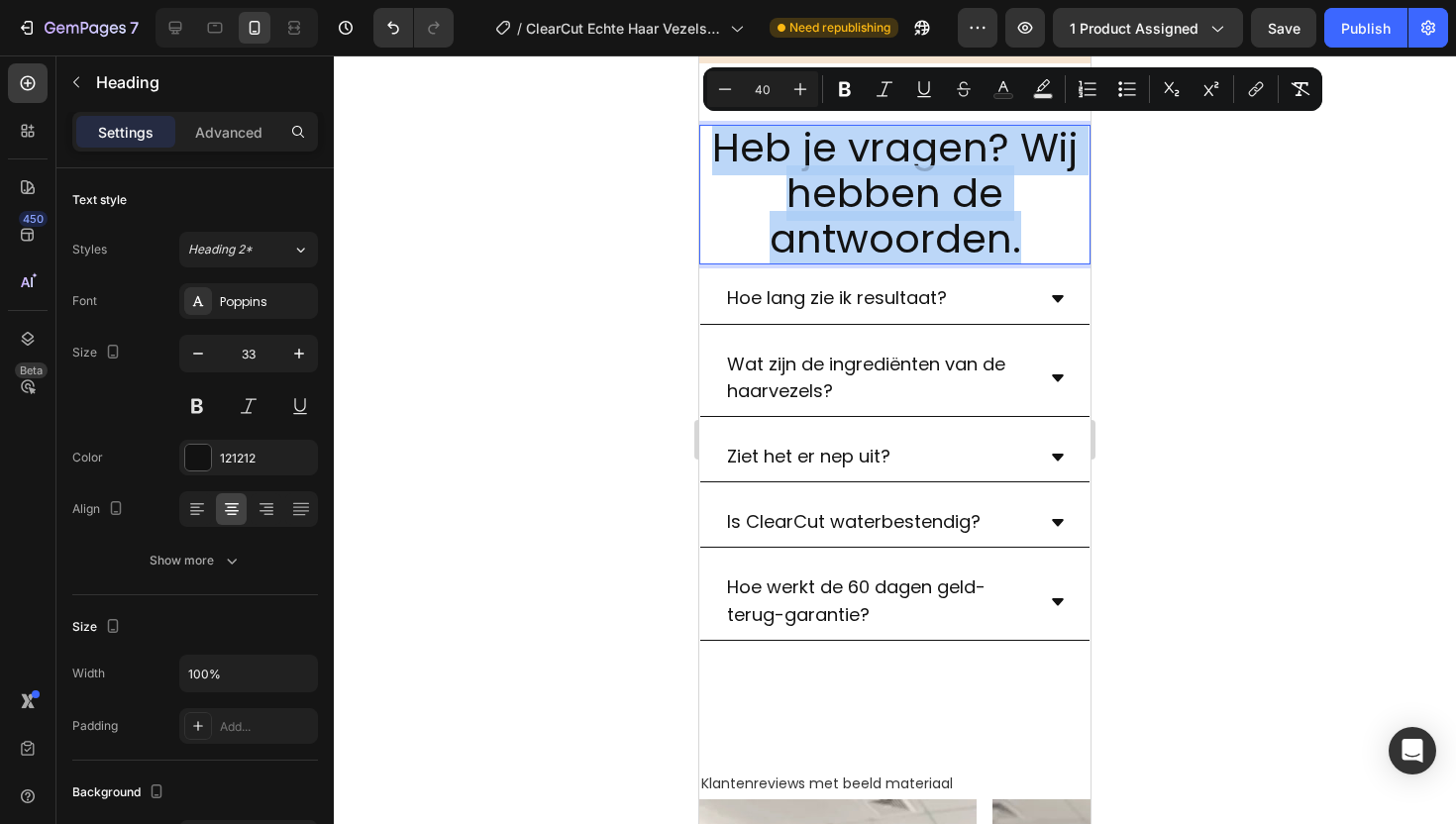 drag, startPoint x: 1070, startPoint y: 245, endPoint x: 701, endPoint y: 162, distance: 378.21951 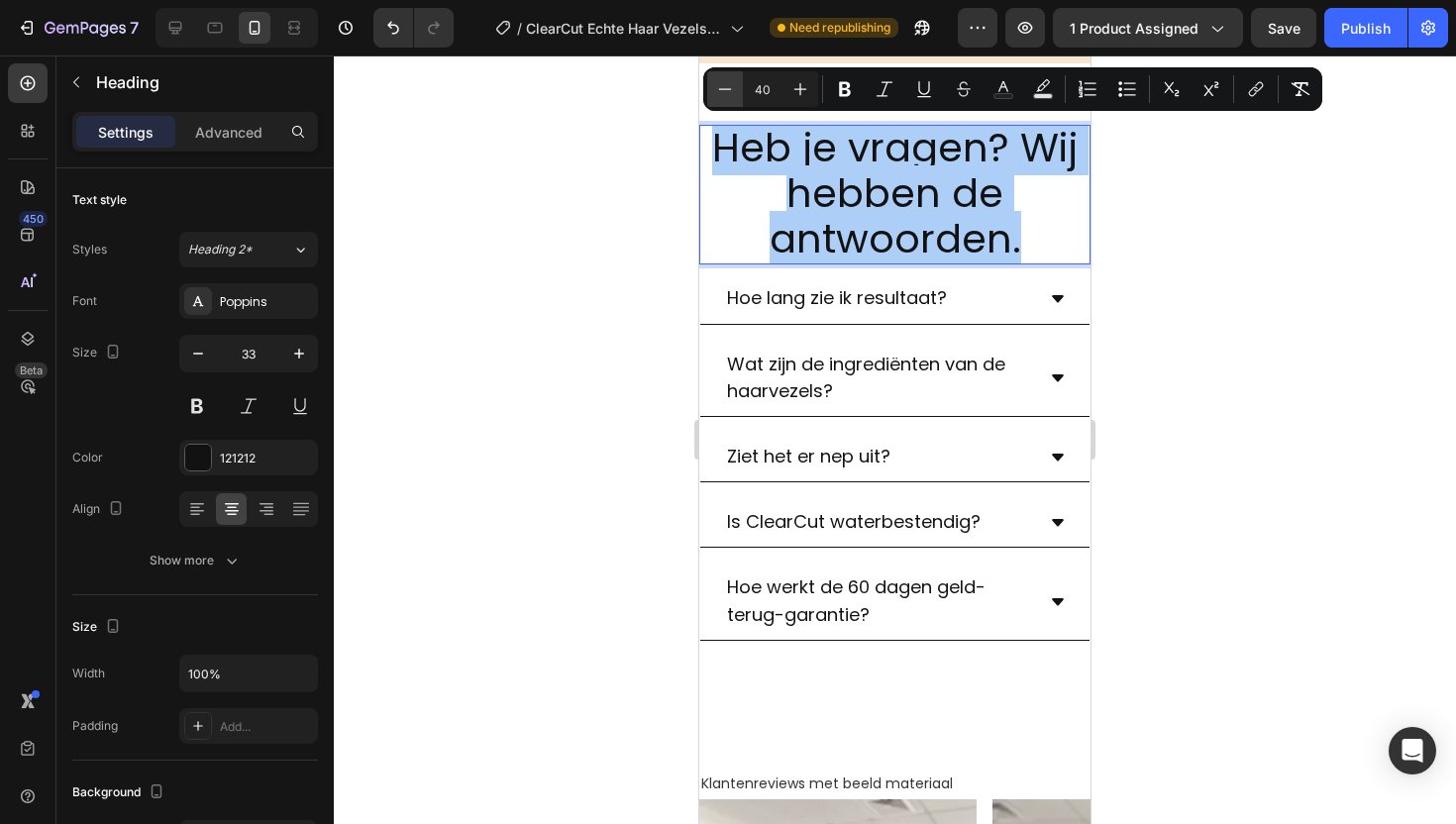 click 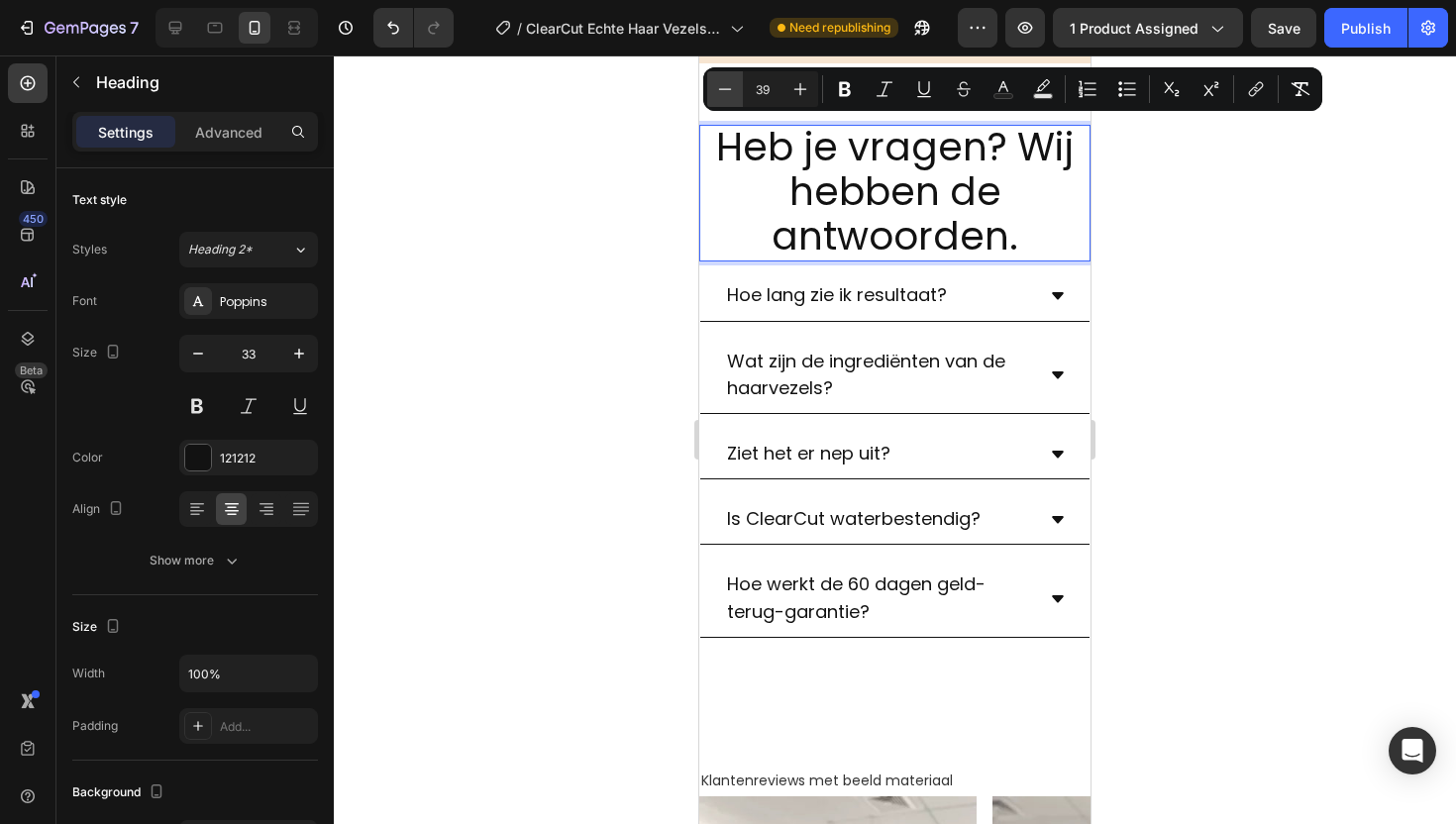 click 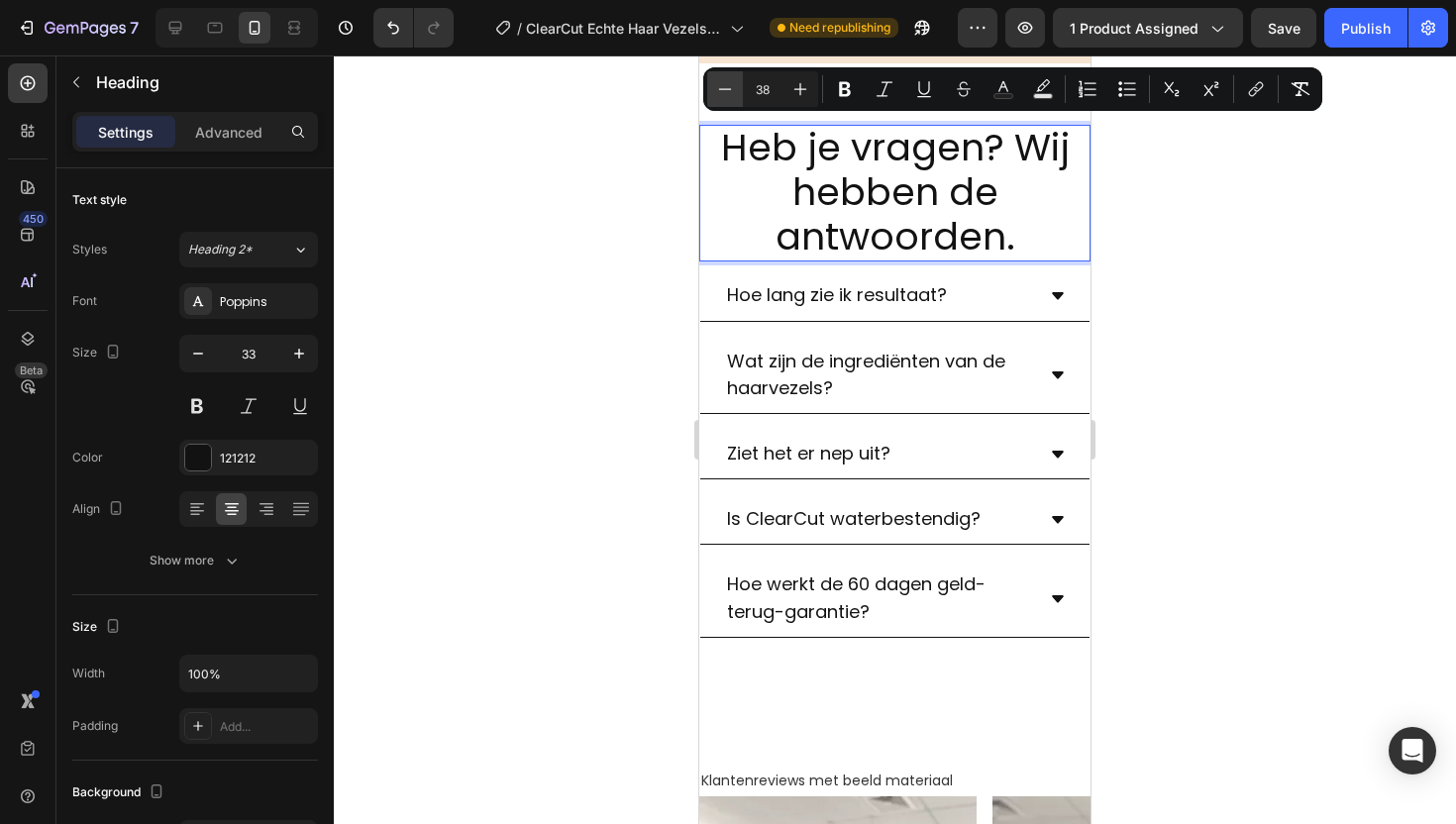 click 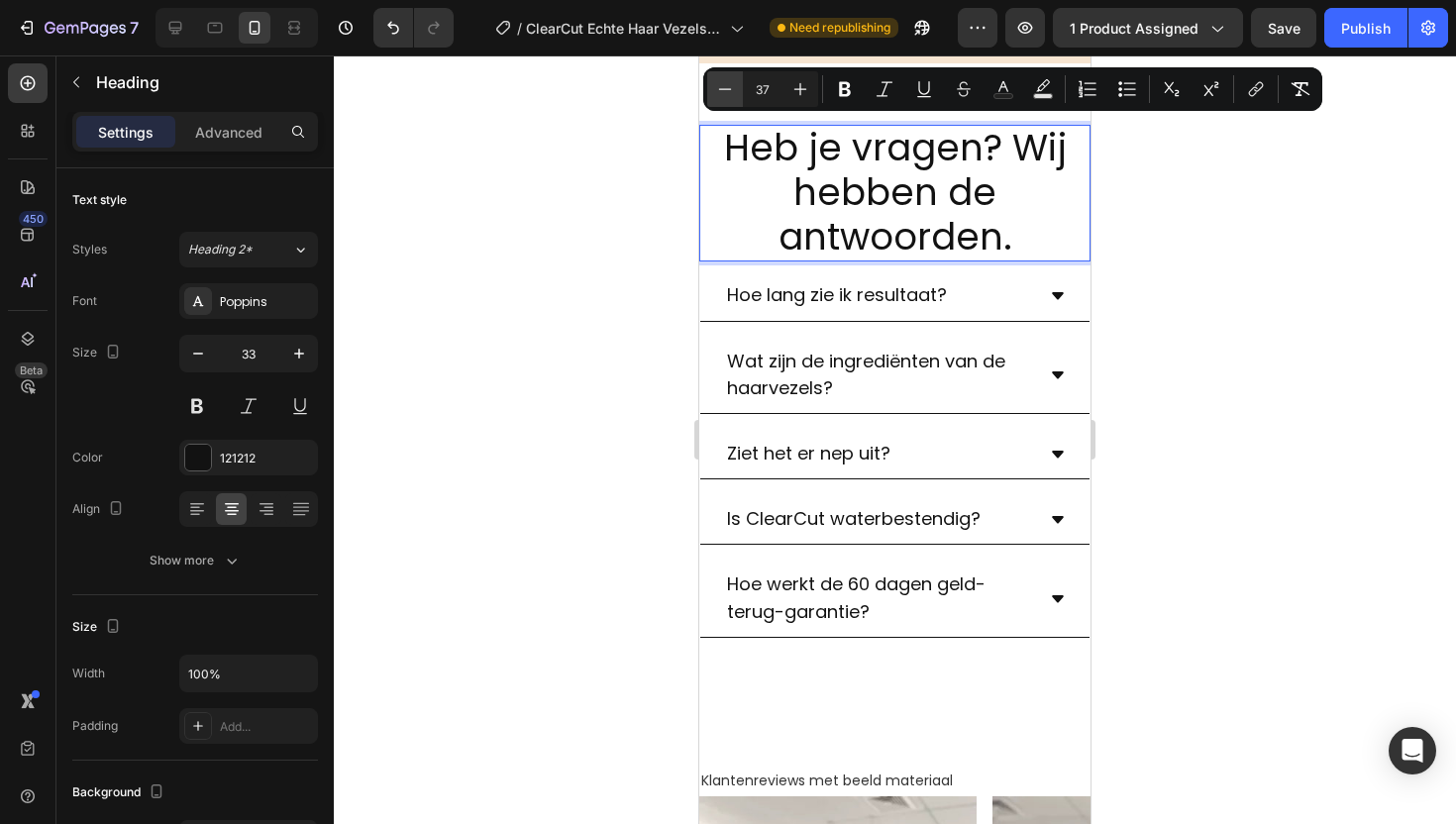 click 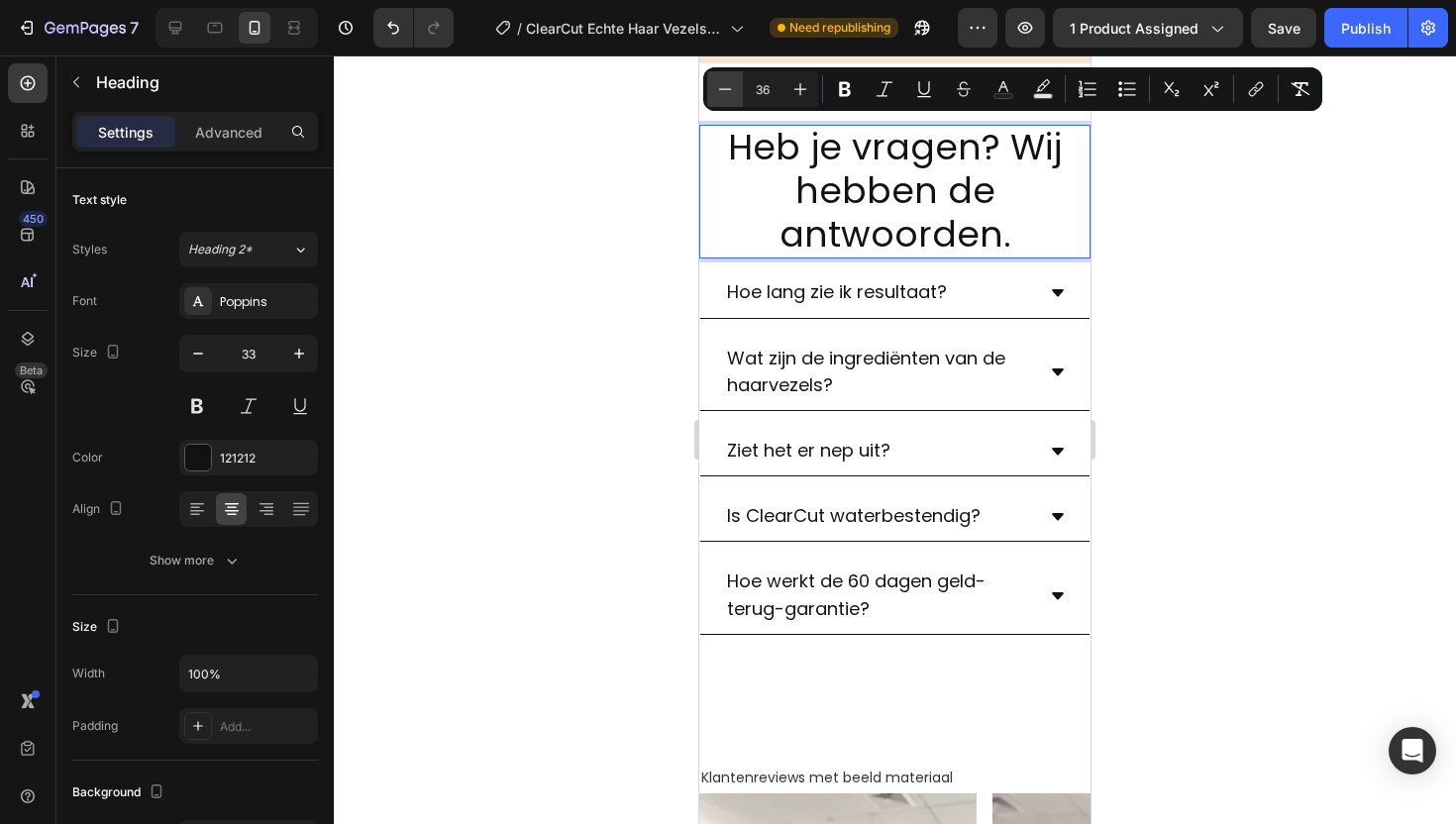 click 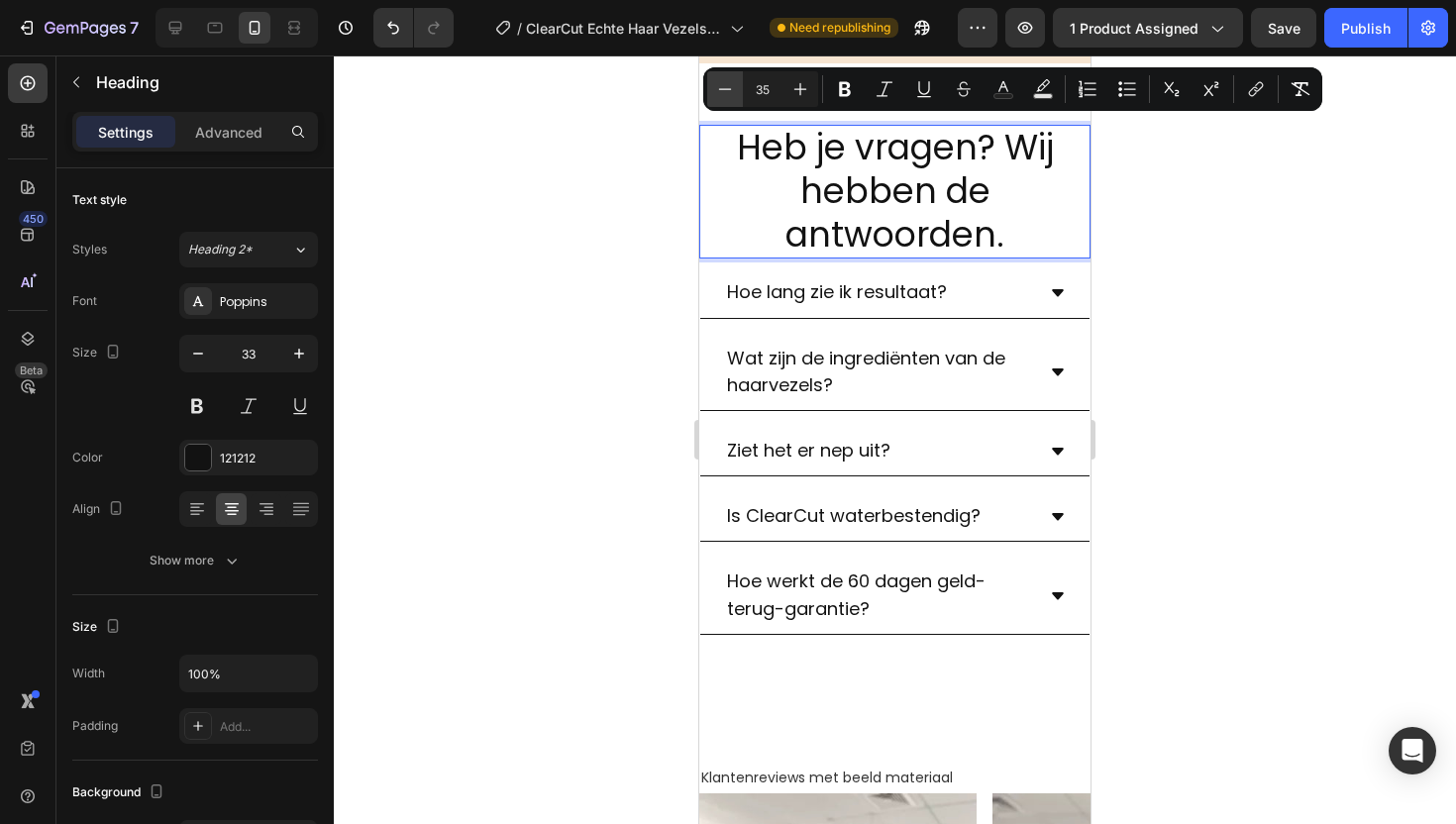 click 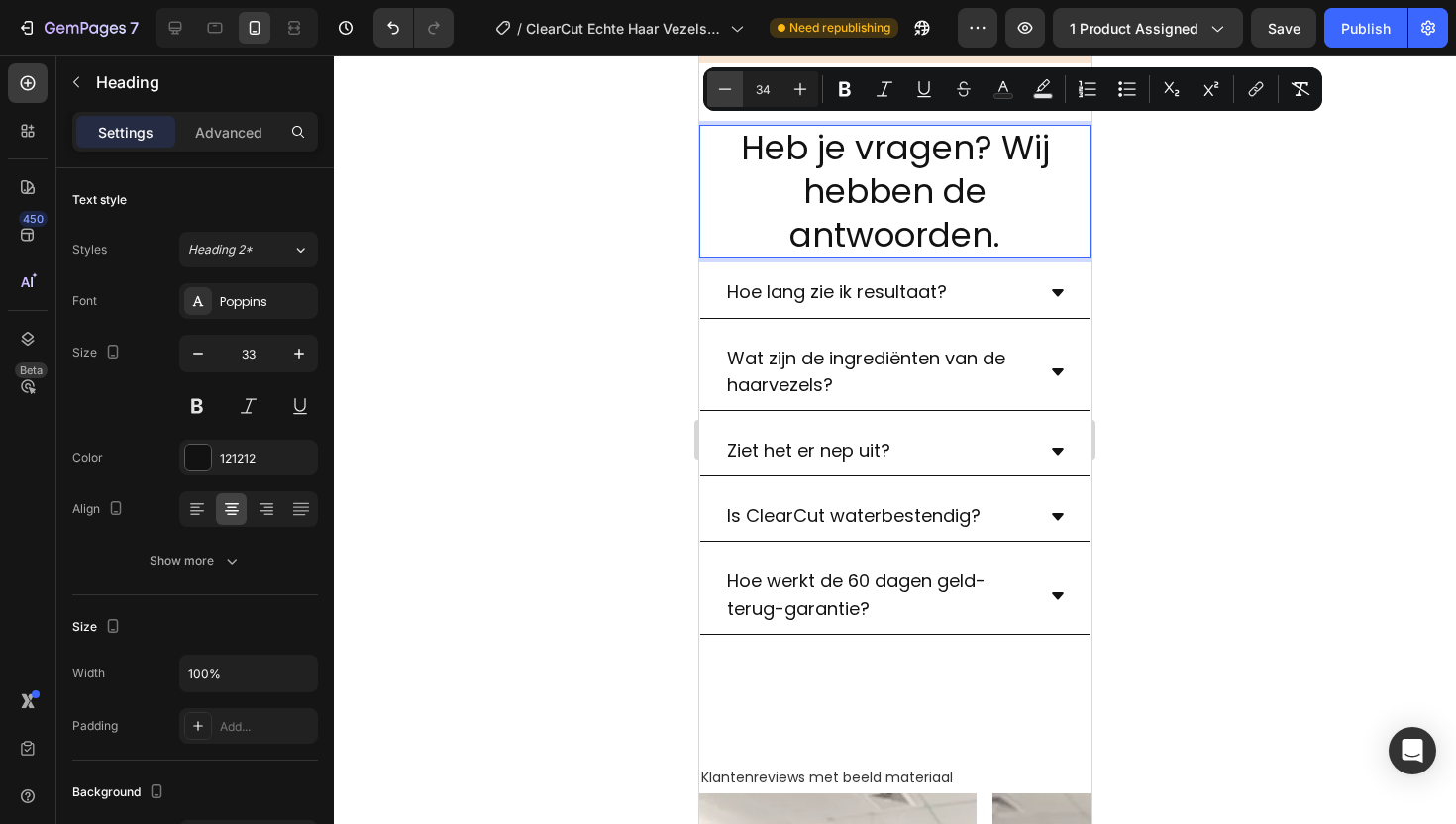 click 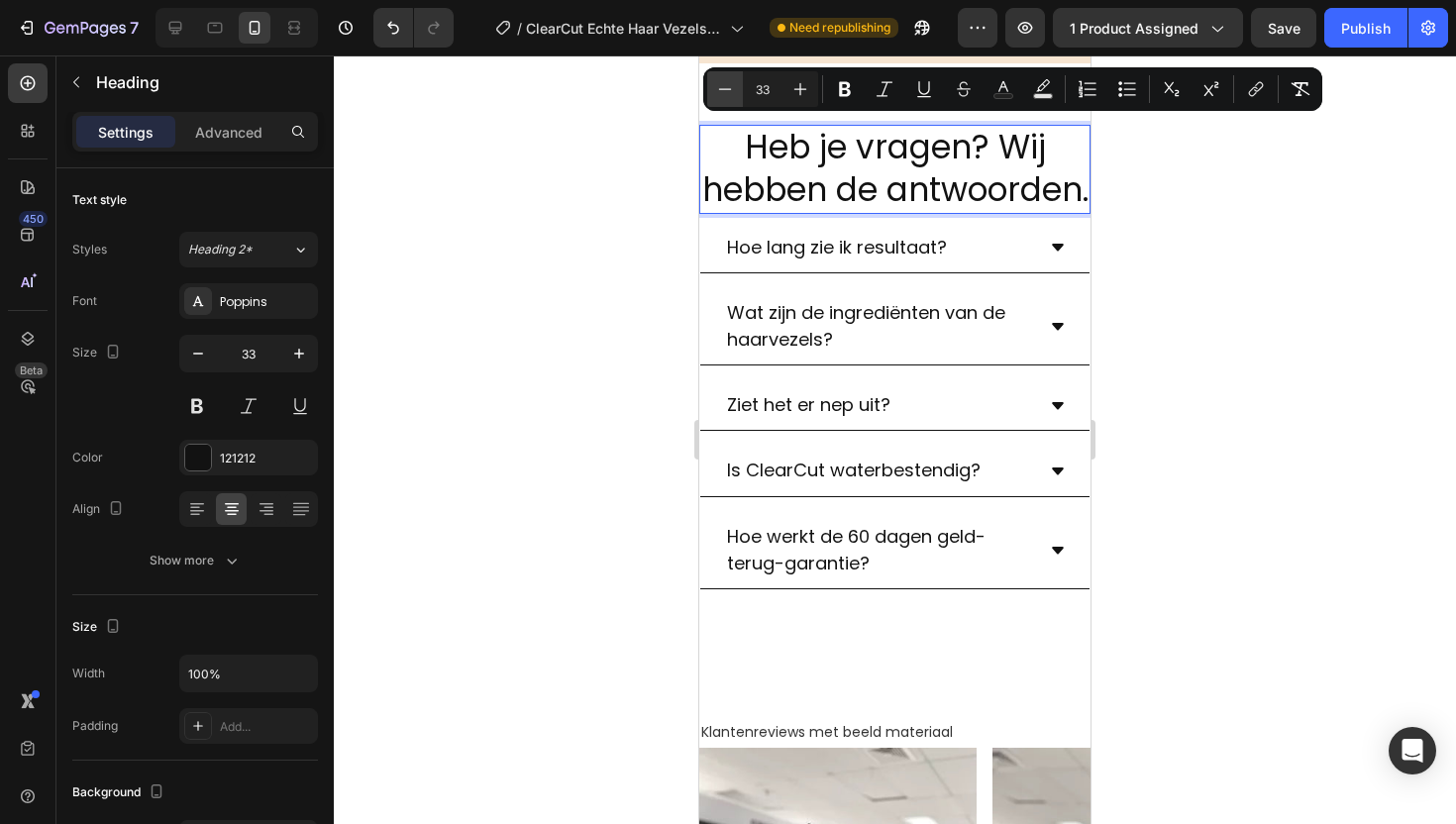 click 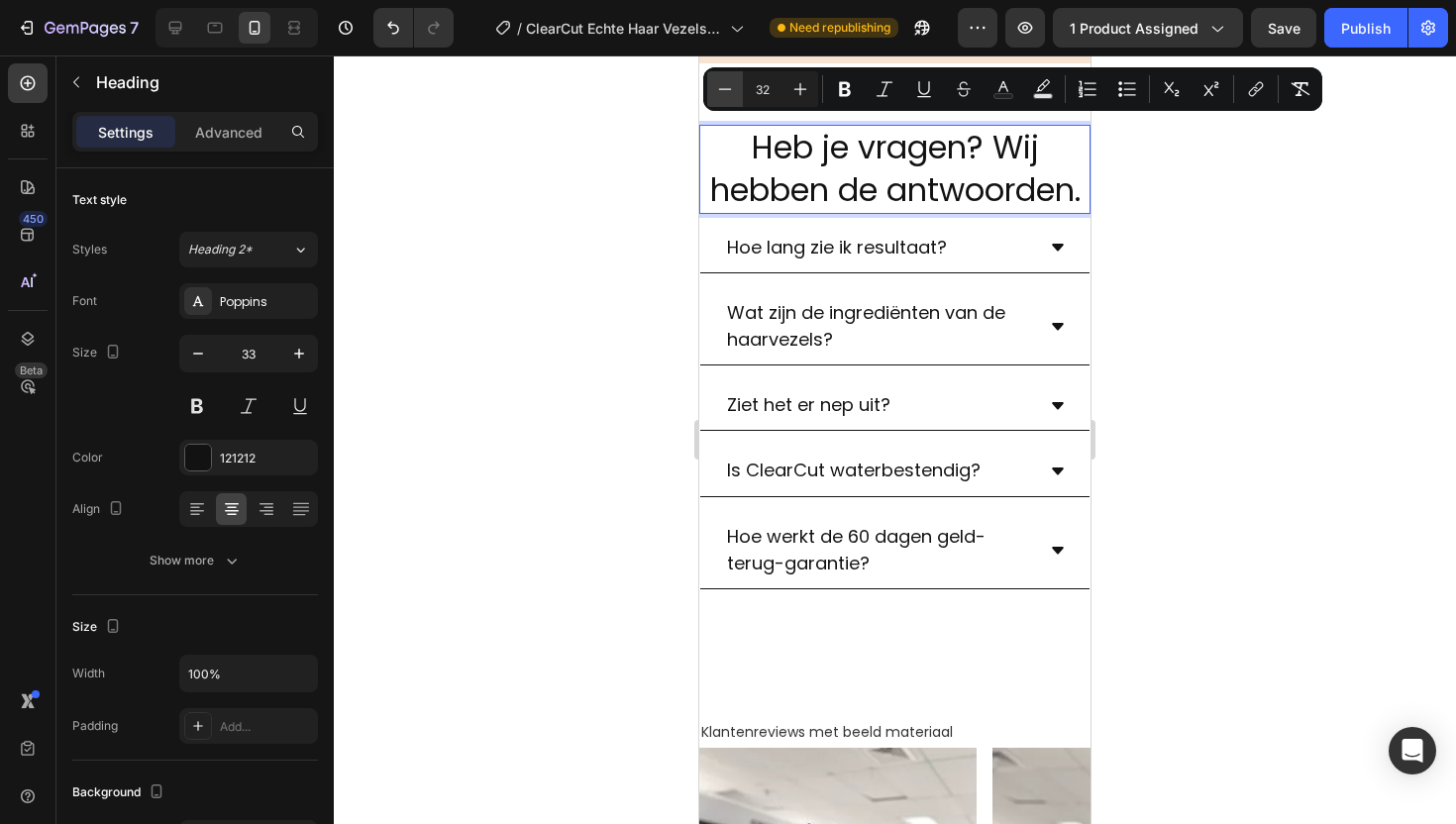 click 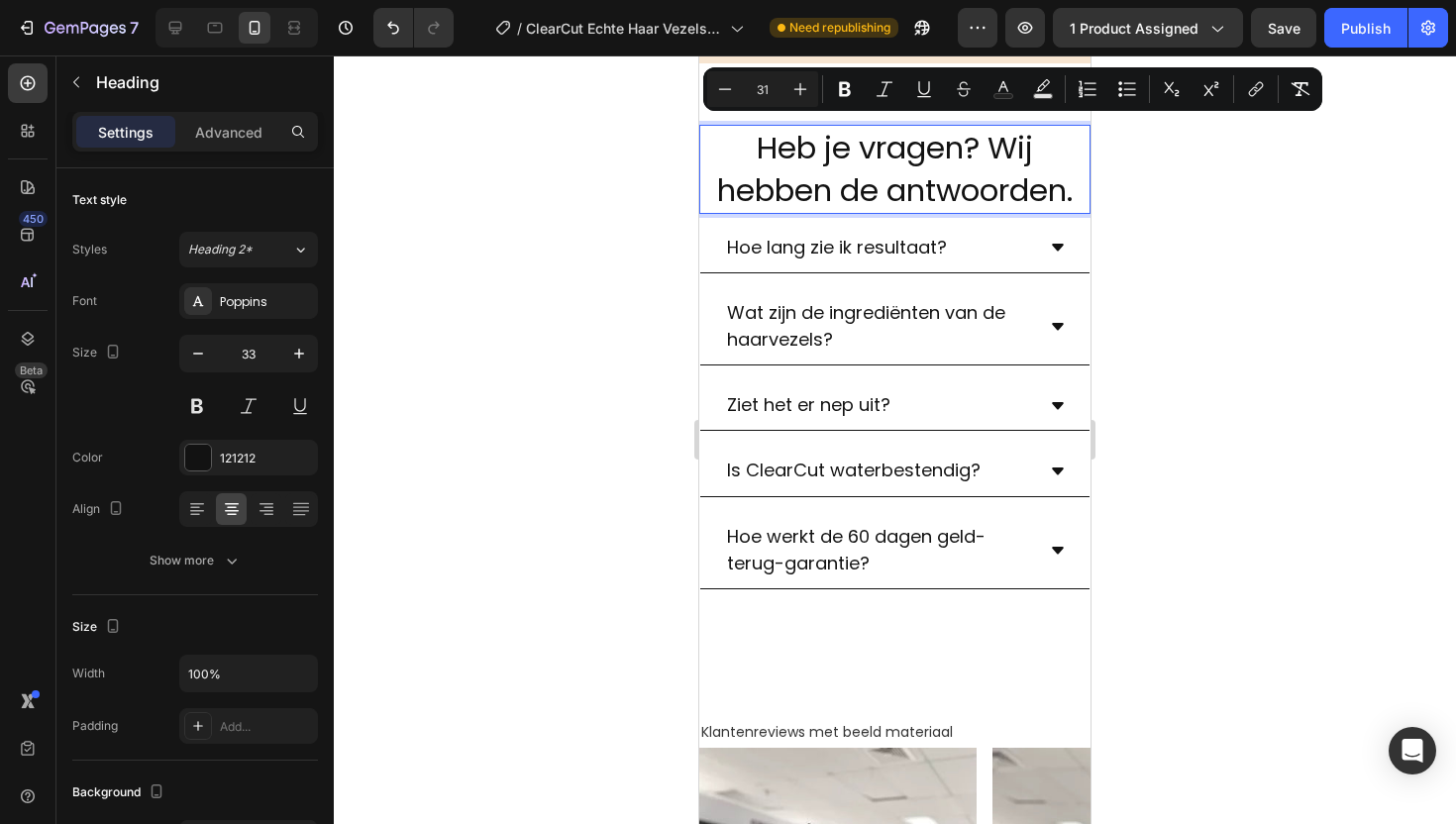 click 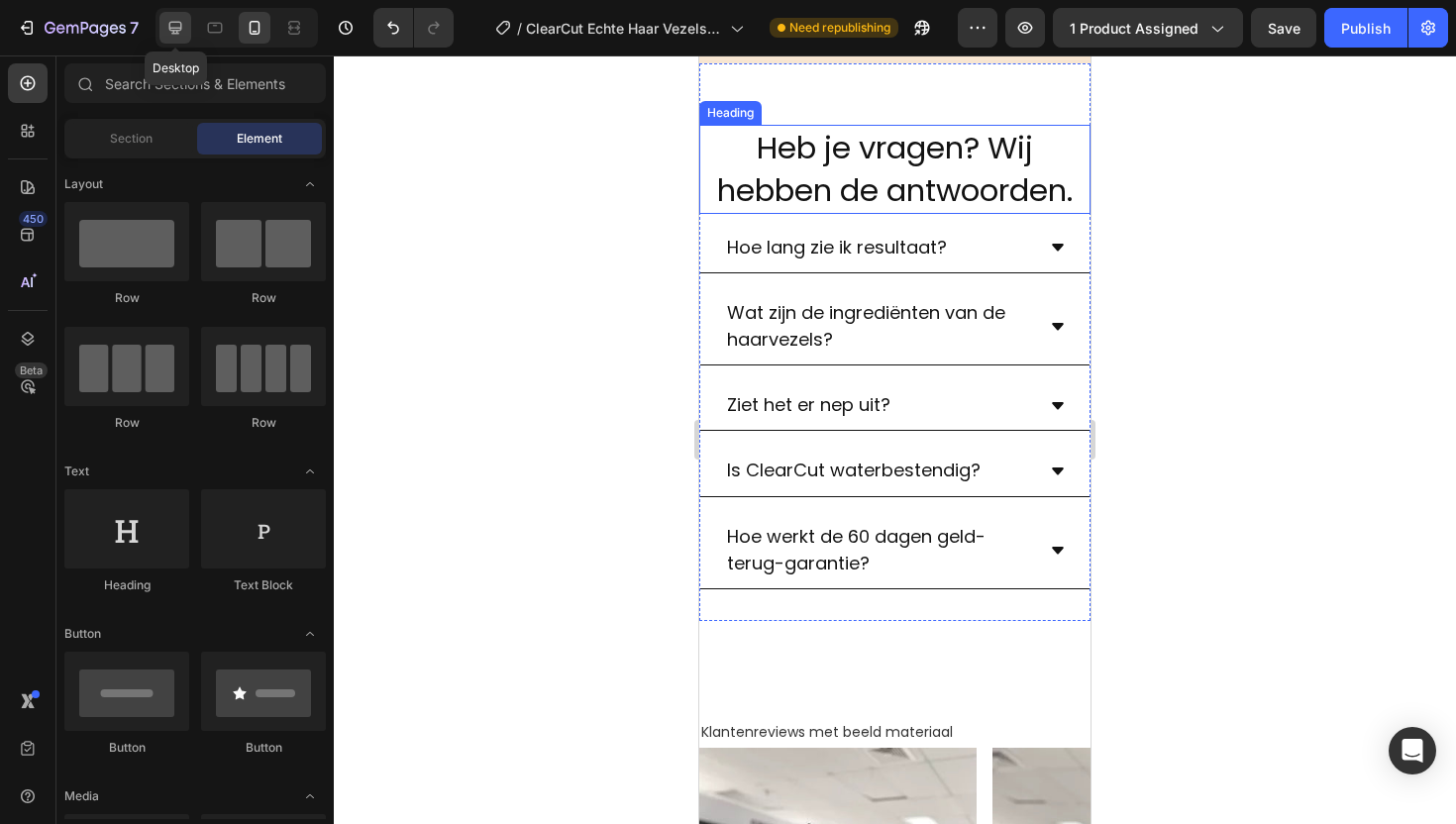 click 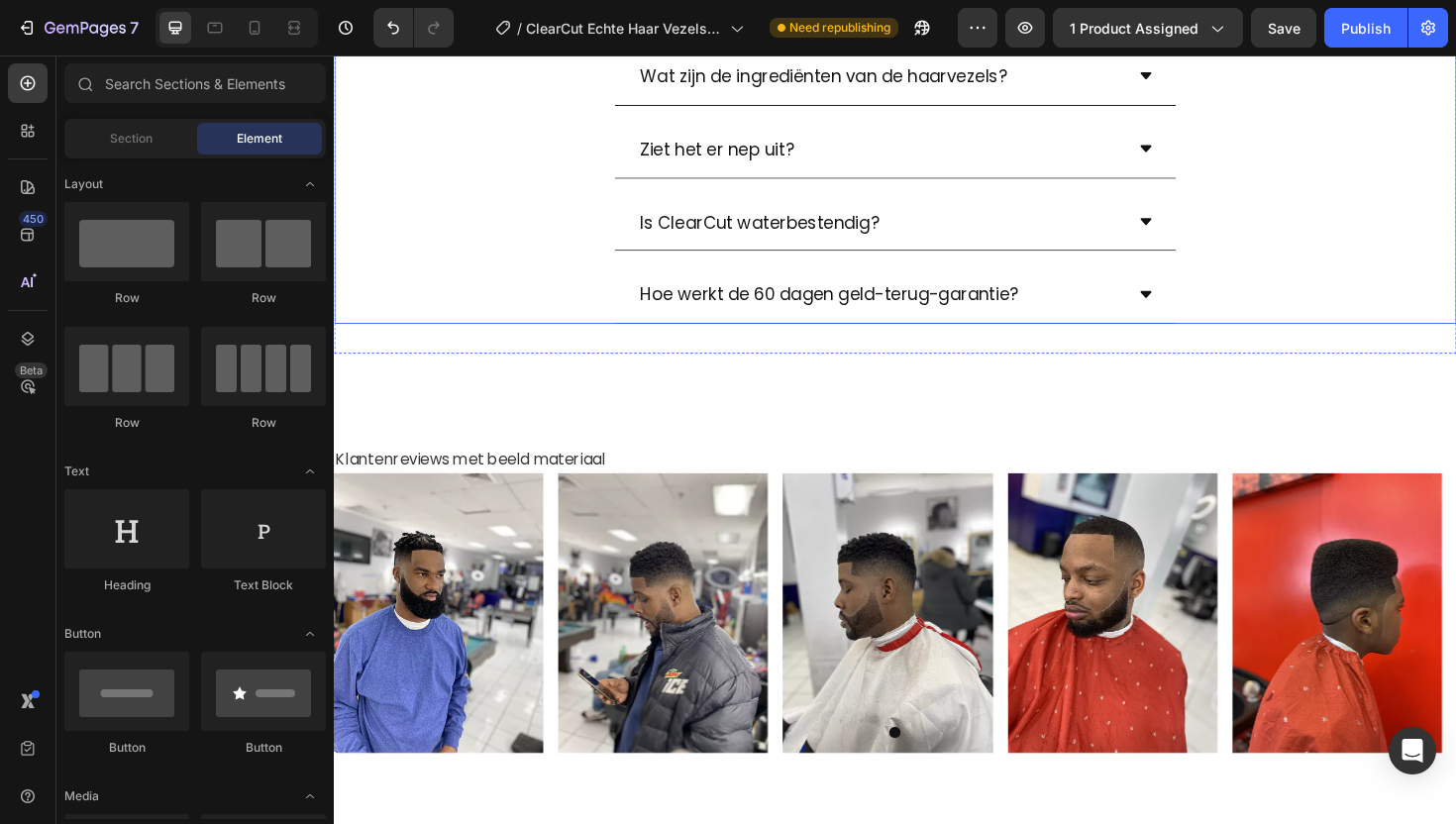scroll, scrollTop: 2160, scrollLeft: 0, axis: vertical 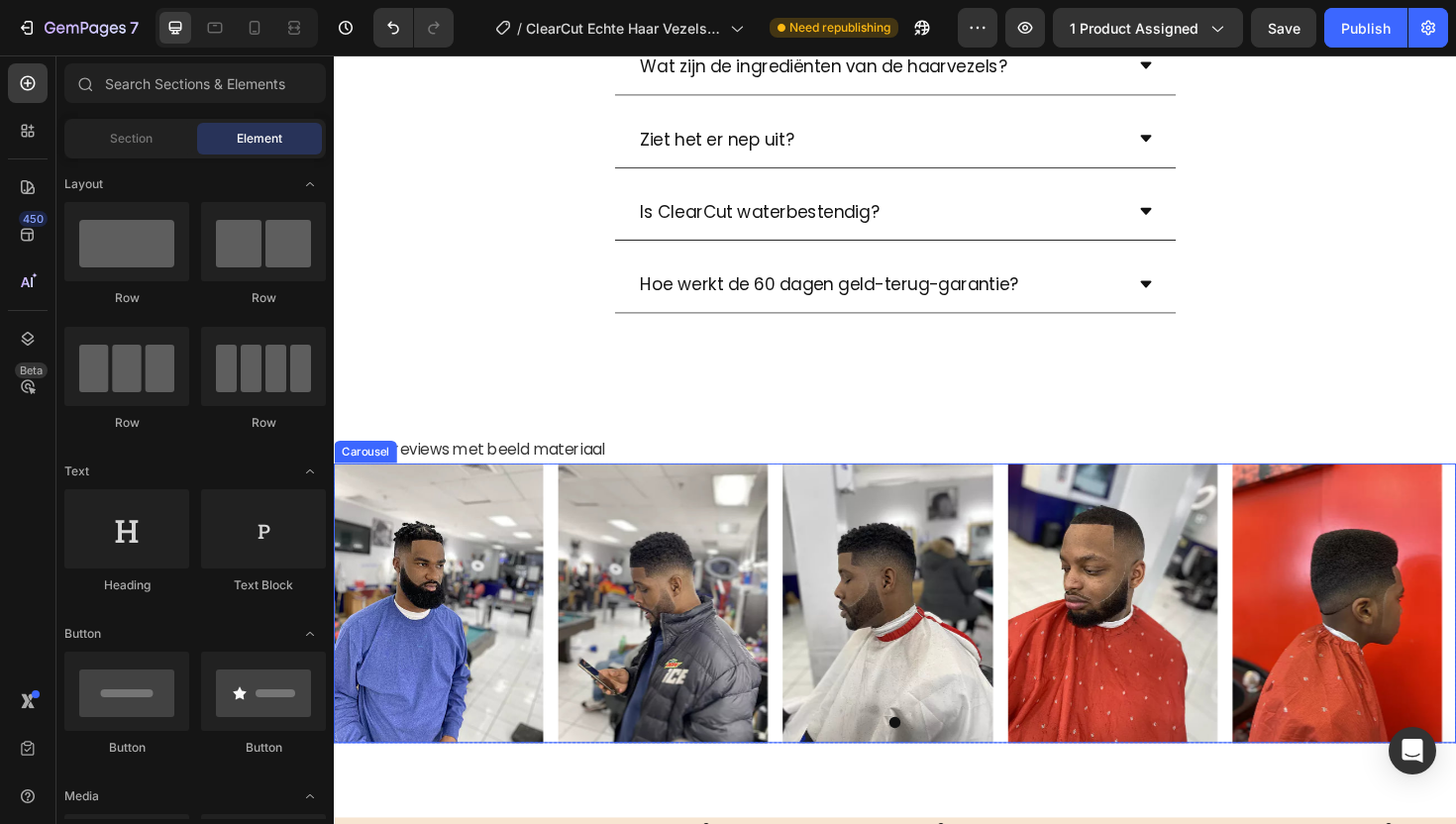 click on "Image Image Image Image Image" at bounding box center (928, 635) 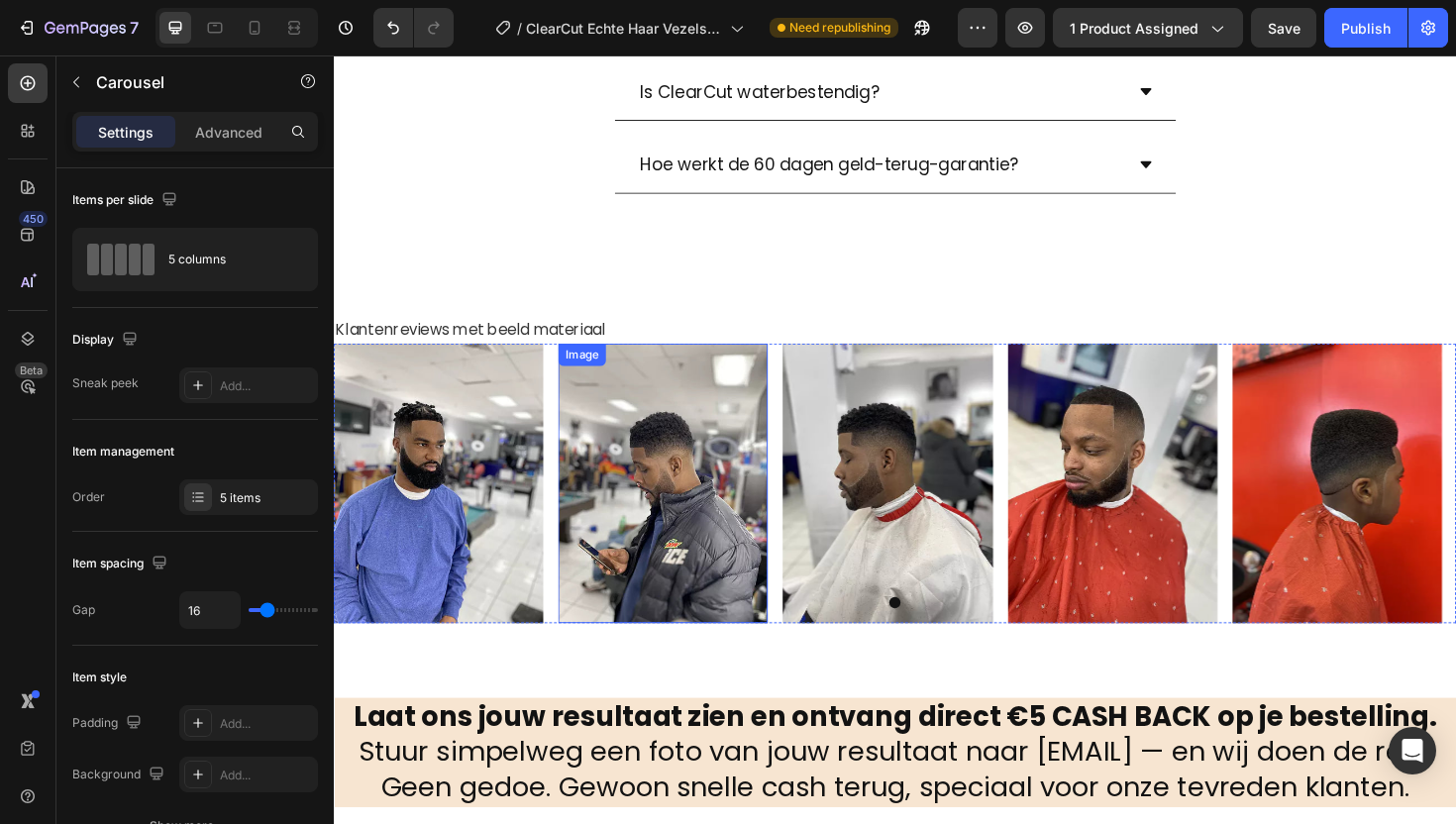 scroll, scrollTop: 2336, scrollLeft: 0, axis: vertical 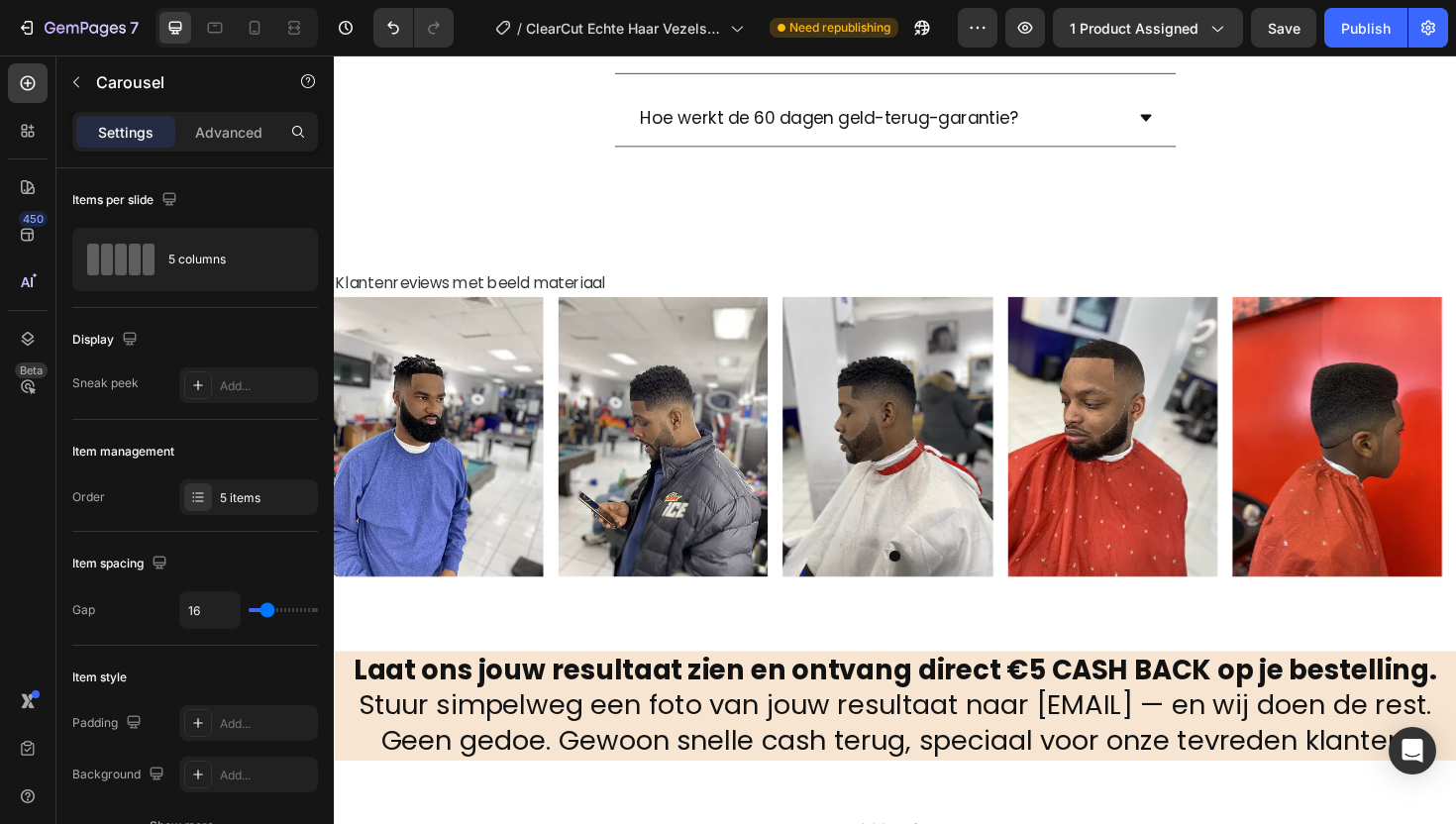 click on "Image Image Image Image Image" at bounding box center [928, 459] 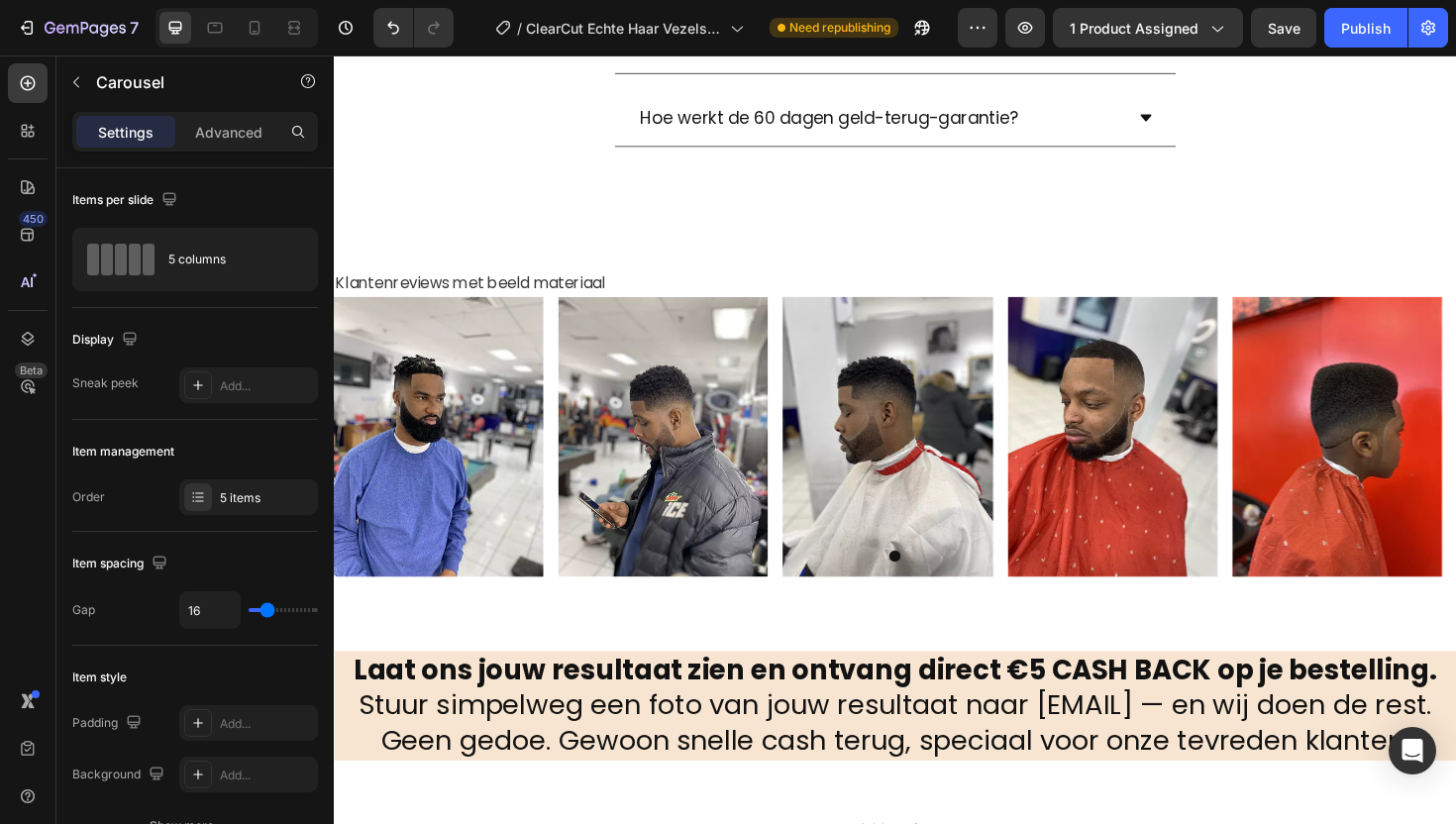 click on "Image Image Image Image Image" at bounding box center [928, 459] 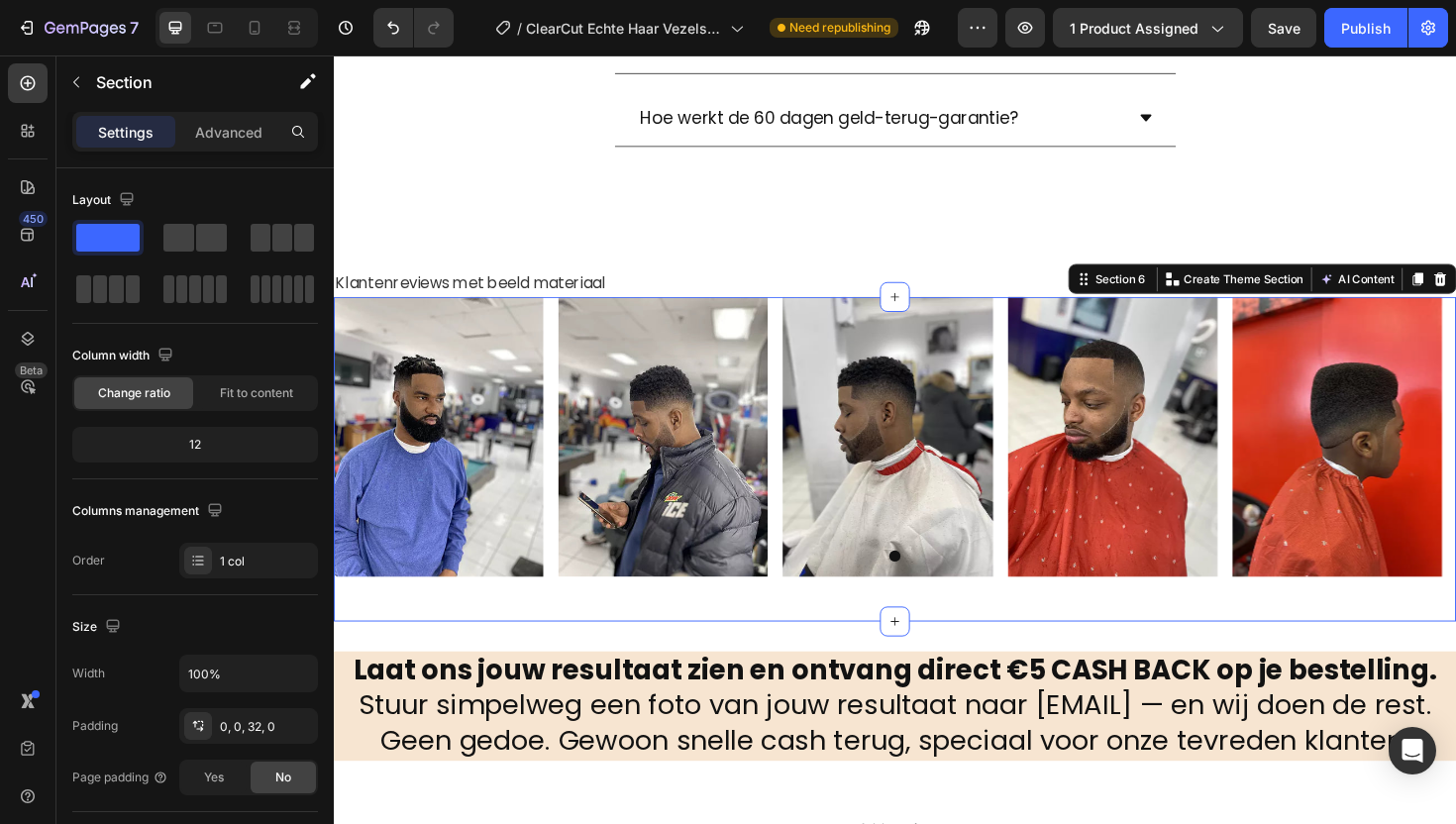 click on "Image Image Image Image Image
Carousel Row" at bounding box center (928, 466) 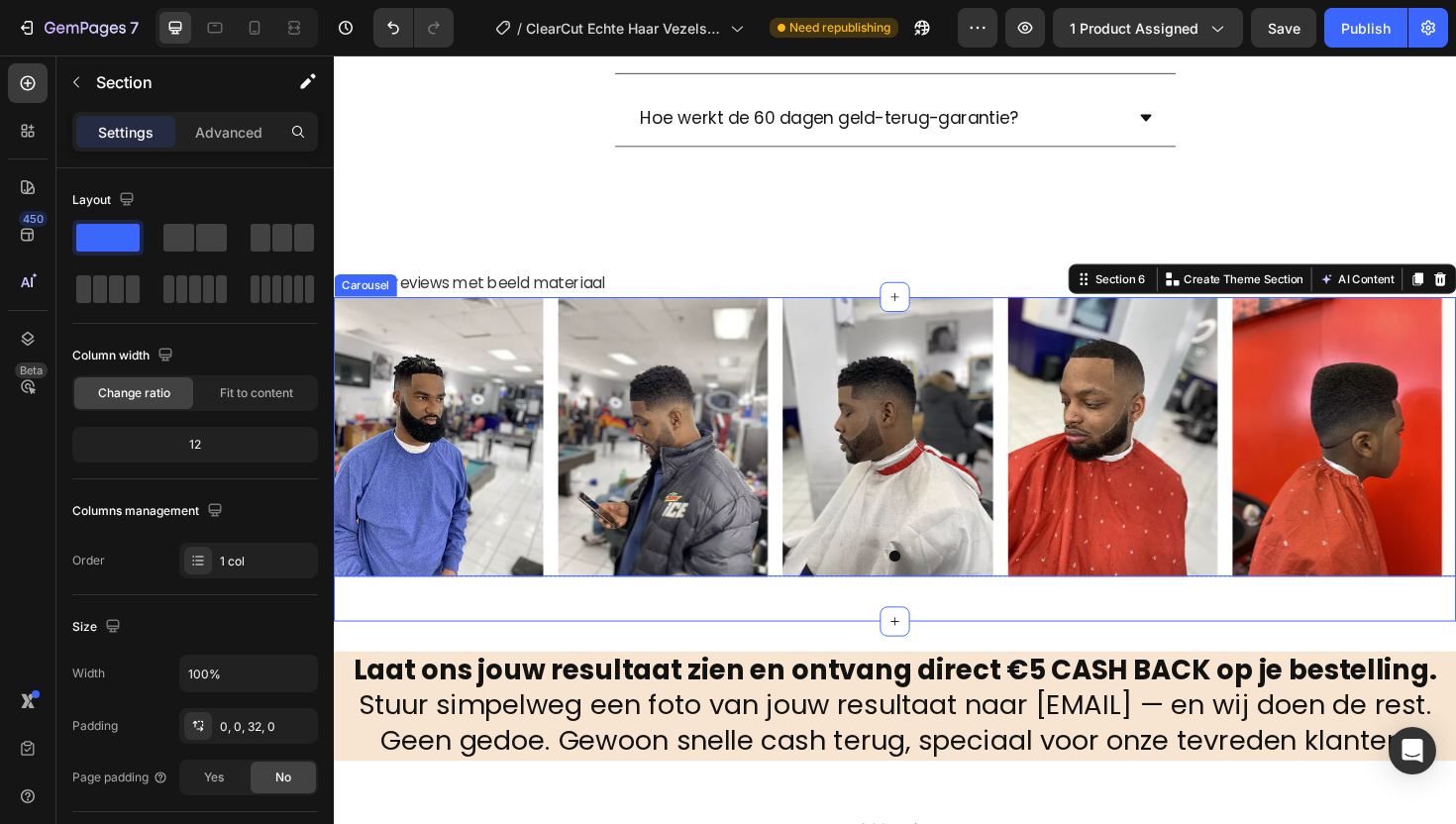 click on "Image Image Image Image Image" at bounding box center (928, 459) 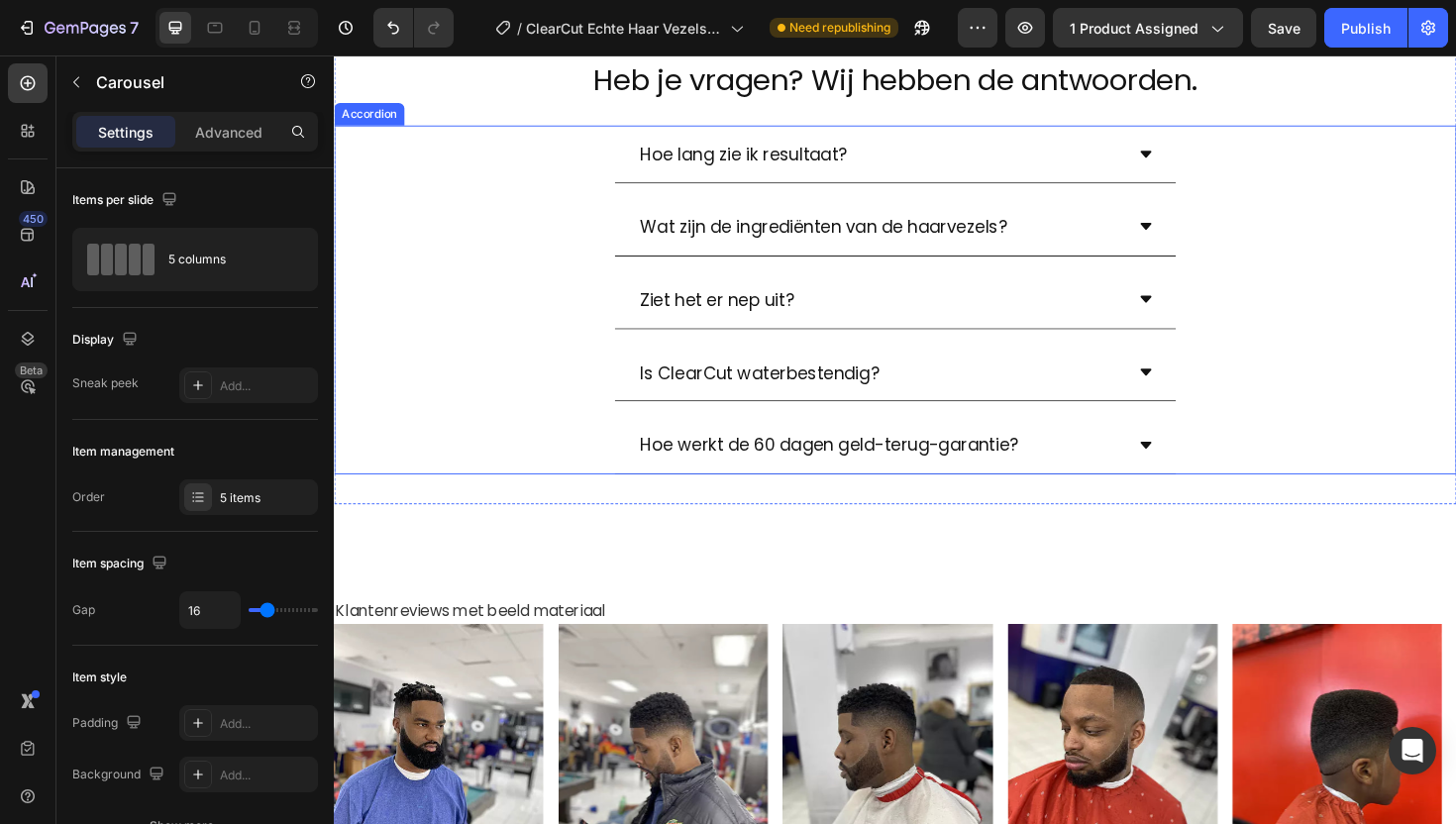 scroll, scrollTop: 1994, scrollLeft: 0, axis: vertical 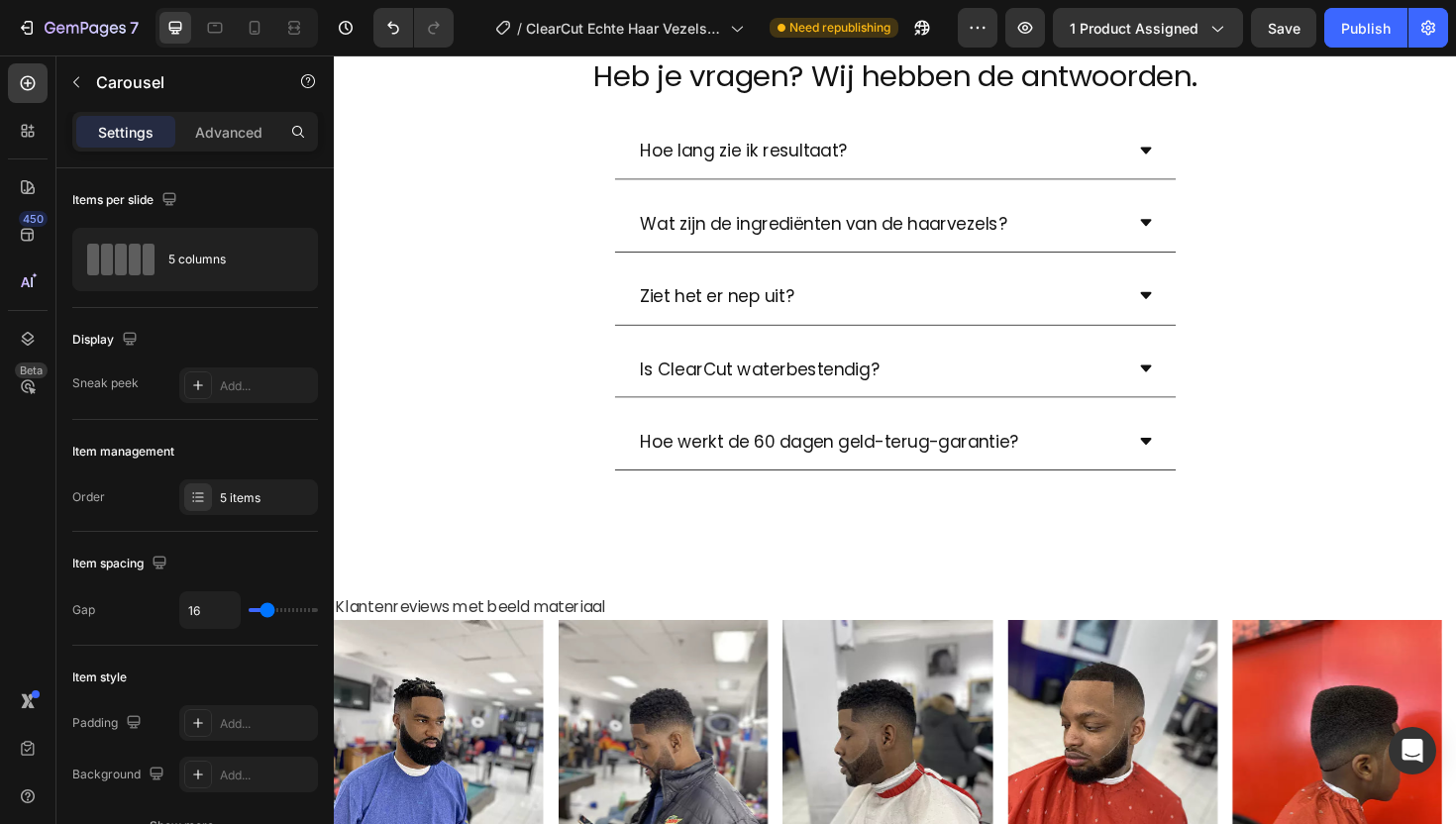 click on "Image Image Image Image Image" at bounding box center [928, 801] 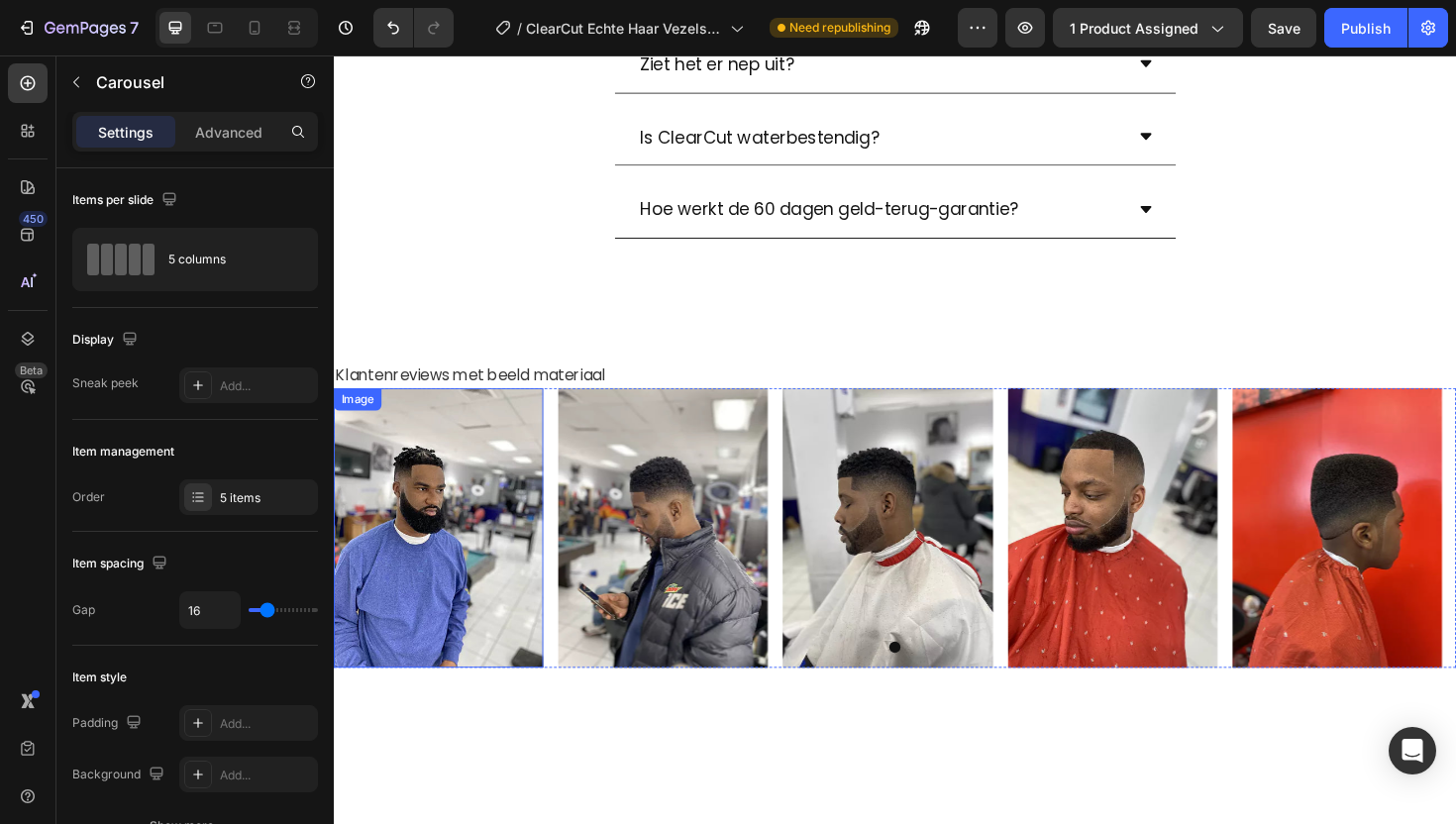 scroll, scrollTop: 2415, scrollLeft: 0, axis: vertical 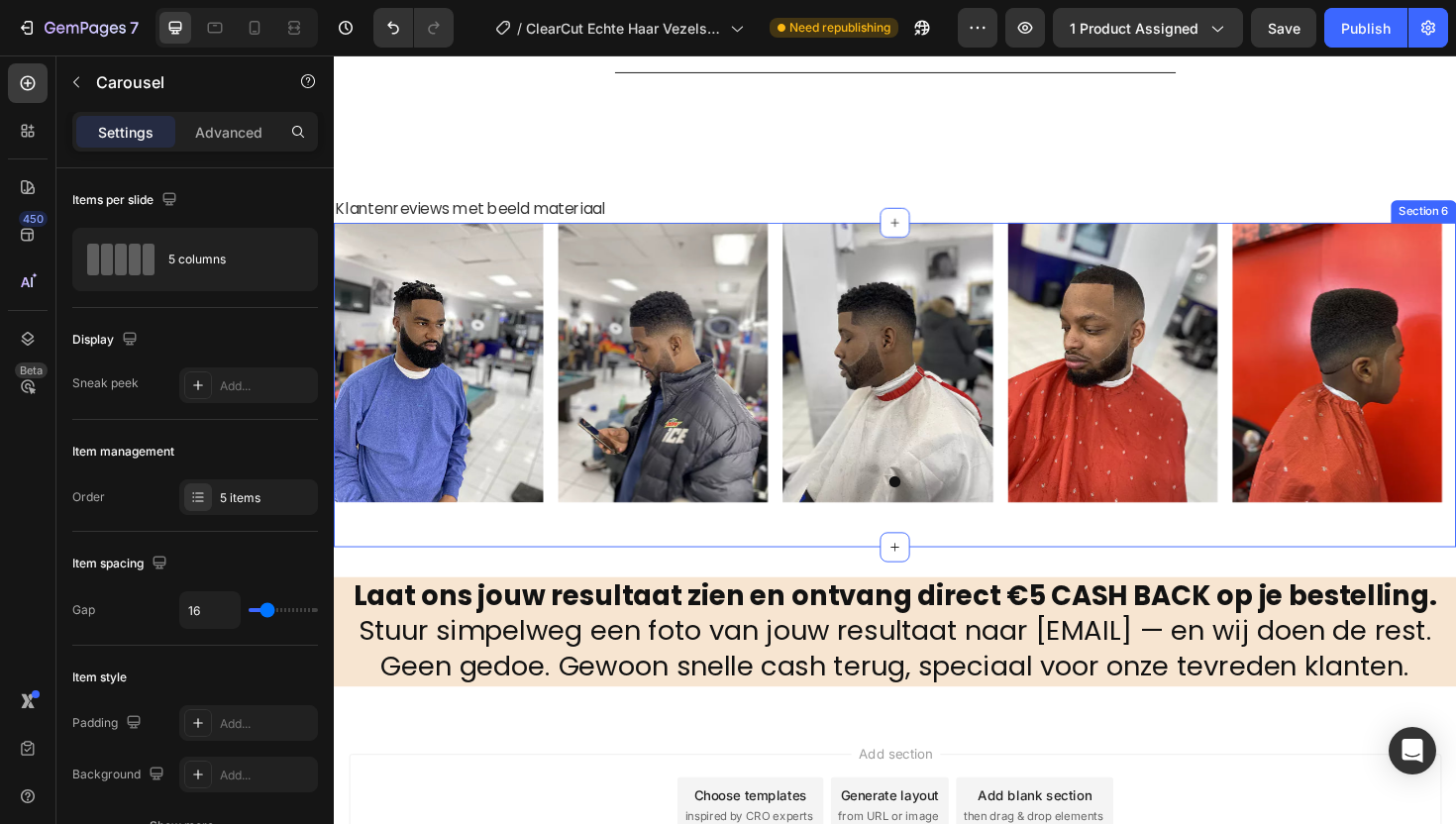 click on "Image Image Image Image Image
Carousel Row Section 6" at bounding box center (928, 404) 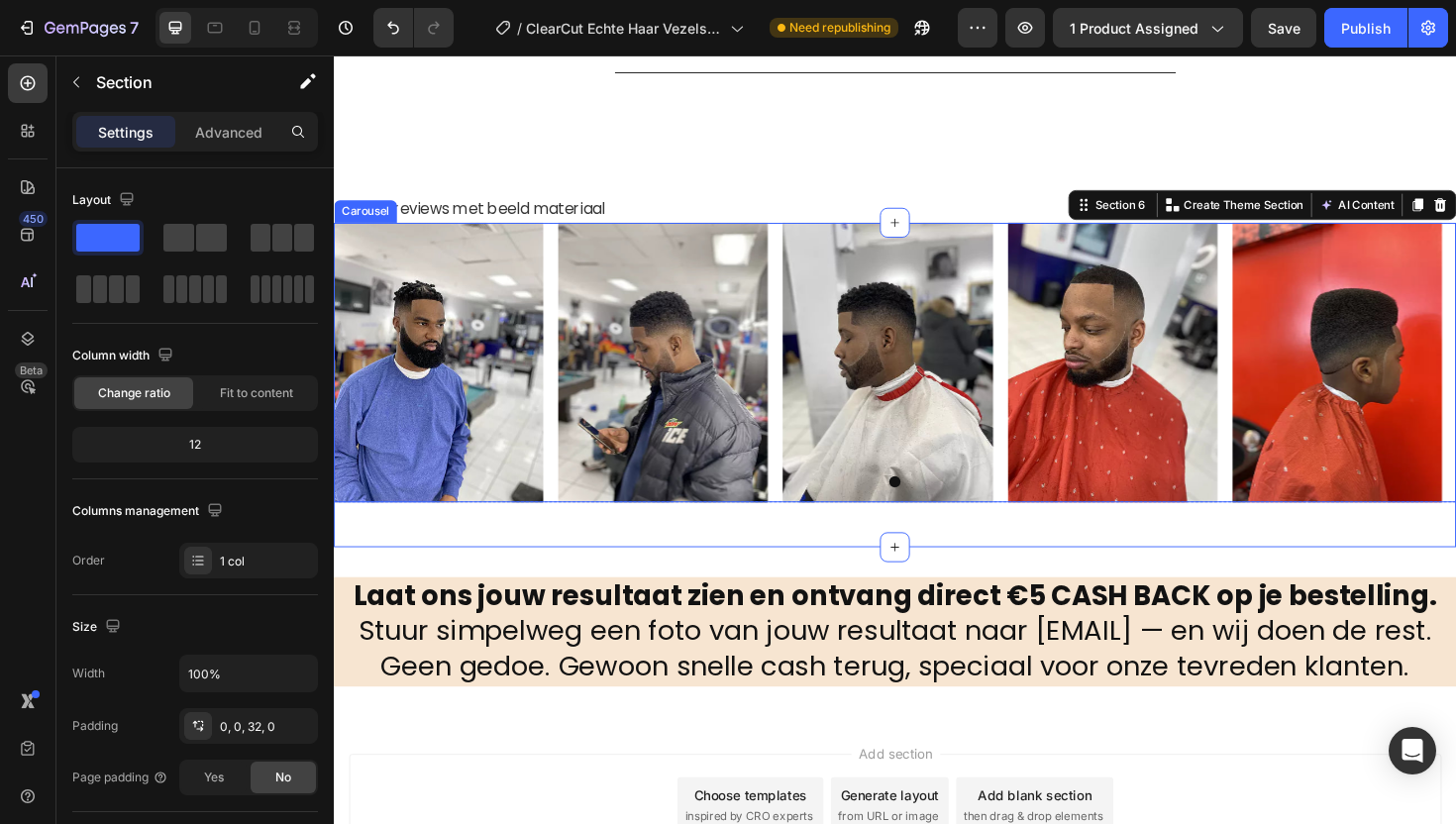 click on "Image Image Image Image Image" at bounding box center (928, 380) 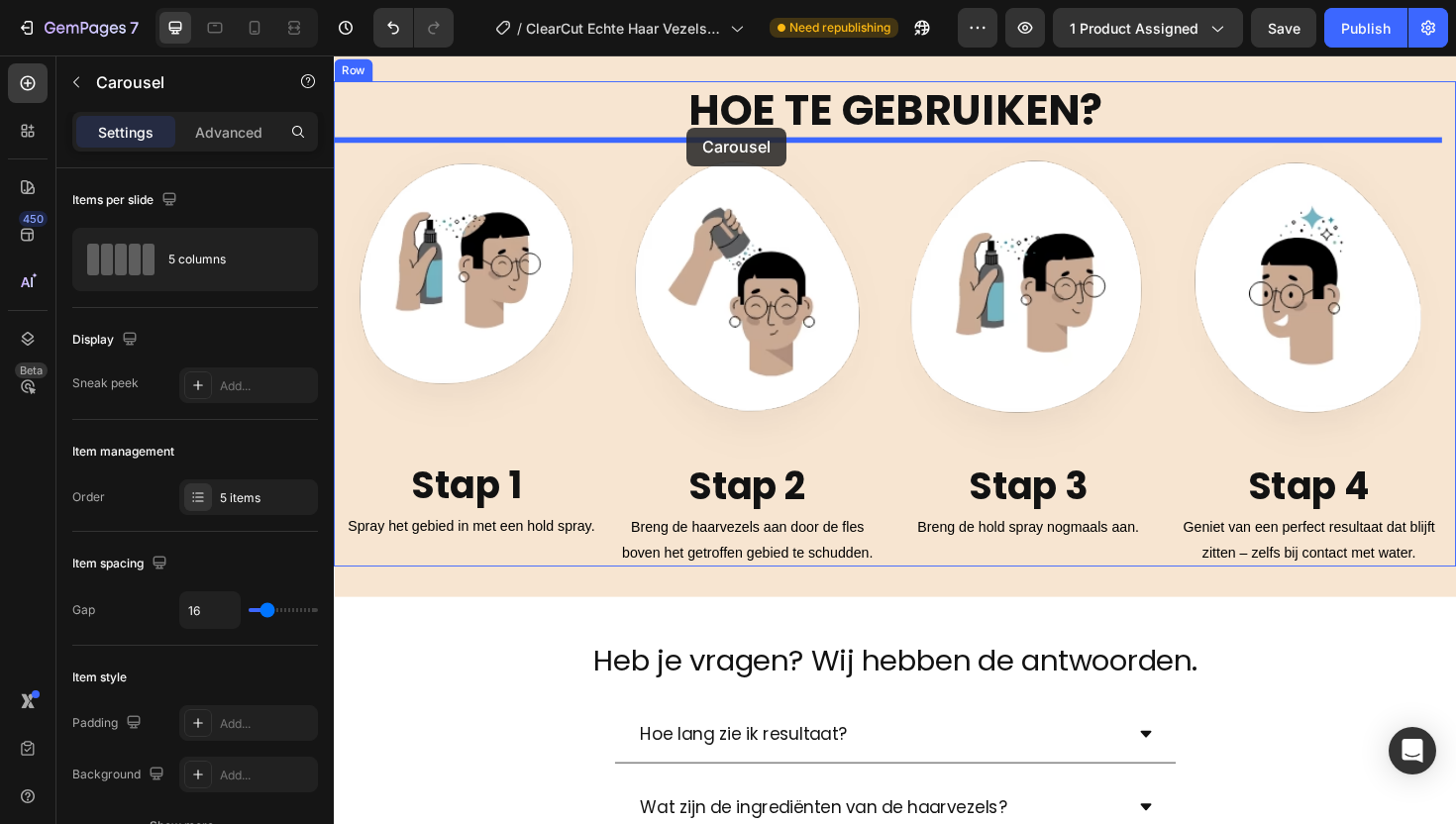 scroll, scrollTop: 1303, scrollLeft: 0, axis: vertical 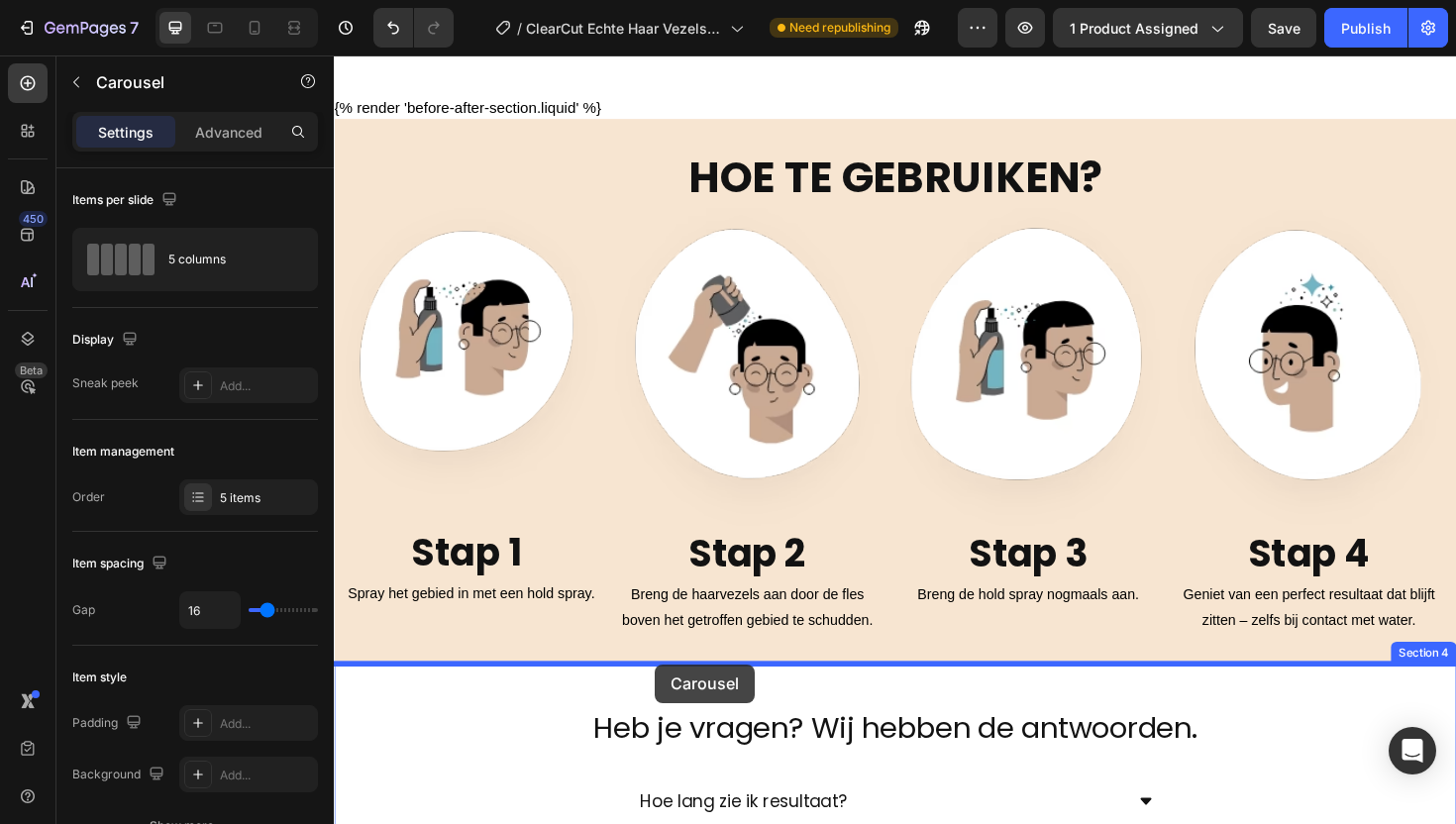 drag, startPoint x: 355, startPoint y: 221, endPoint x: 674, endPoint y: 700, distance: 575.50152 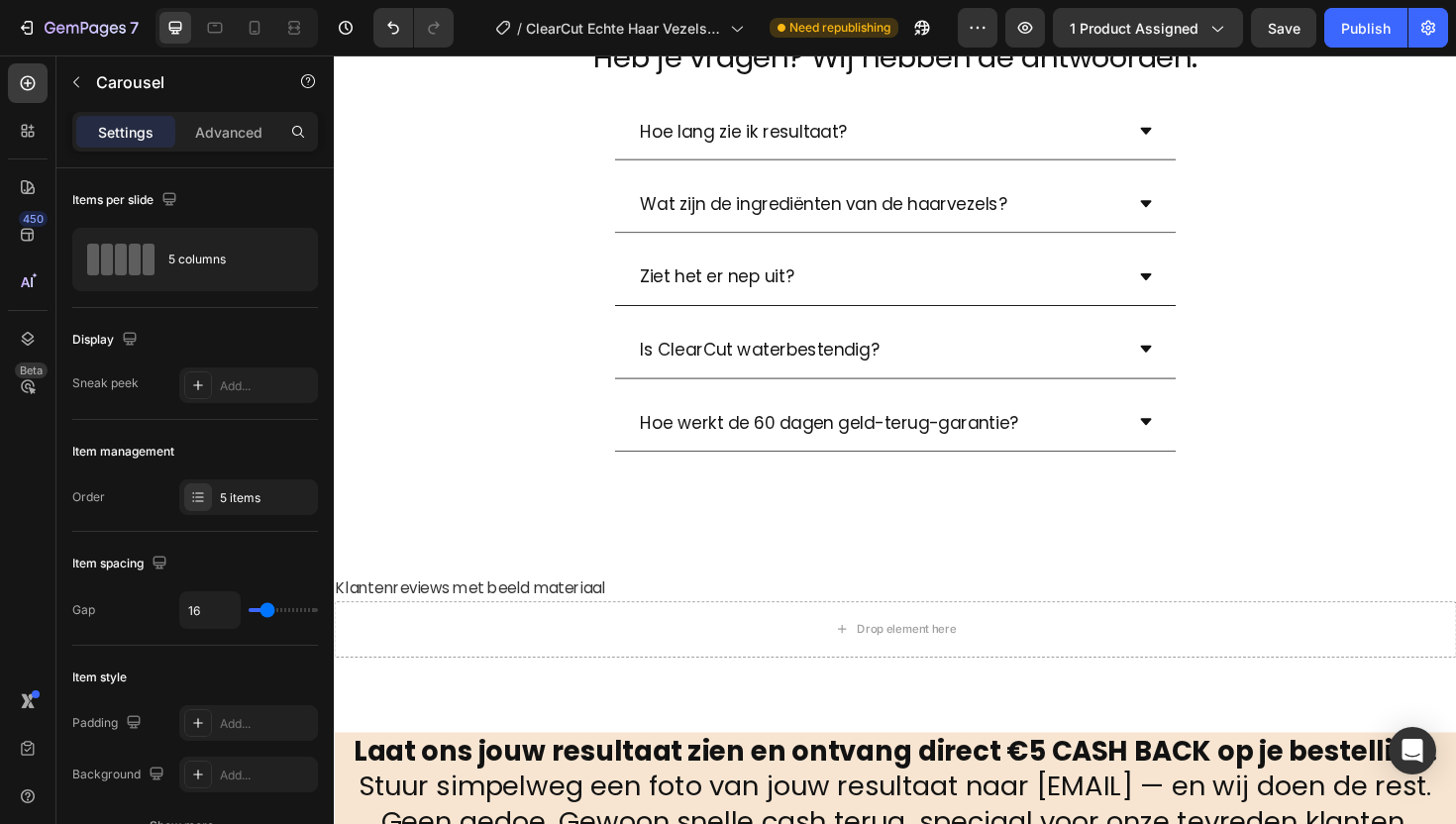 scroll, scrollTop: 2420, scrollLeft: 0, axis: vertical 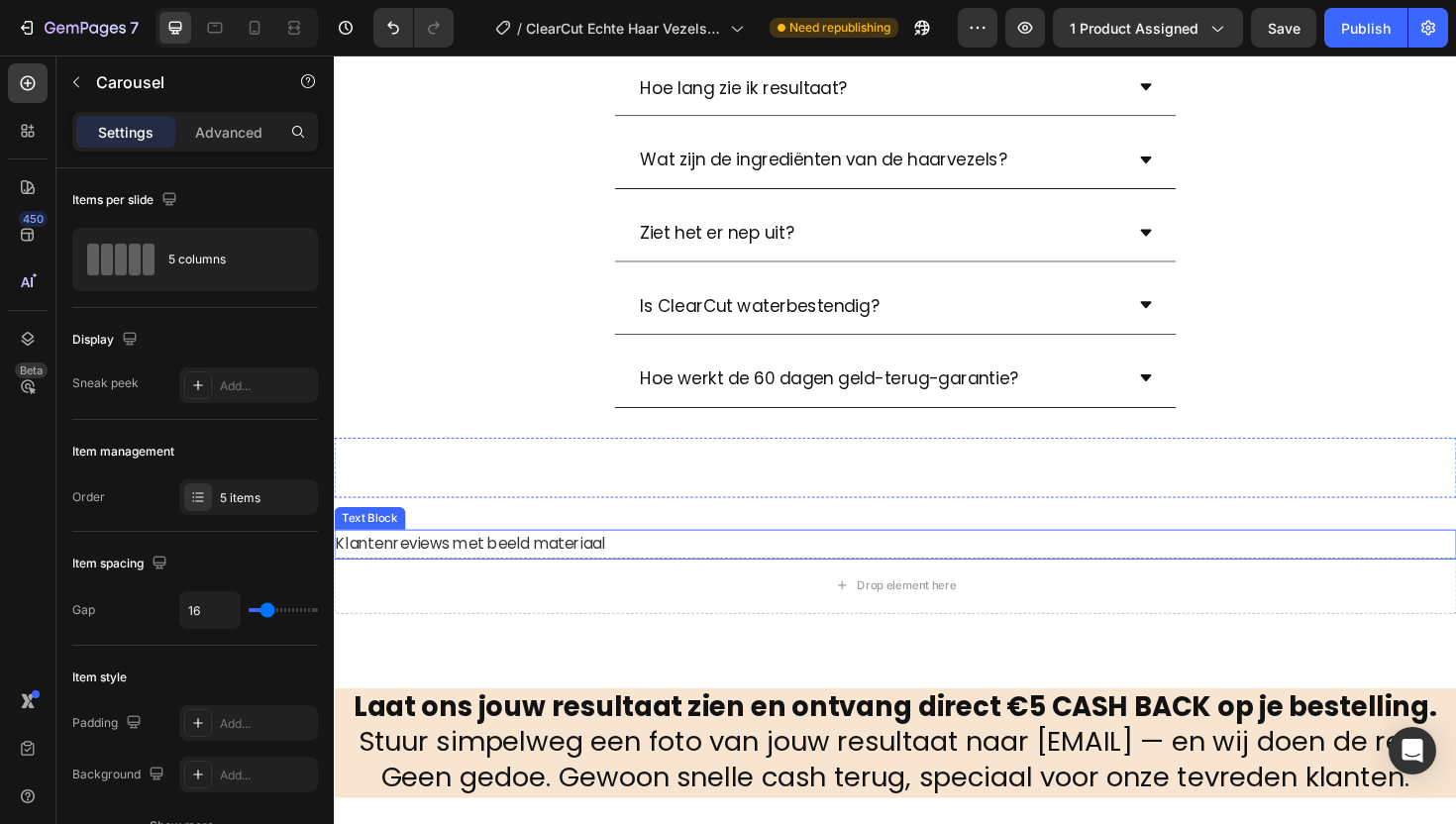 click on "Klantenreviews met beeld materiaal" at bounding box center [928, 573] 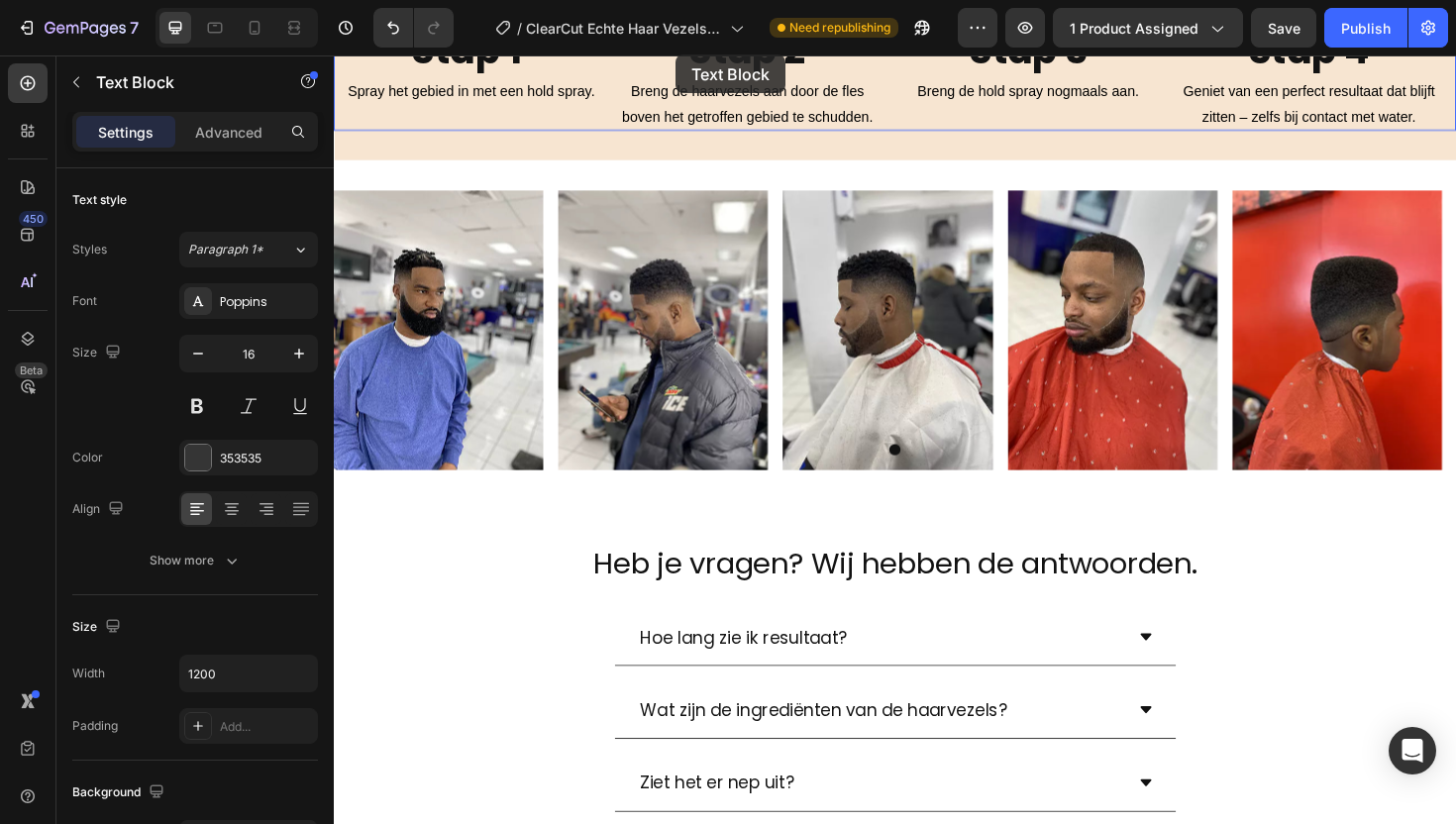 scroll, scrollTop: 1627, scrollLeft: 0, axis: vertical 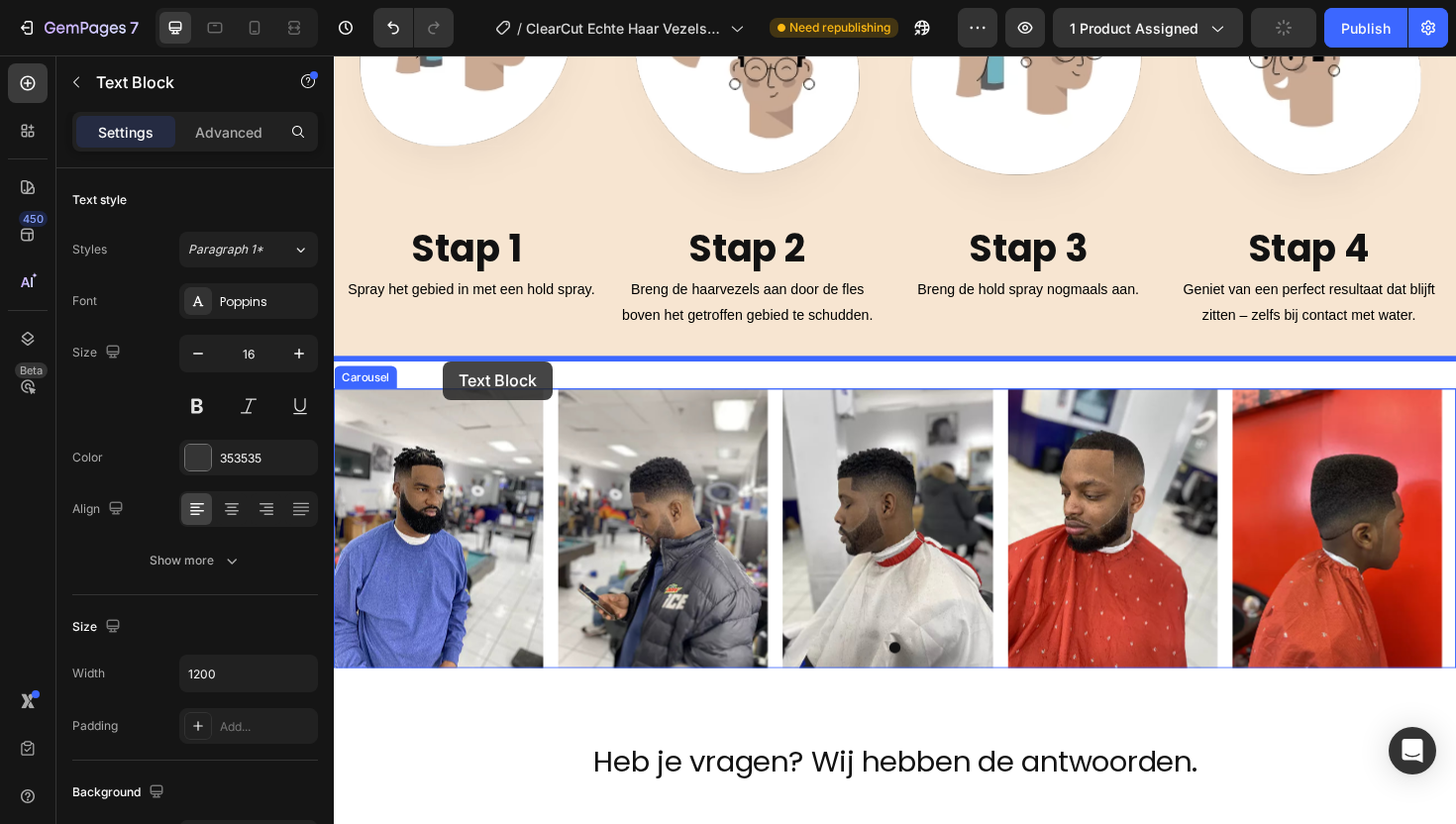 drag, startPoint x: 351, startPoint y: 542, endPoint x: 450, endPoint y: 379, distance: 190.7092 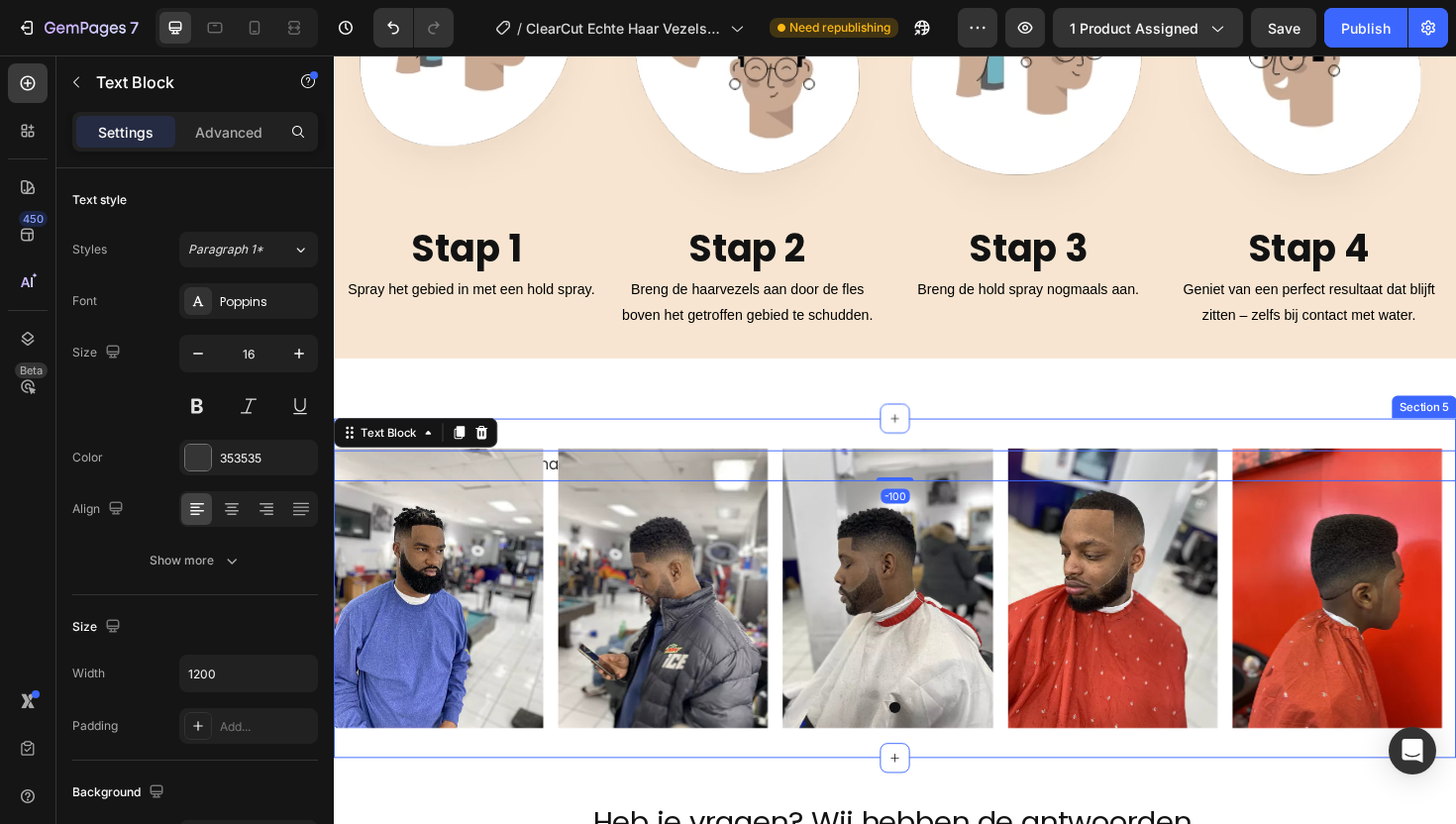 click on "Image Image Image Image Image
Carousel Section 5" at bounding box center (928, 619) 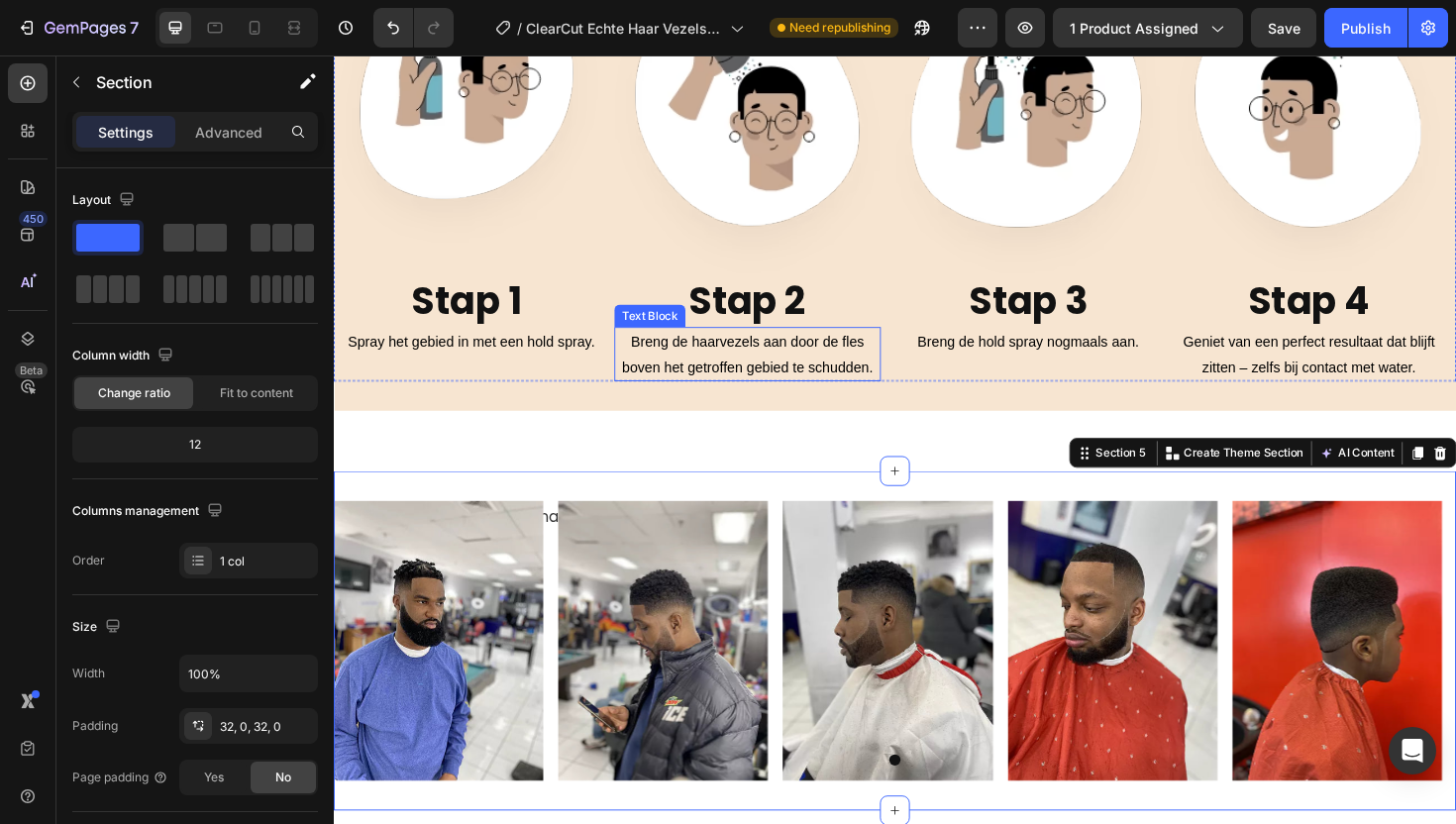 scroll, scrollTop: 1558, scrollLeft: 0, axis: vertical 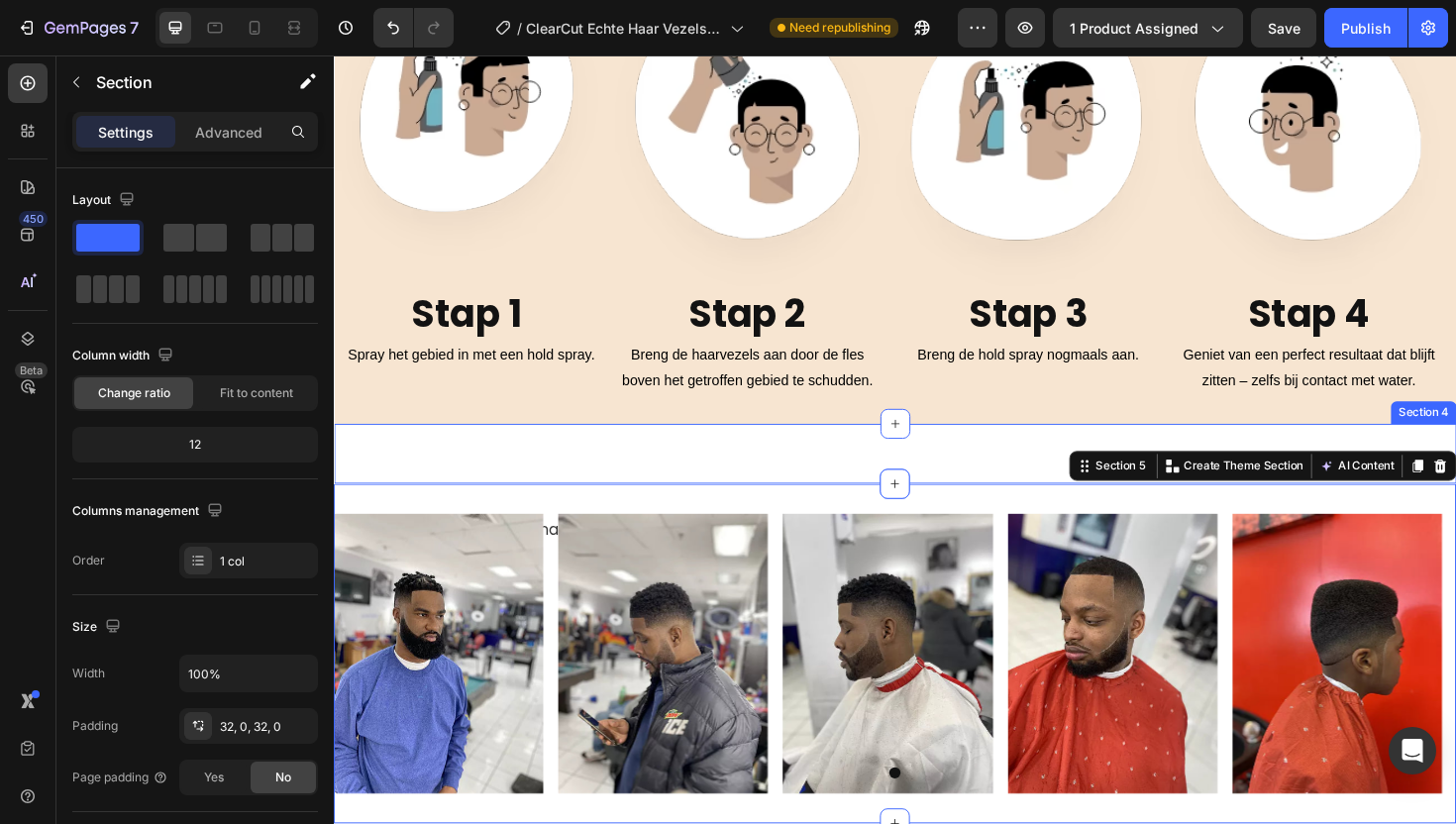 click on "Klantenreviews met beeld materiaal Text Block Section 4" at bounding box center [928, 477] 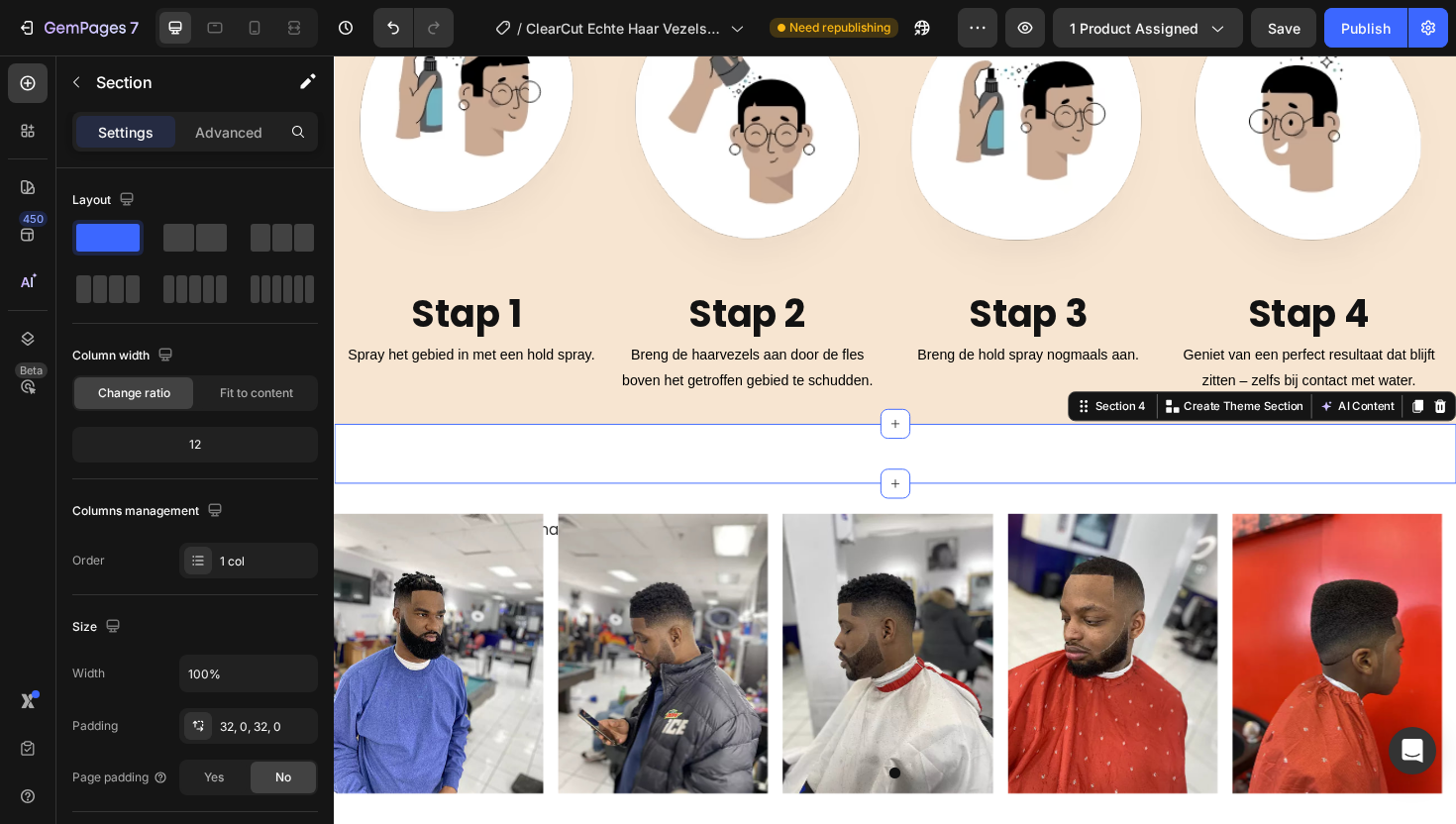 click on "Klantenreviews met beeld materiaal Text Block Section 4   You can create reusable sections Create Theme Section AI Content Write with GemAI What would you like to describe here? Tone and Voice Persuasive Product ClearCut Echte Haar Vezels 38g Show more Generate" at bounding box center (928, 477) 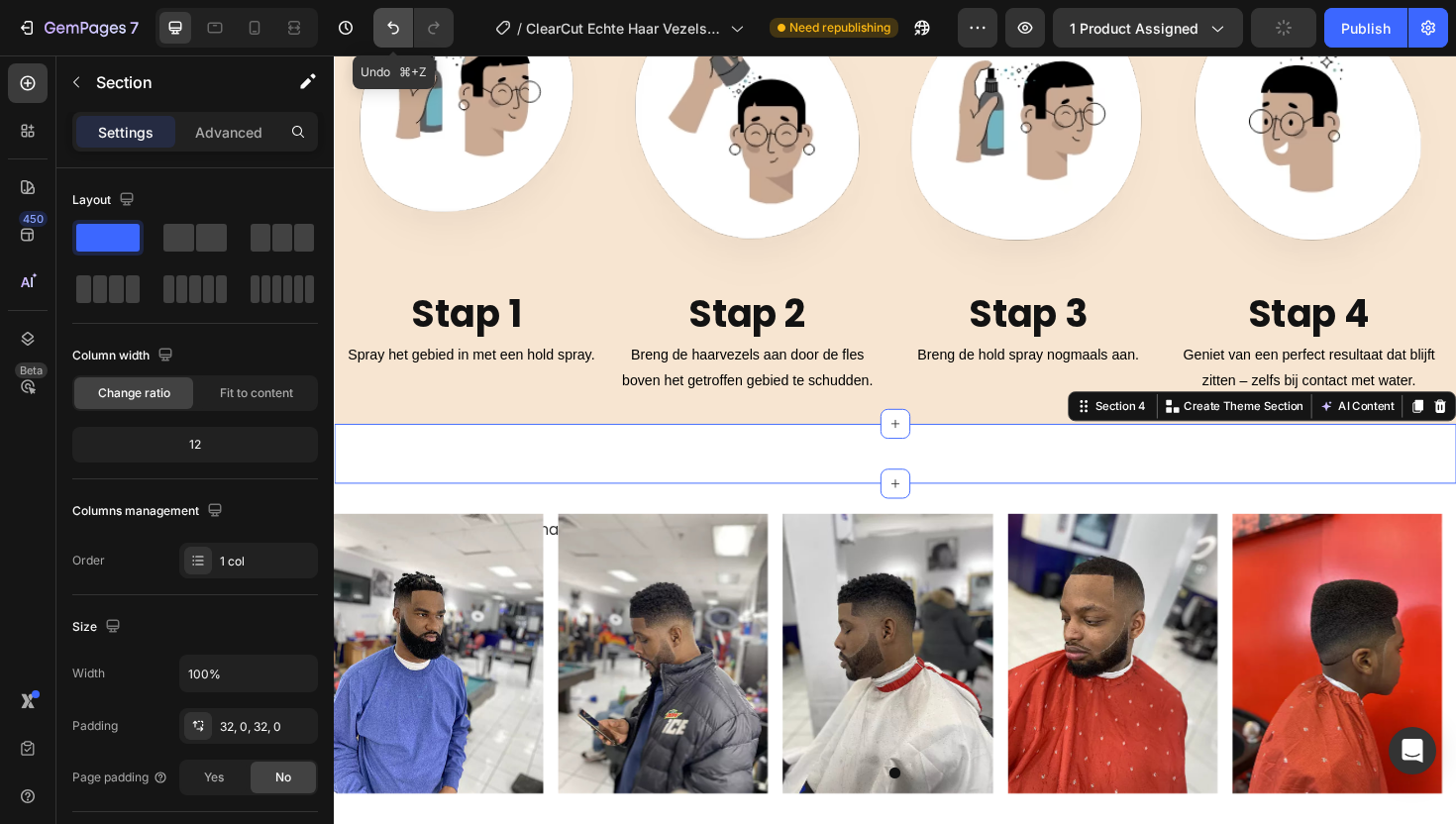 click 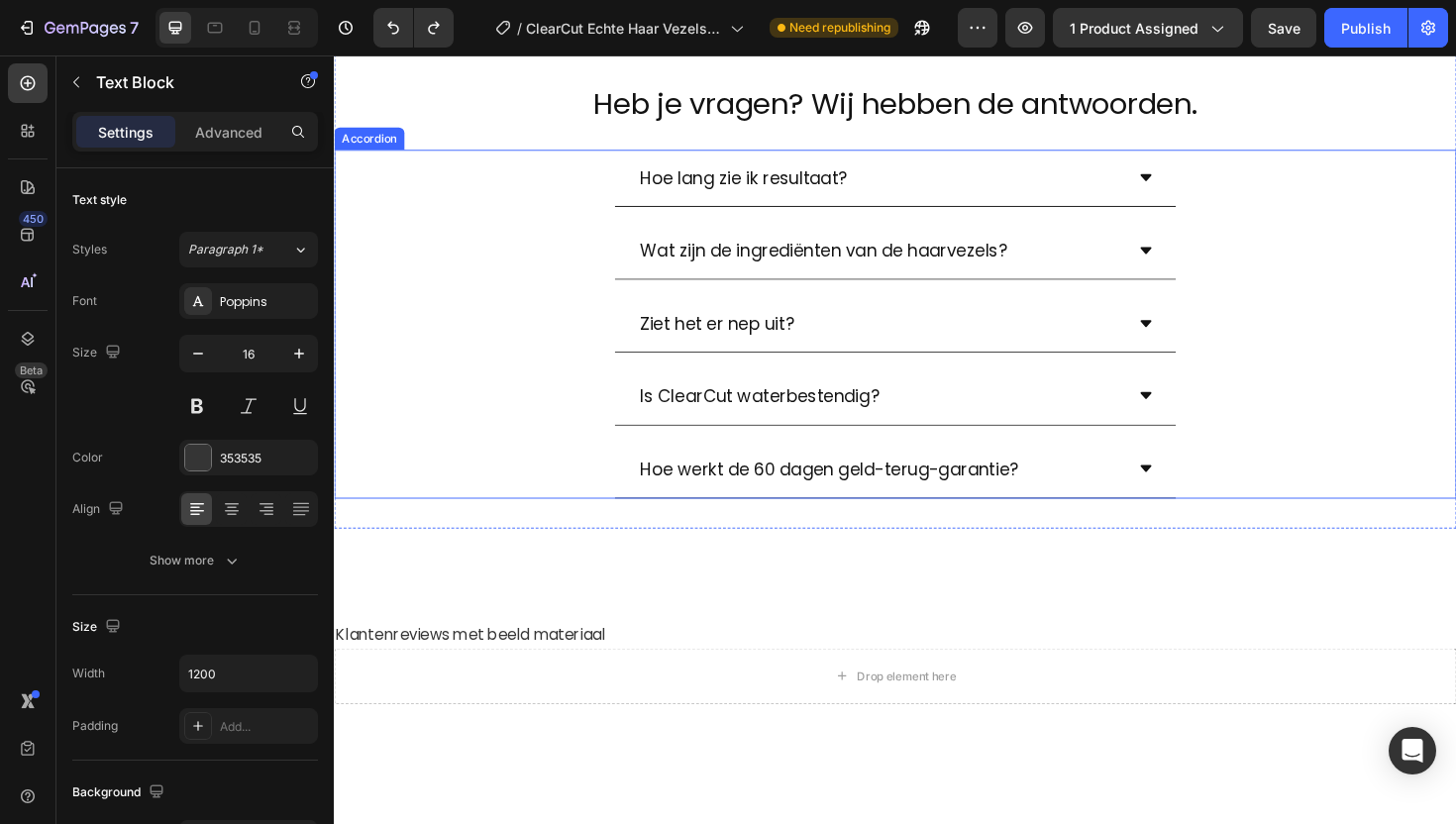 scroll, scrollTop: 2575, scrollLeft: 0, axis: vertical 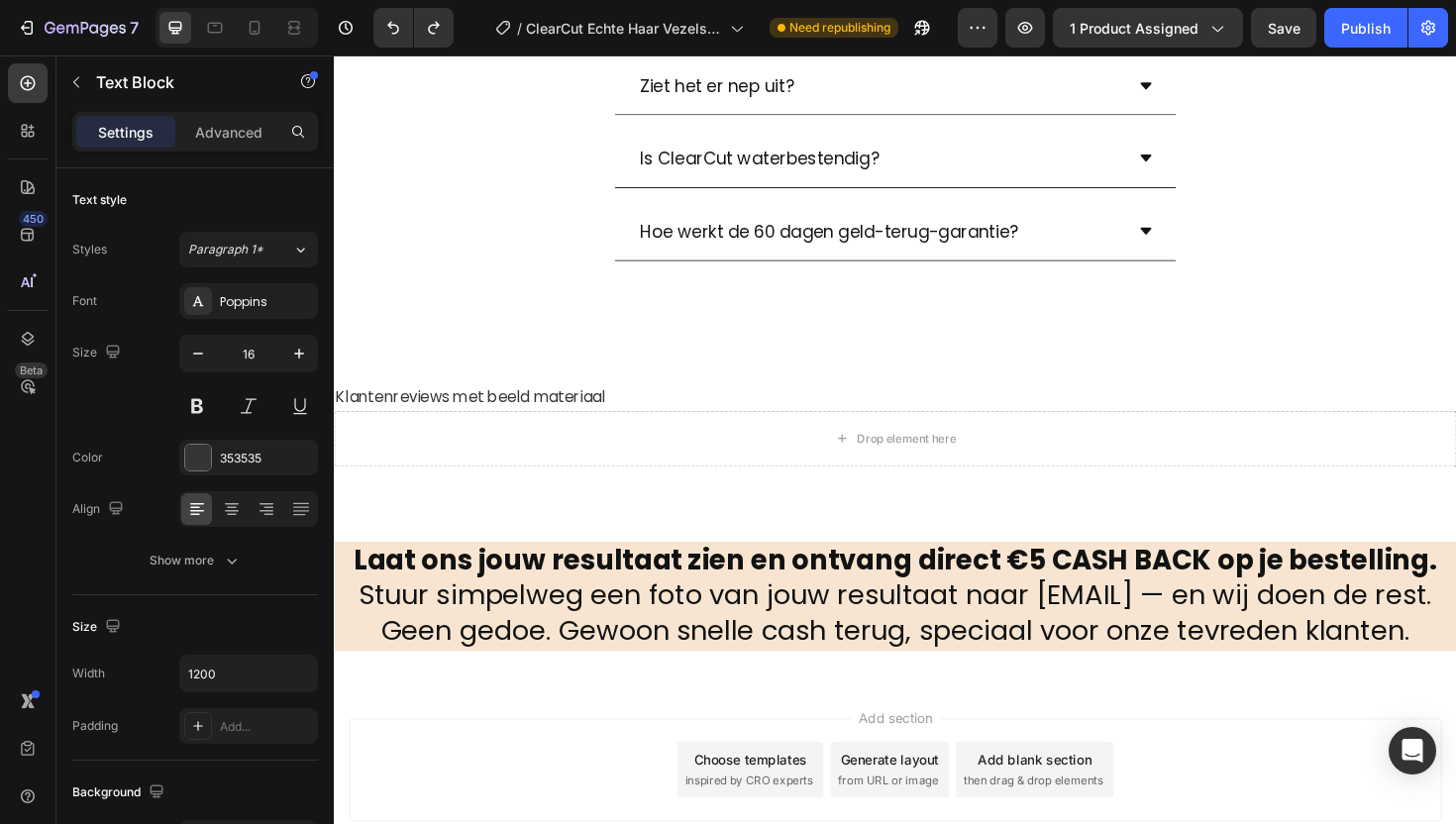 click on "Klantenreviews met beeld materiaal" at bounding box center (928, 418) 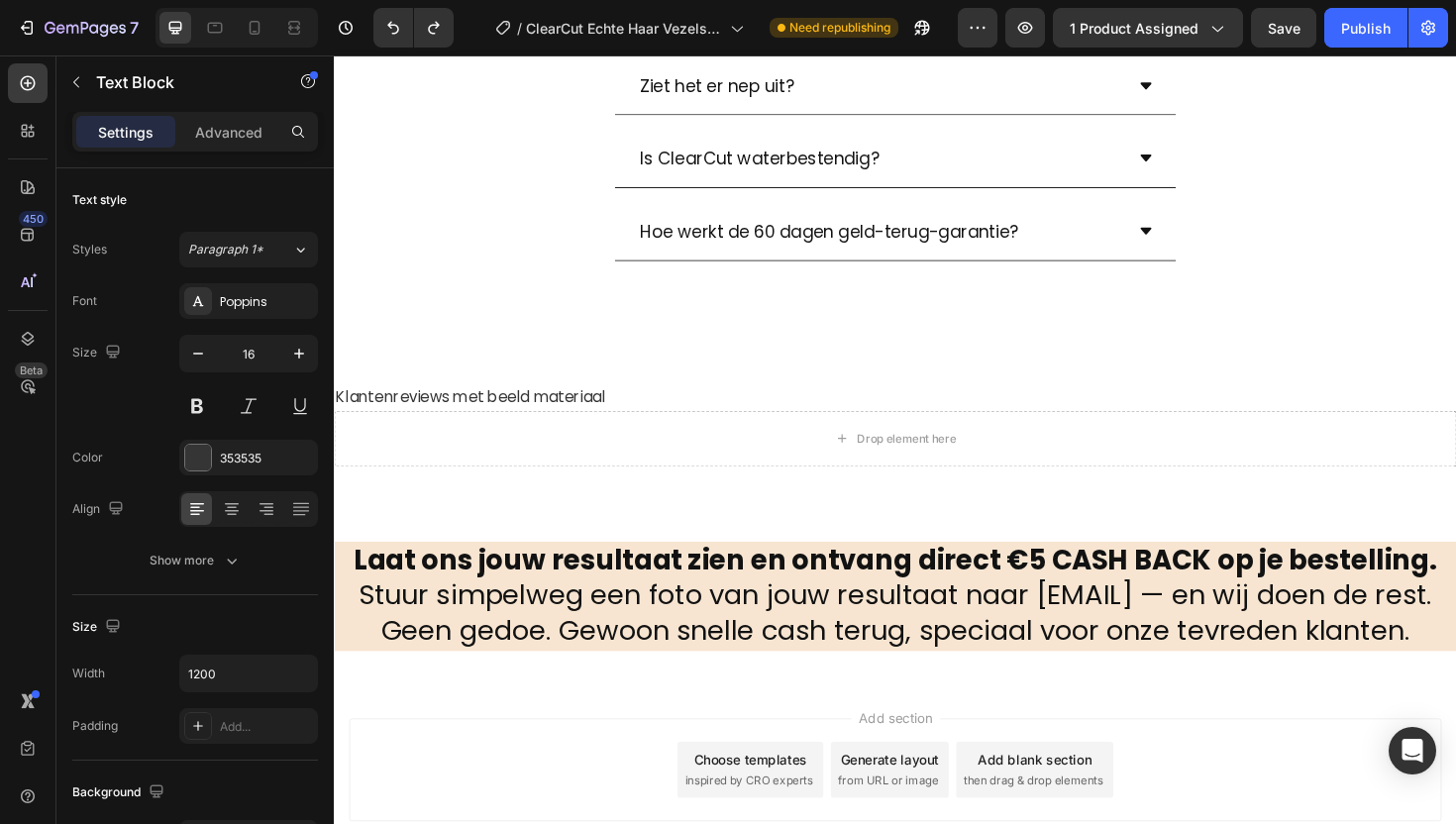 drag, startPoint x: 594, startPoint y: 410, endPoint x: 657, endPoint y: 413, distance: 63.07139 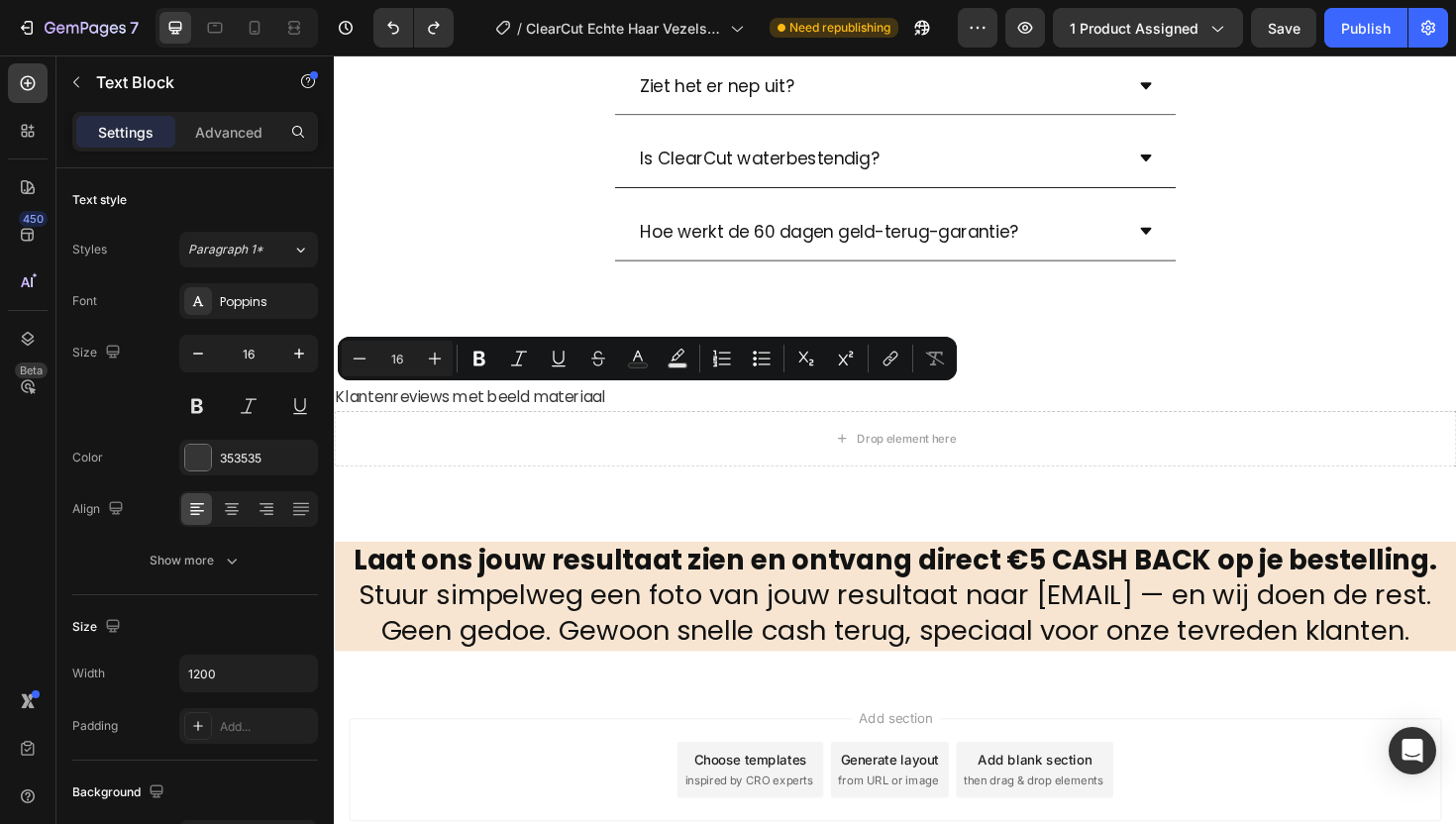 click on "Klantenreviews met beeld materiaal" at bounding box center (928, 418) 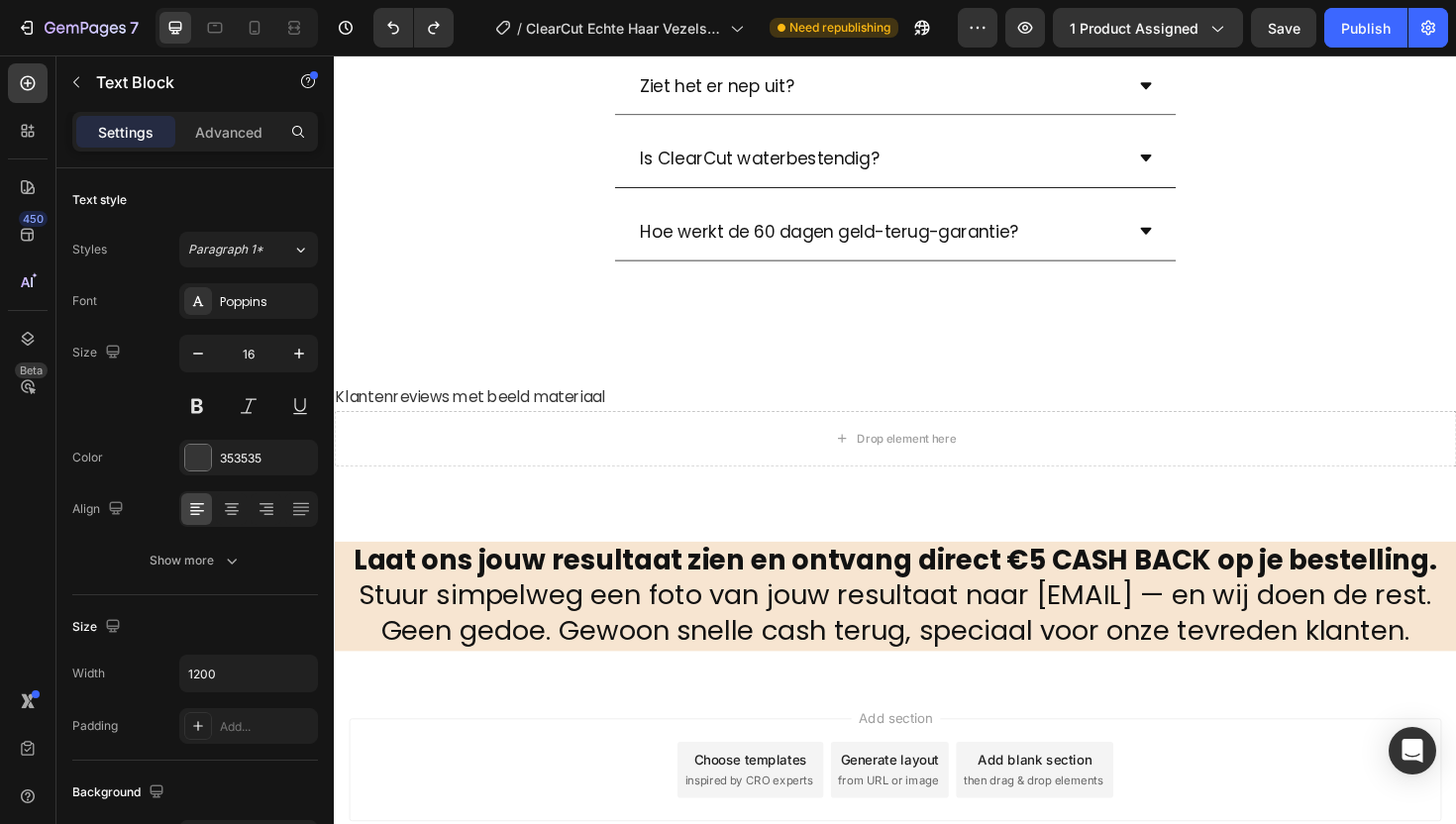 click on "Klantenreviews met beeld materiaal" at bounding box center [928, 418] 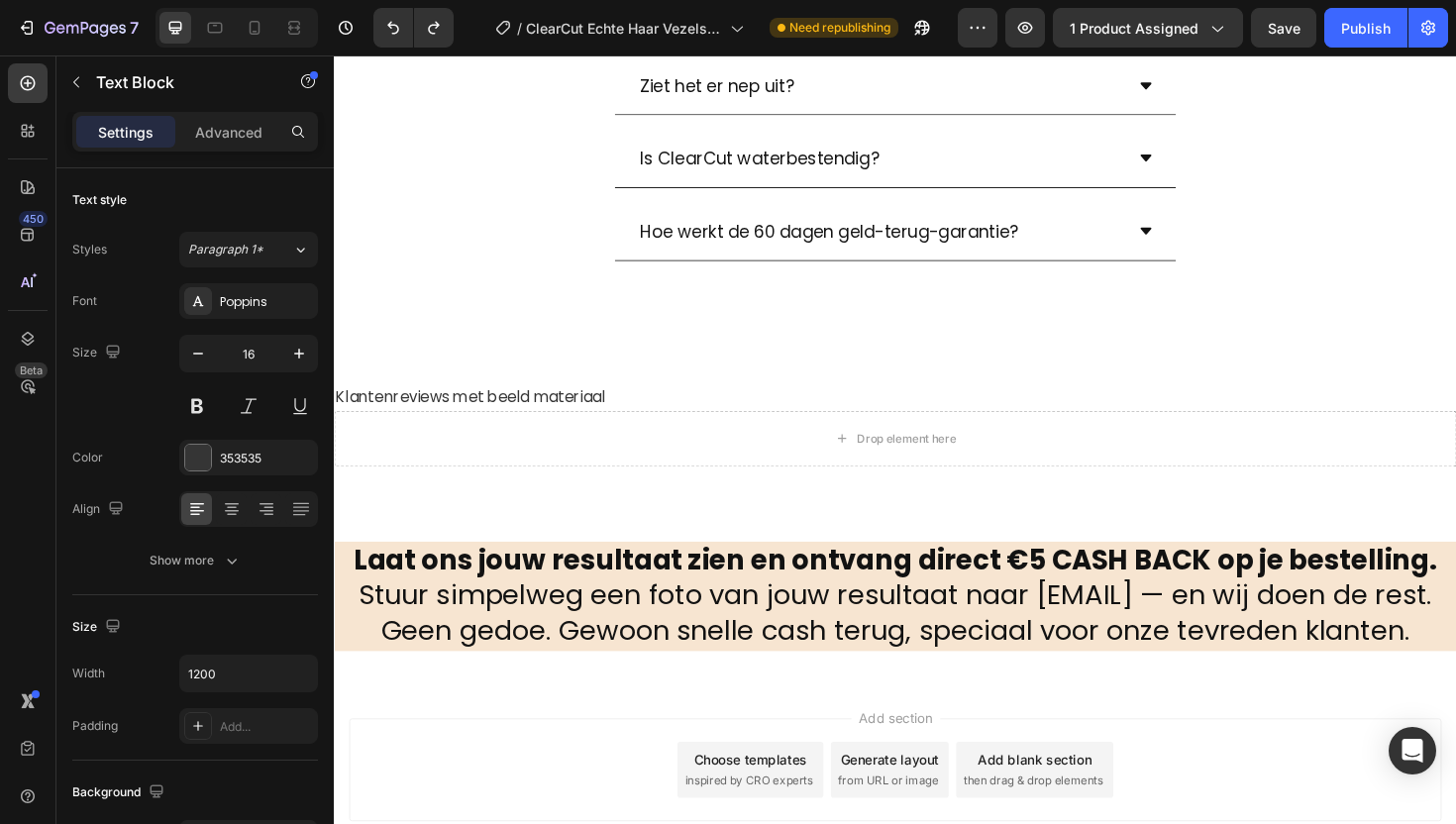 click on "Klantenreviews met beeld materiaal" at bounding box center (928, 418) 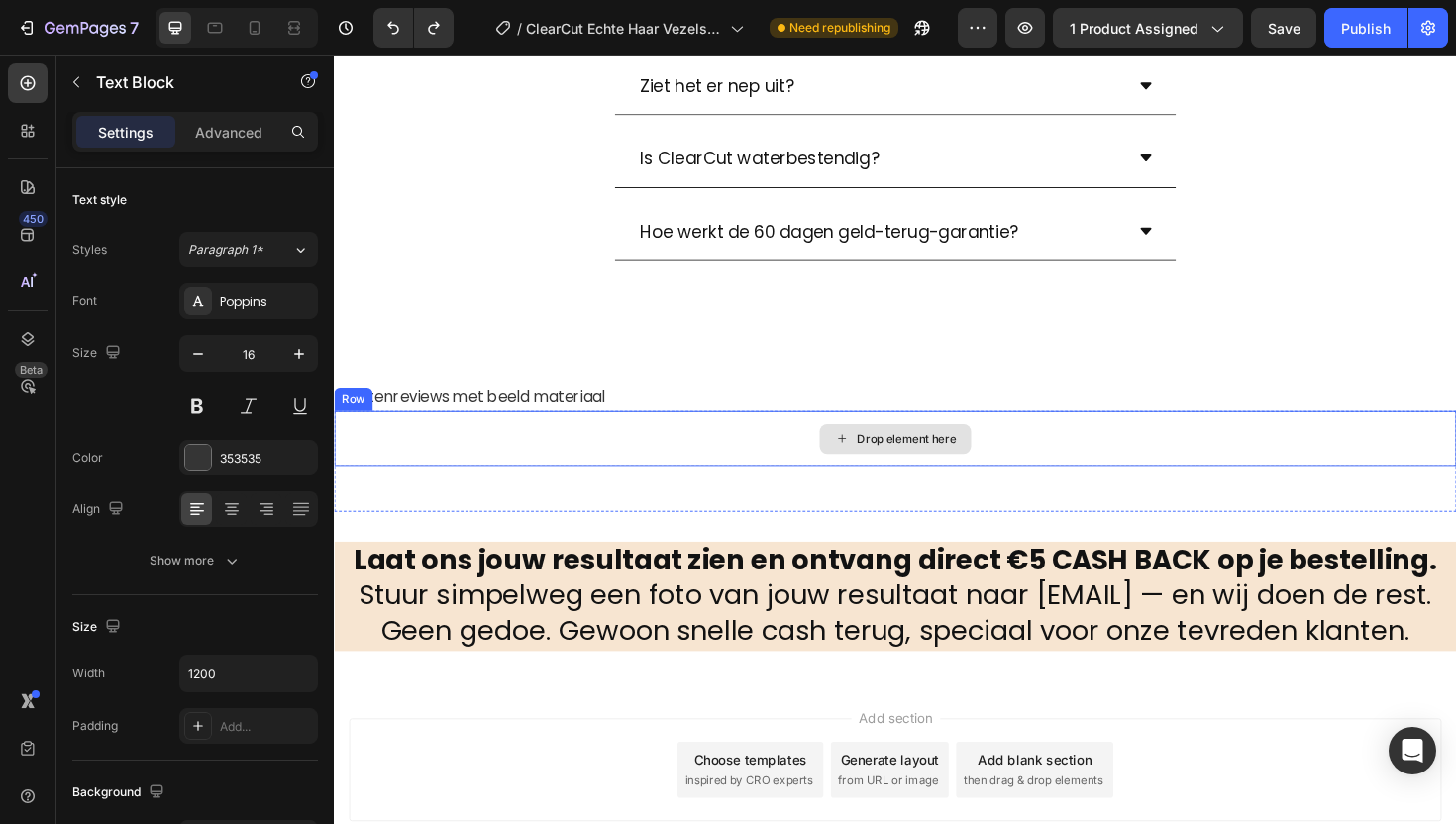 click on "Drop element here" at bounding box center (928, 462) 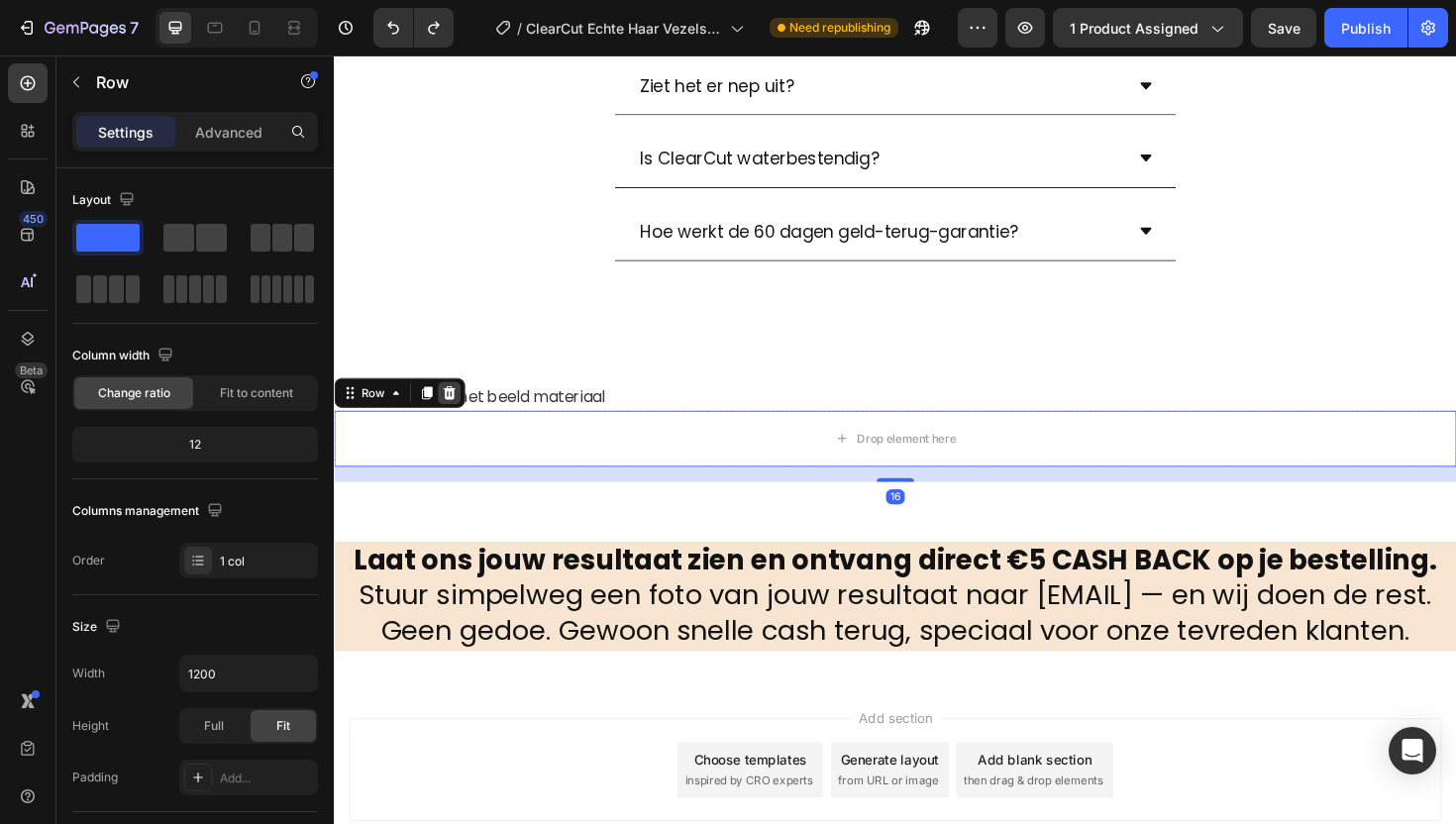 click 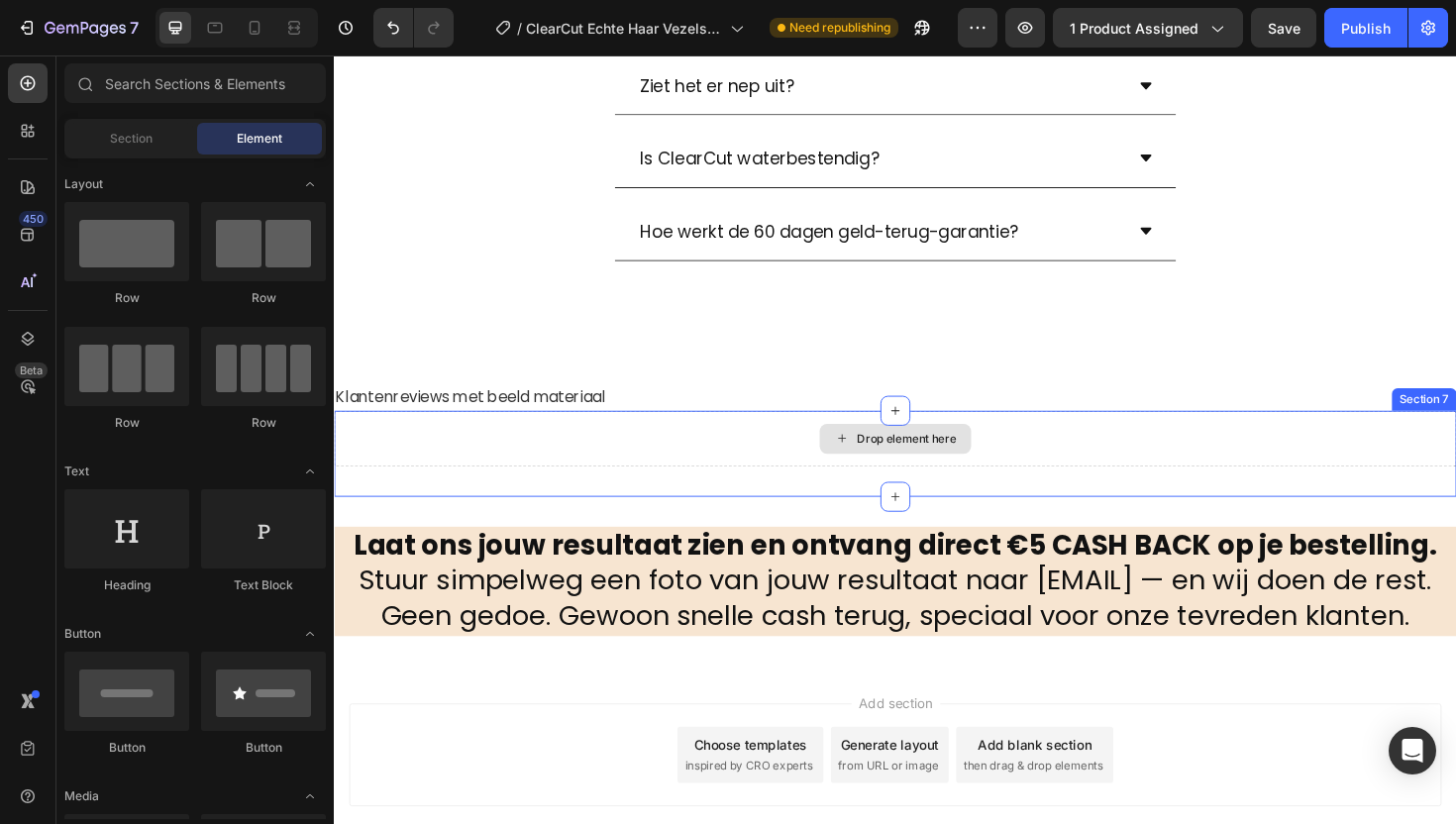 click on "Drop element here" at bounding box center [928, 462] 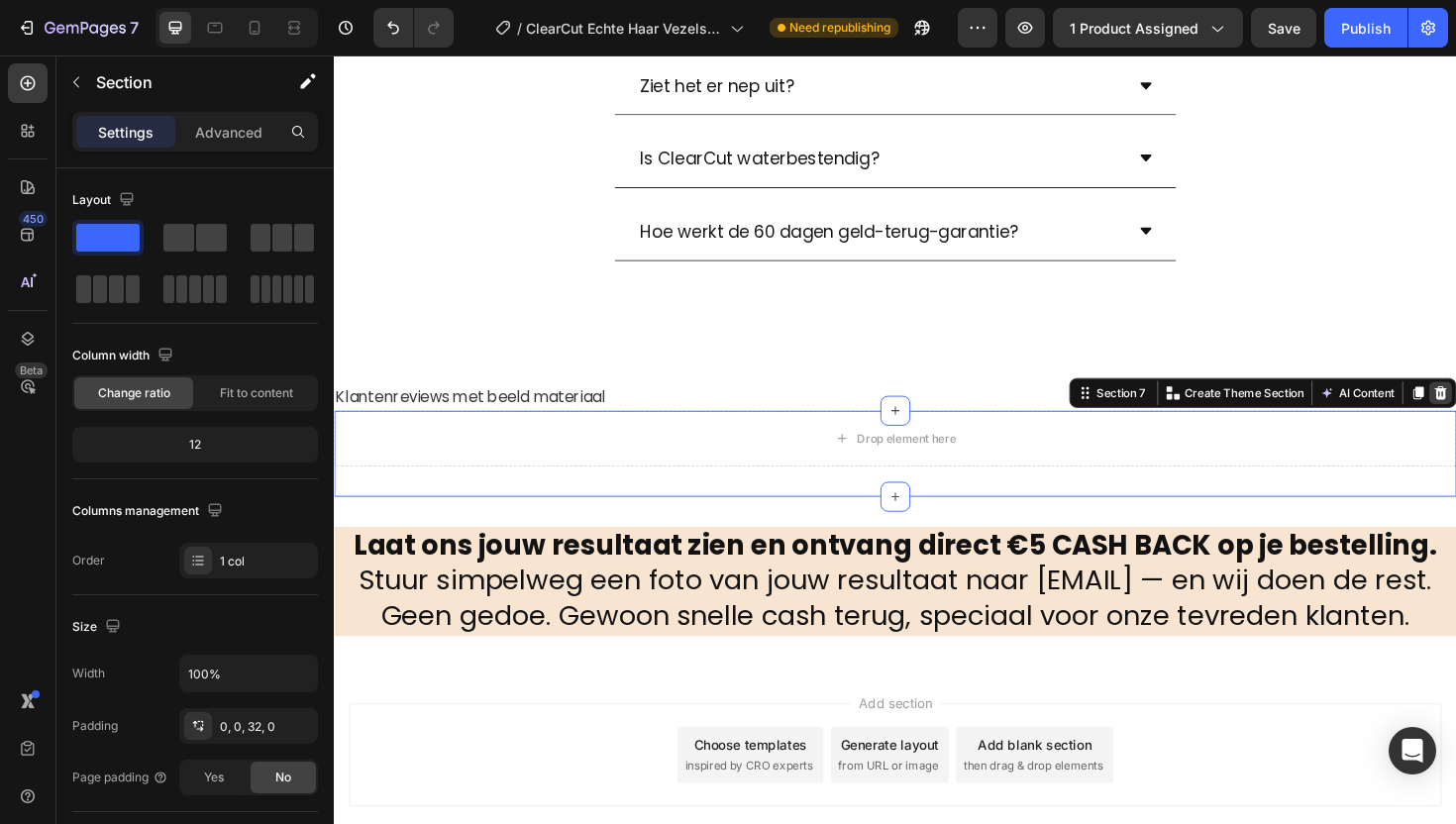 click 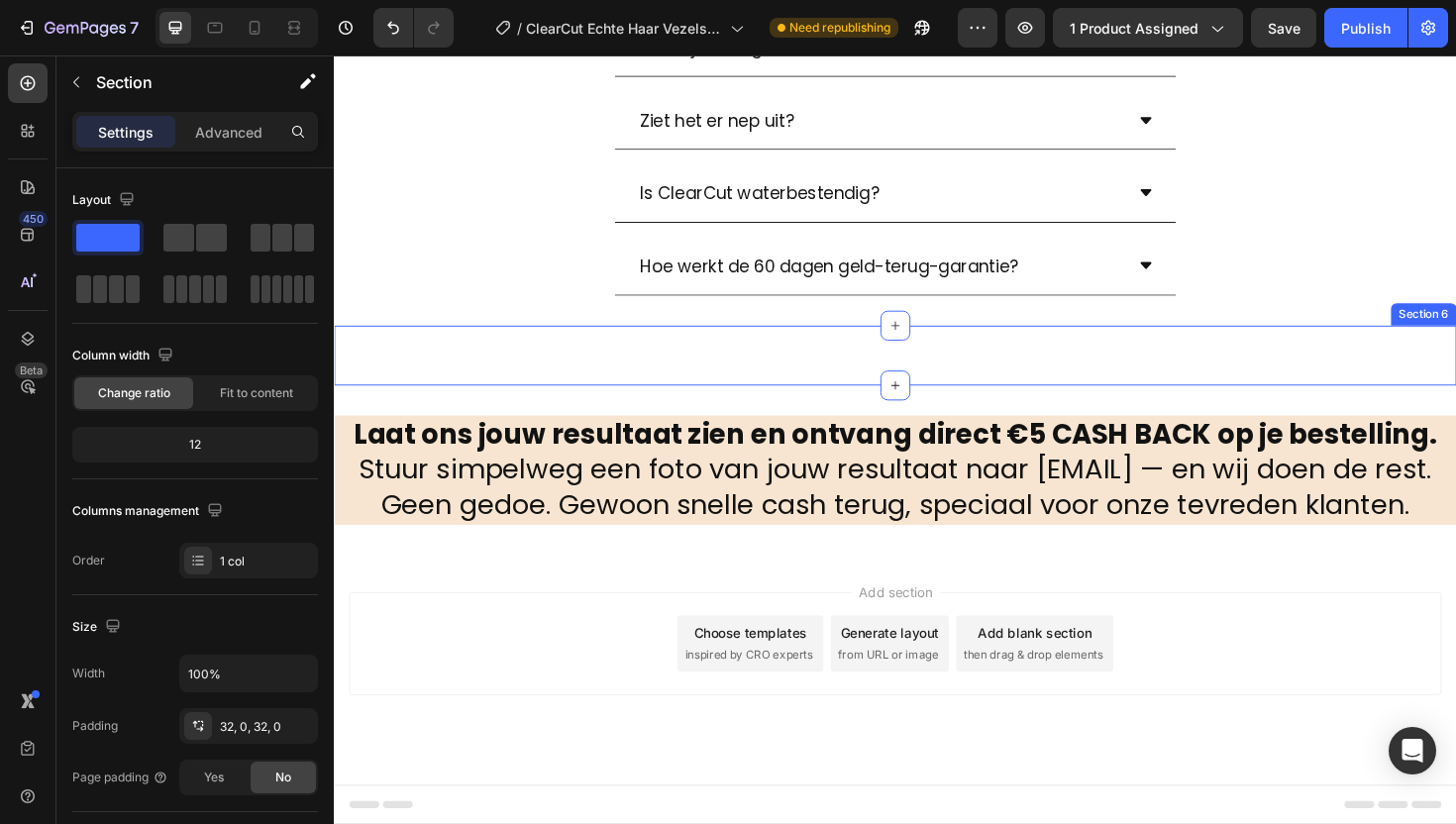 click on "Klantenreviews met beeld materiaal Text Block Section 6" at bounding box center (928, 373) 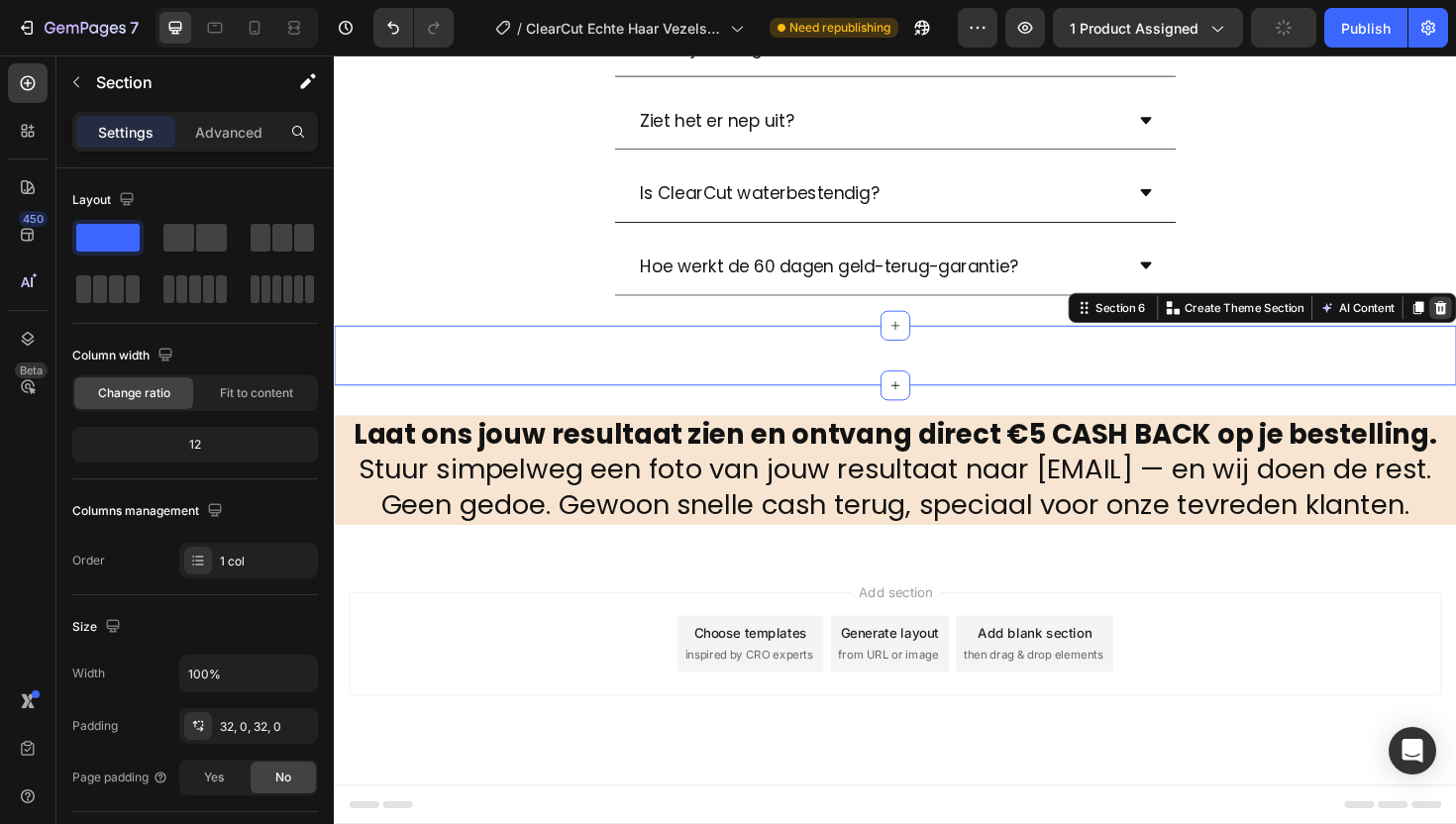 click 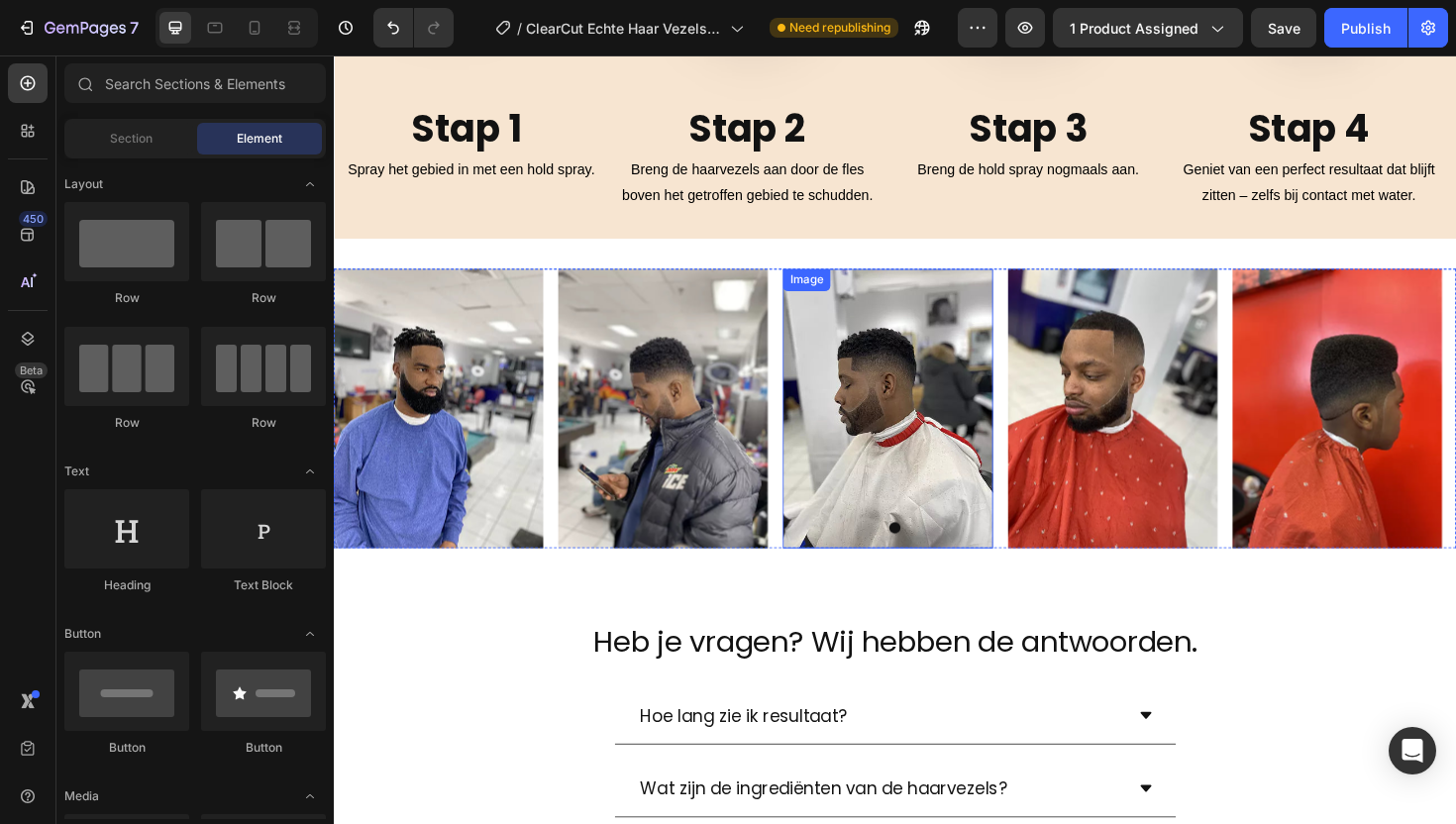 scroll, scrollTop: 1679, scrollLeft: 0, axis: vertical 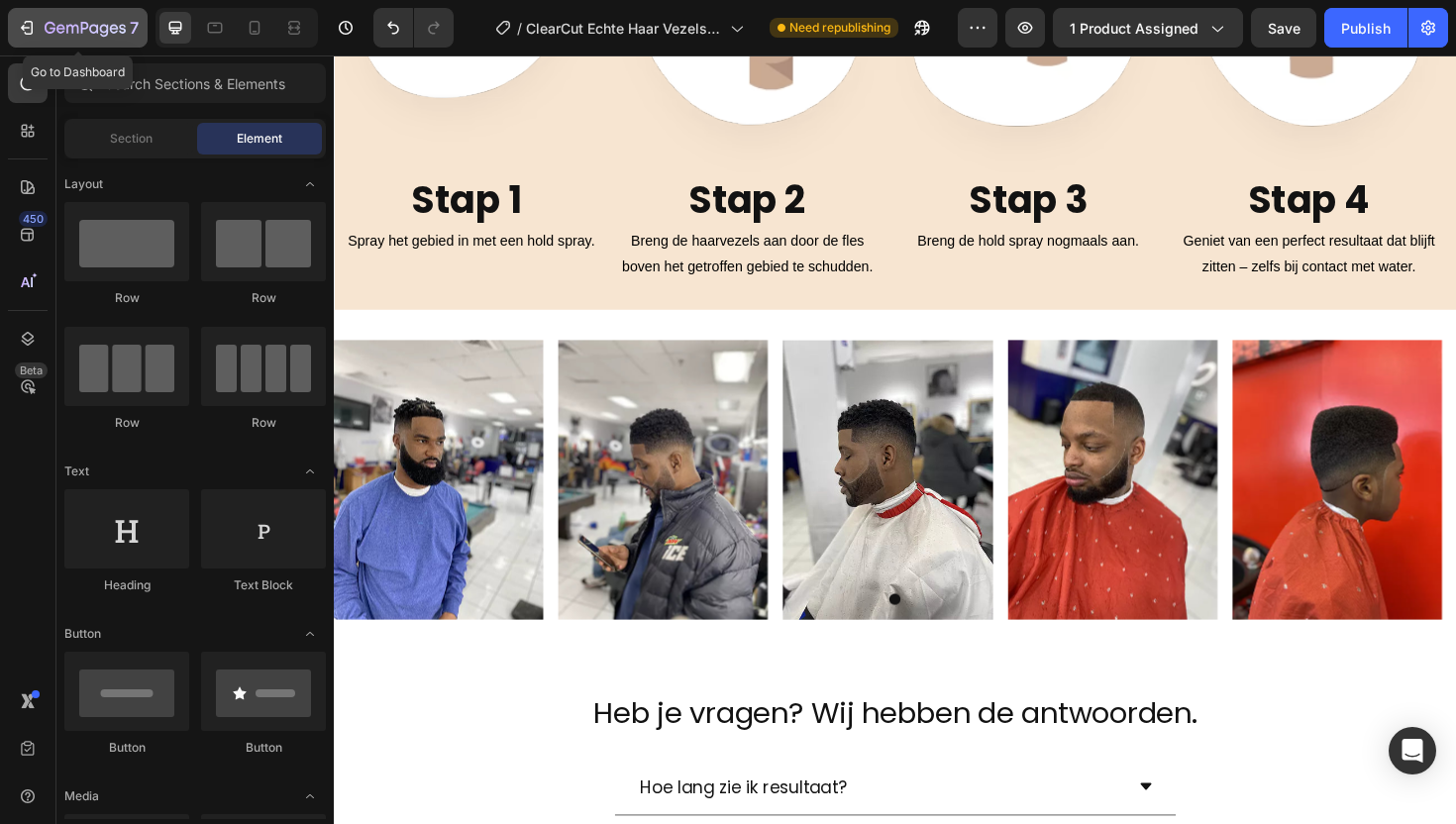 click on "7" at bounding box center (77, 28) 